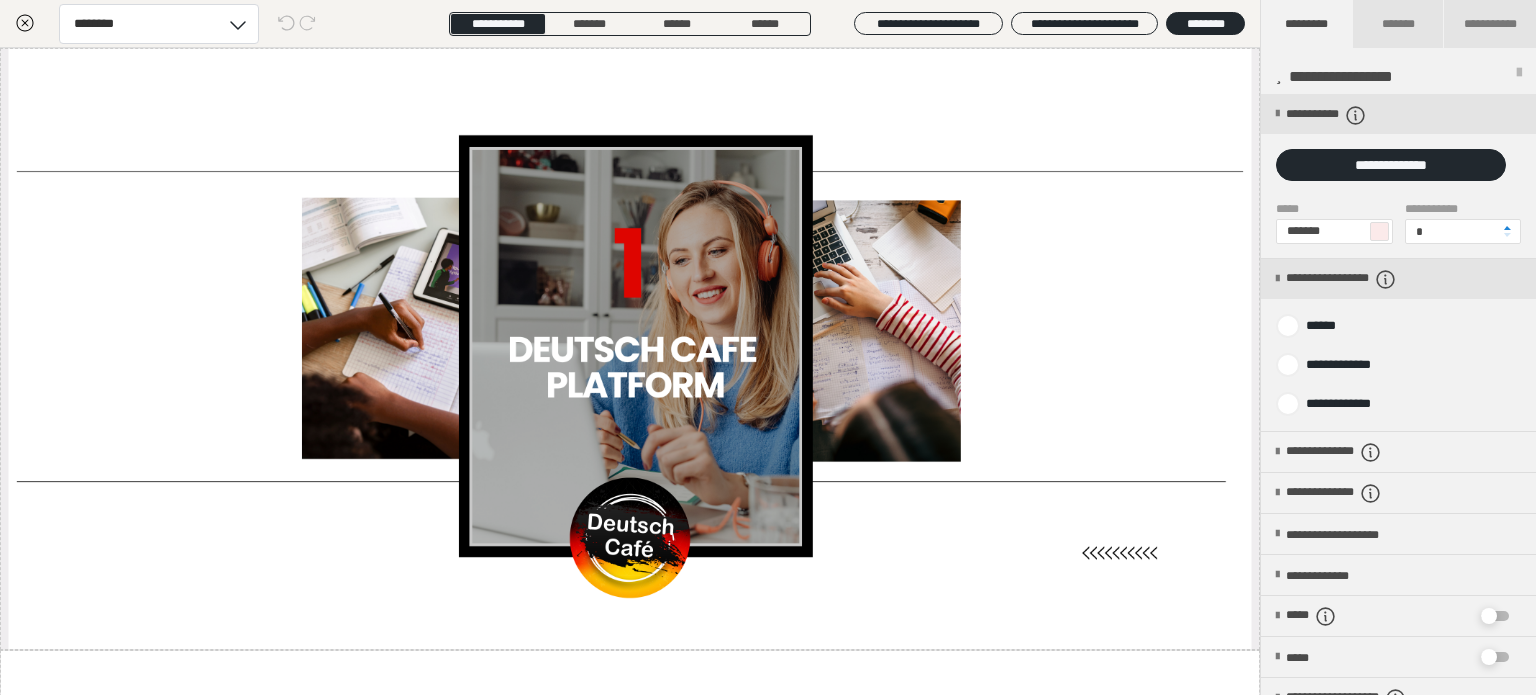 scroll, scrollTop: 533, scrollLeft: 0, axis: vertical 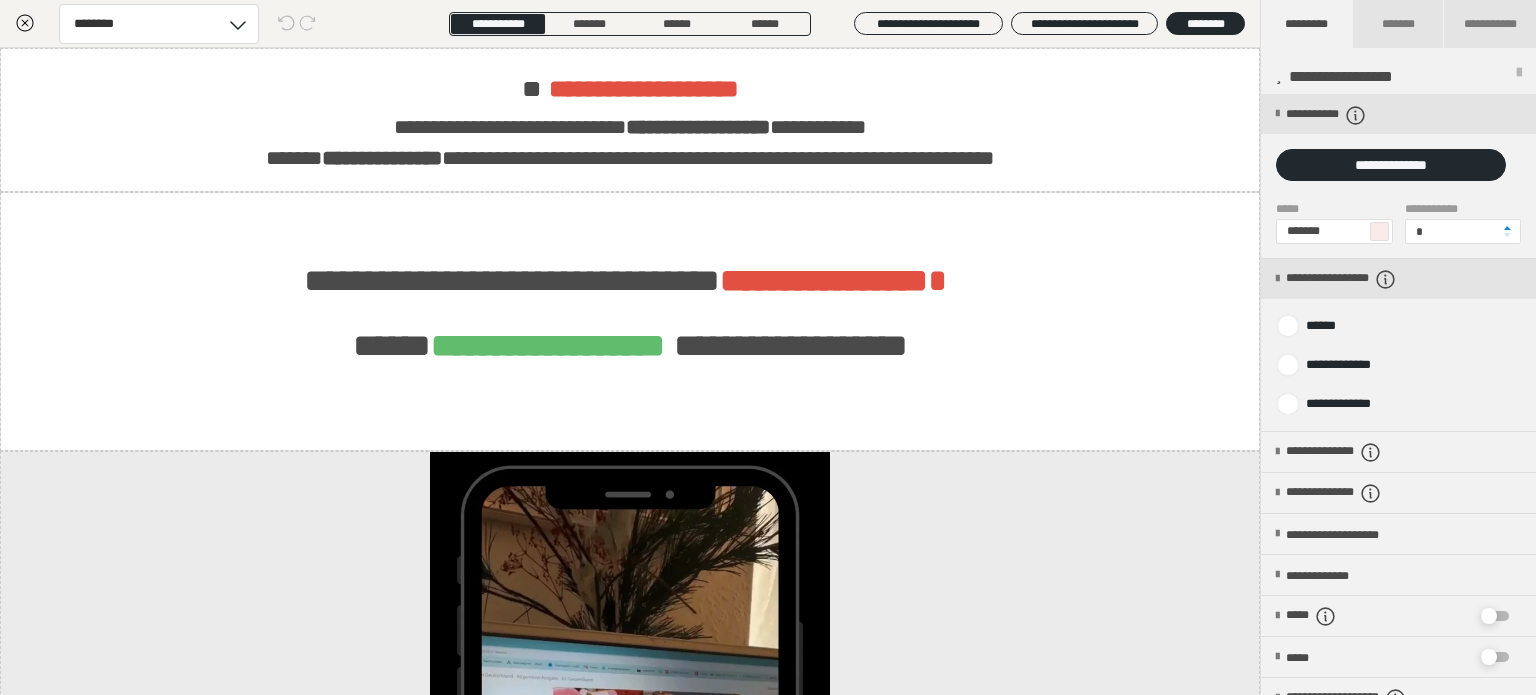 click 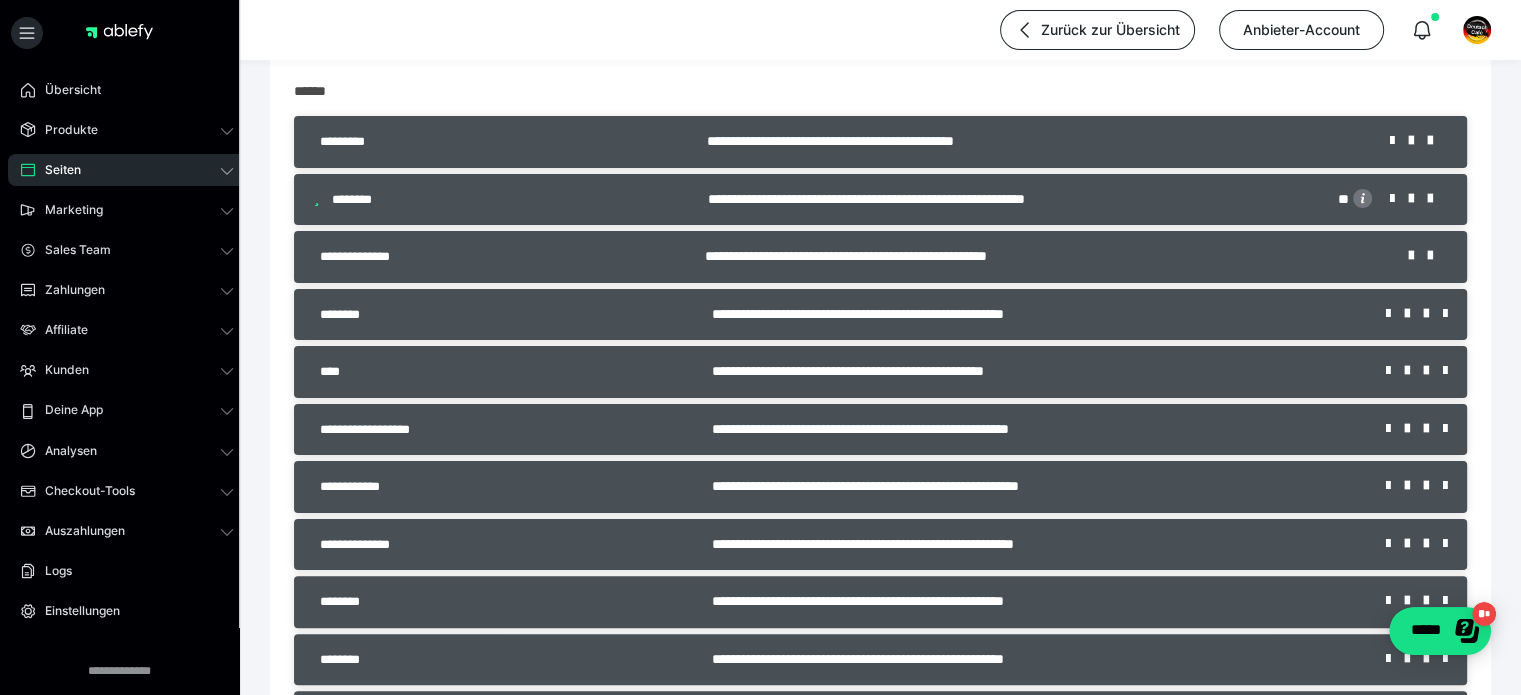 scroll, scrollTop: 333, scrollLeft: 0, axis: vertical 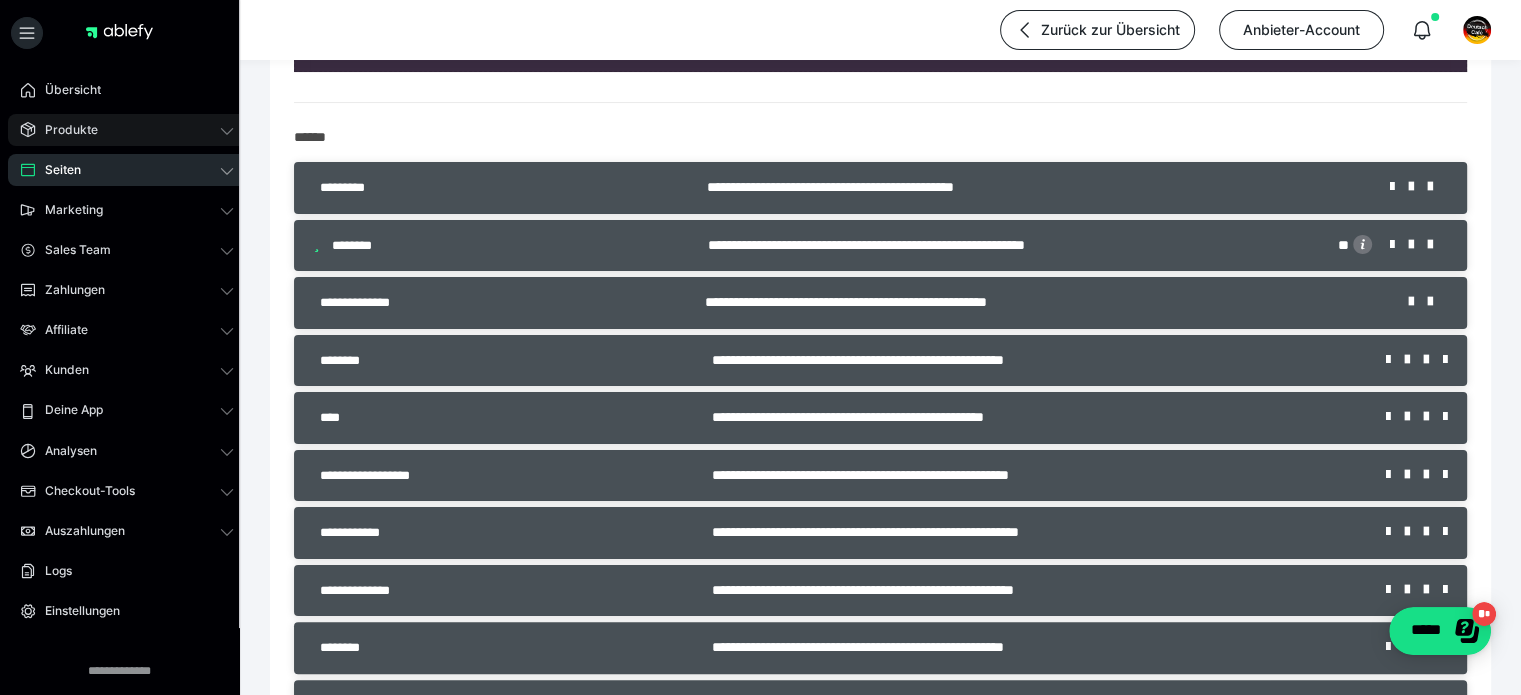 click on "Produkte" at bounding box center [64, 130] 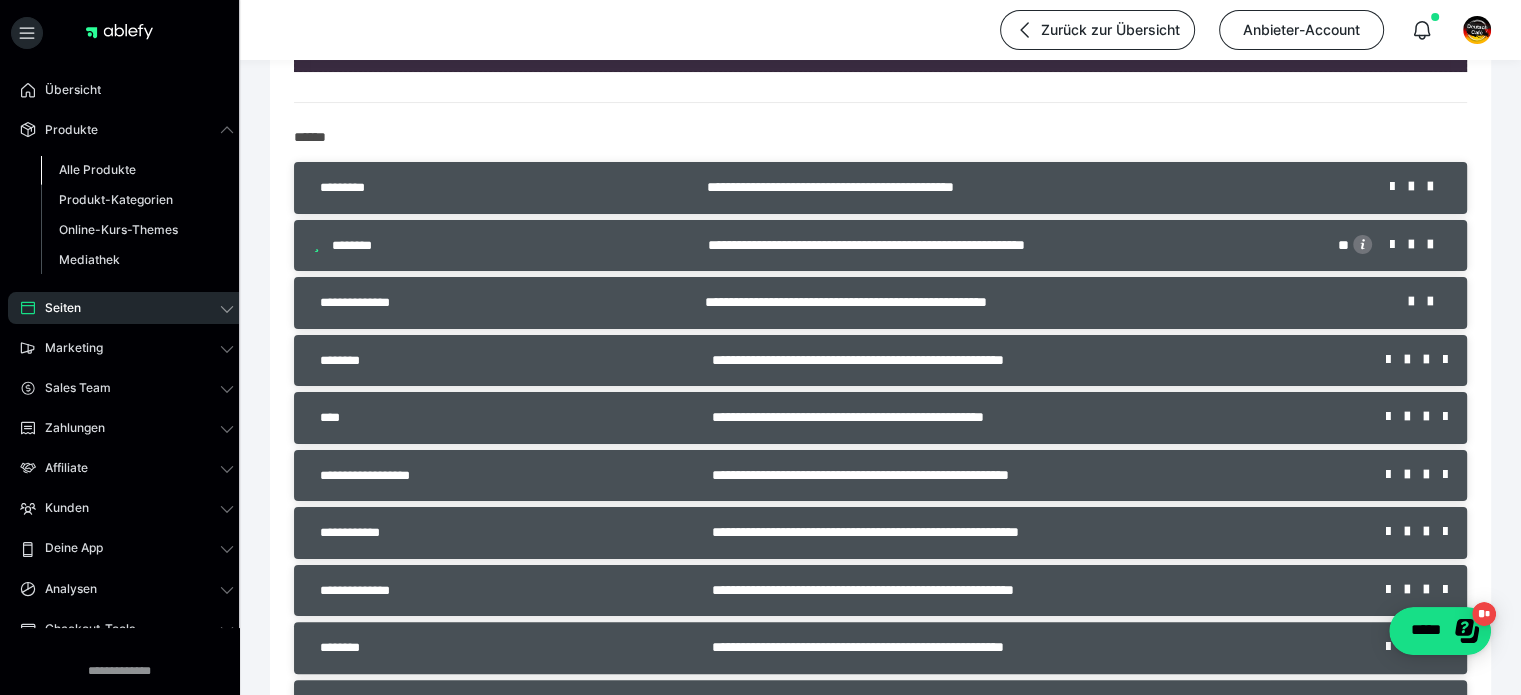 click on "Alle Produkte" at bounding box center (97, 169) 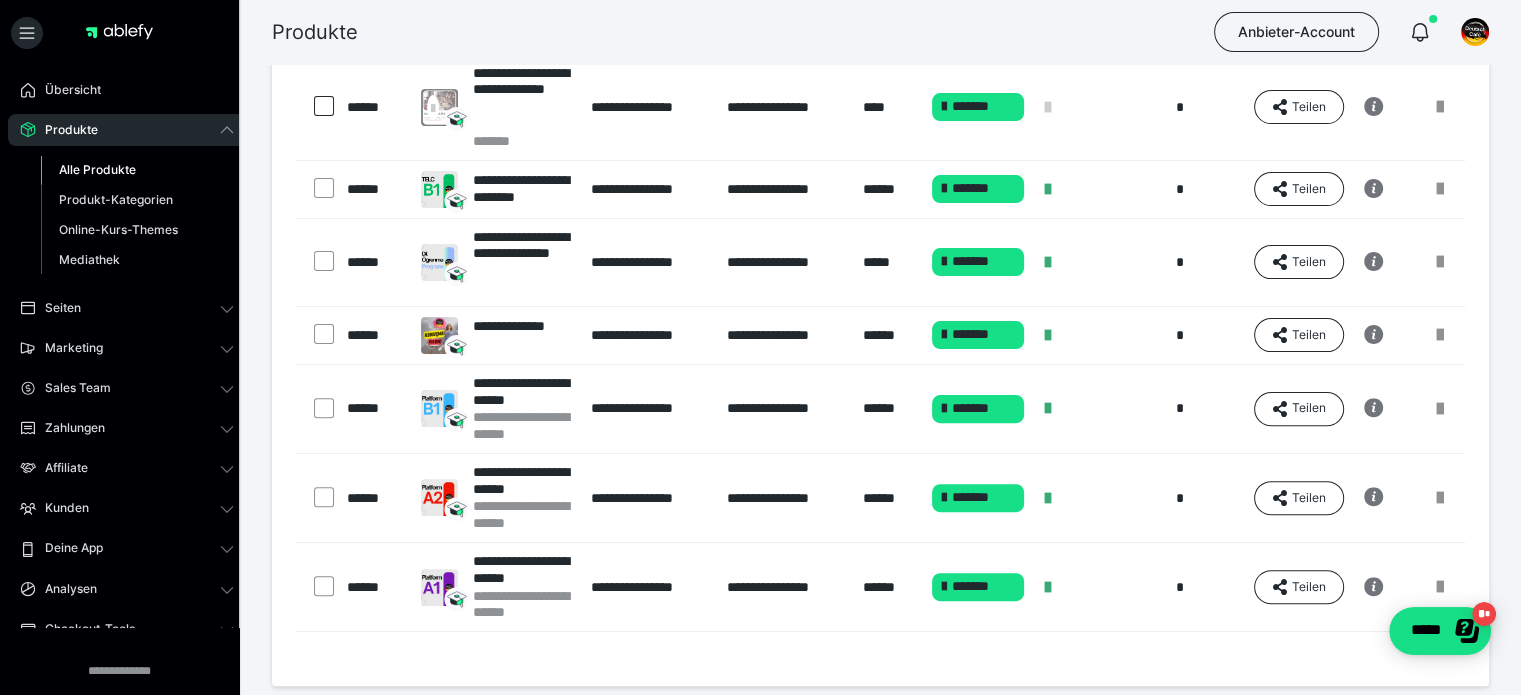 scroll, scrollTop: 566, scrollLeft: 0, axis: vertical 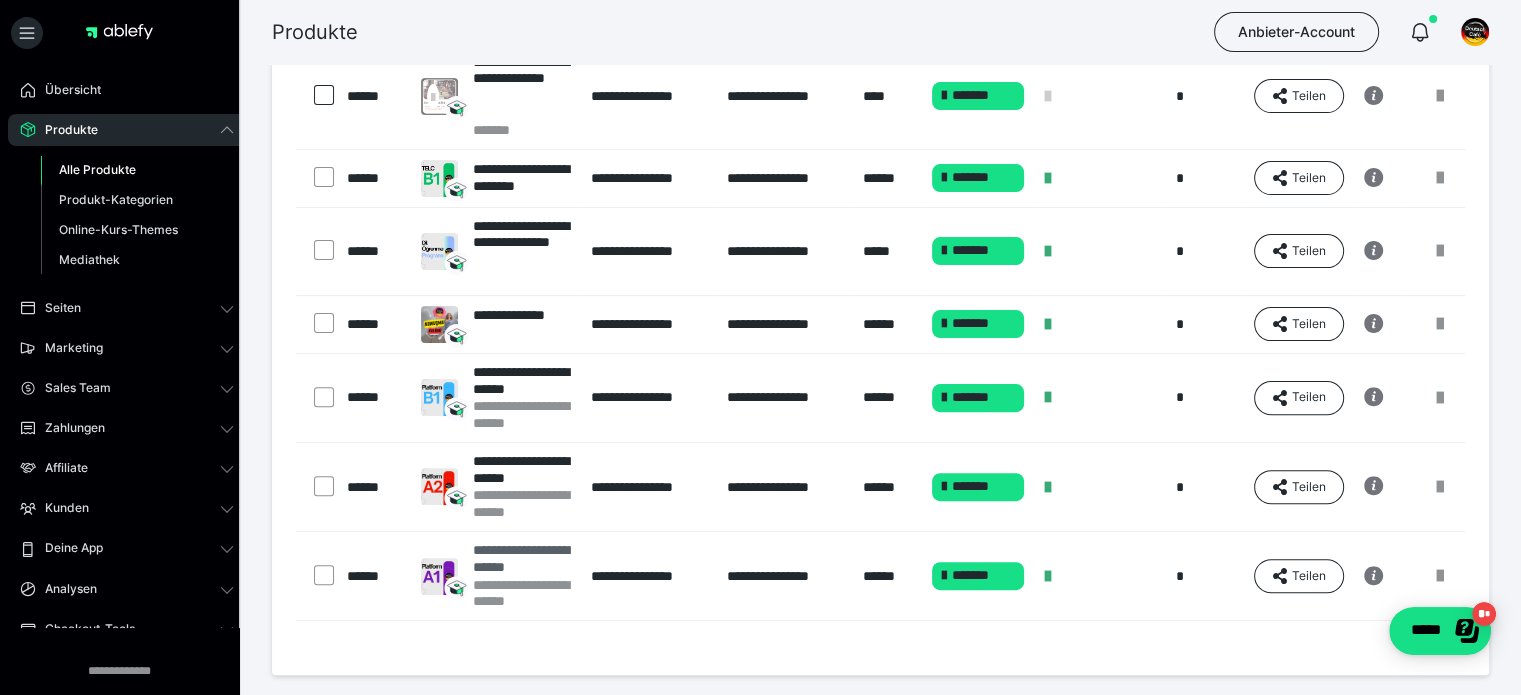 click on "**********" at bounding box center (522, 559) 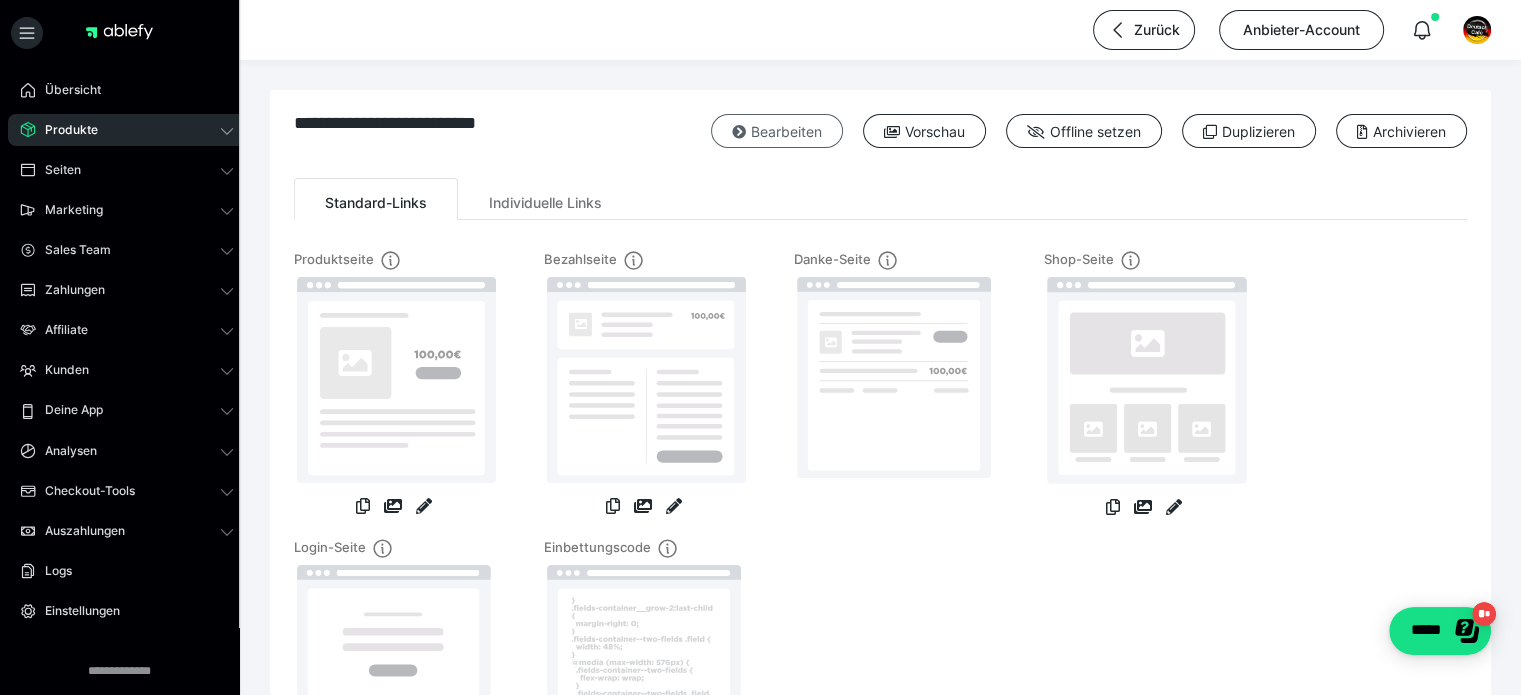click on "Bearbeiten" at bounding box center (777, 131) 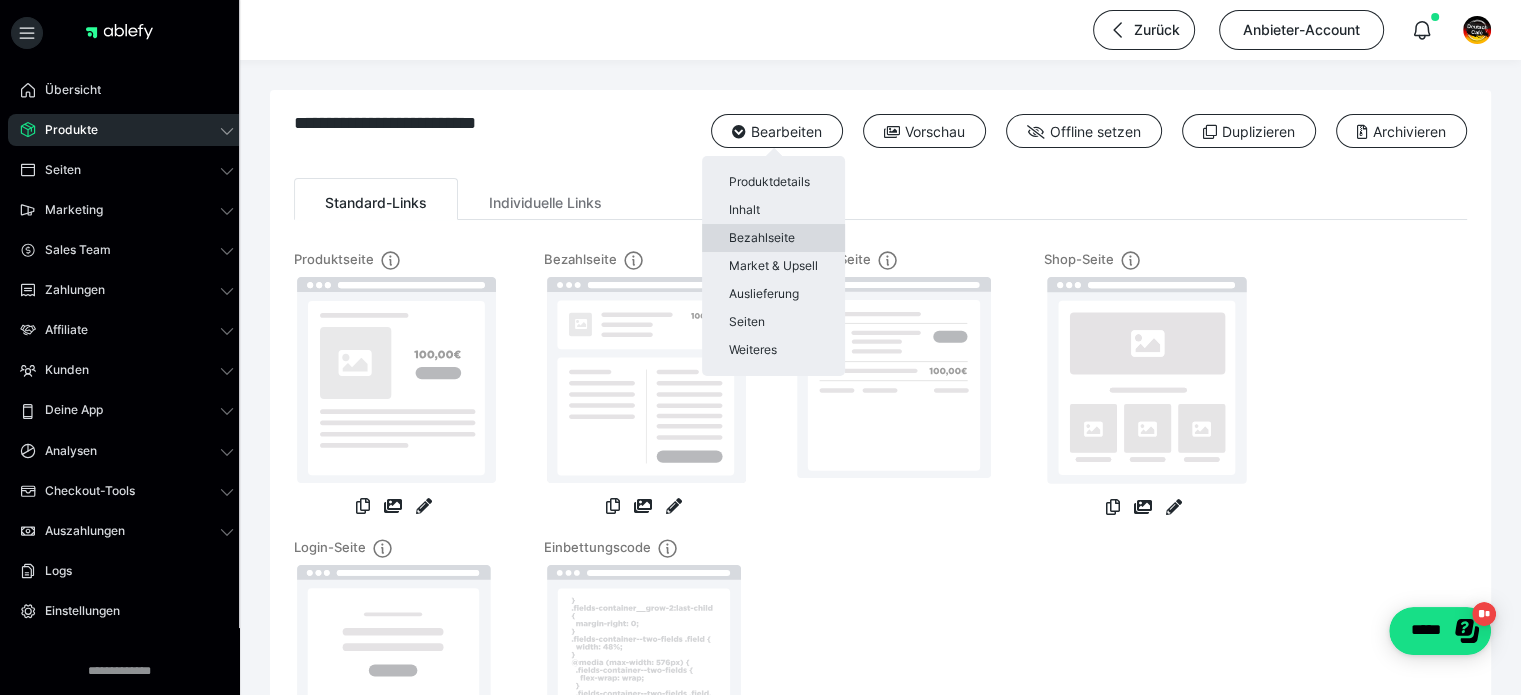 click on "Bezahlseite" at bounding box center (773, 238) 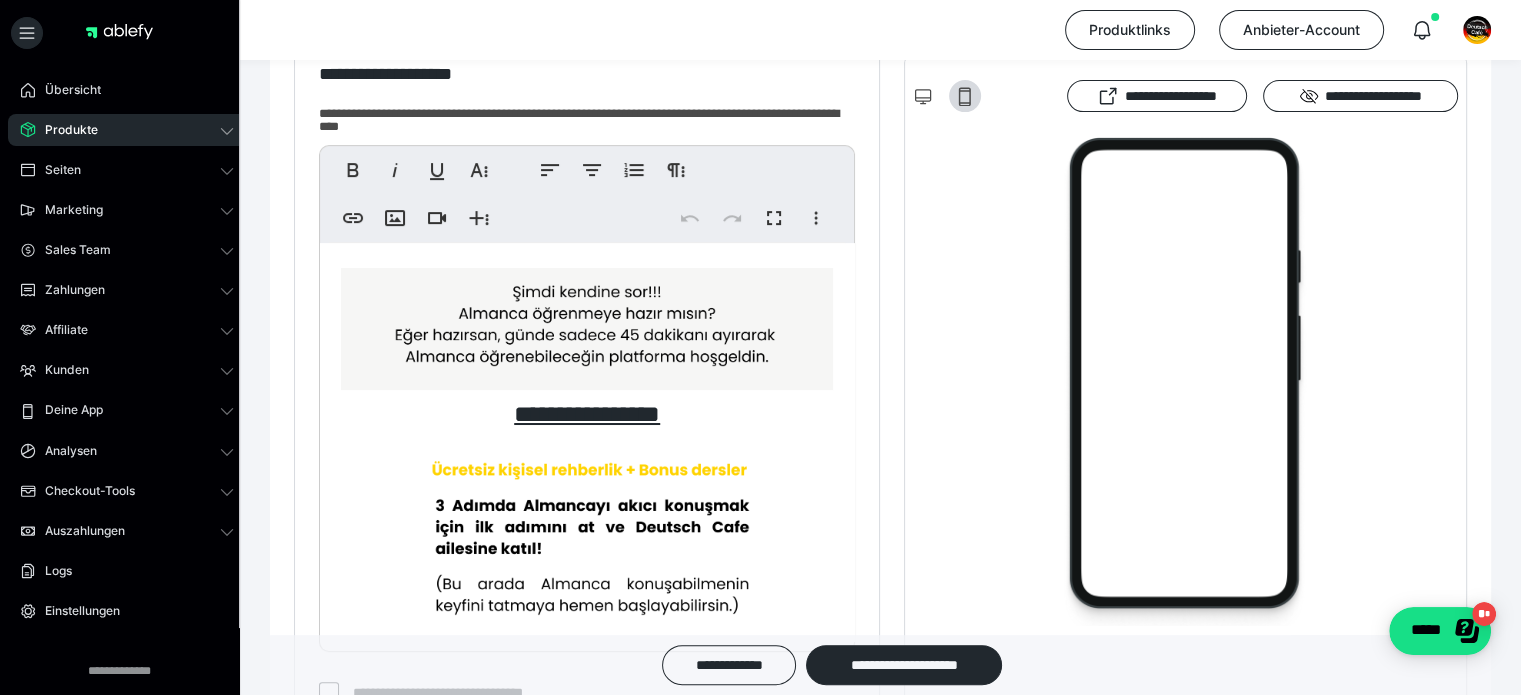 scroll, scrollTop: 533, scrollLeft: 0, axis: vertical 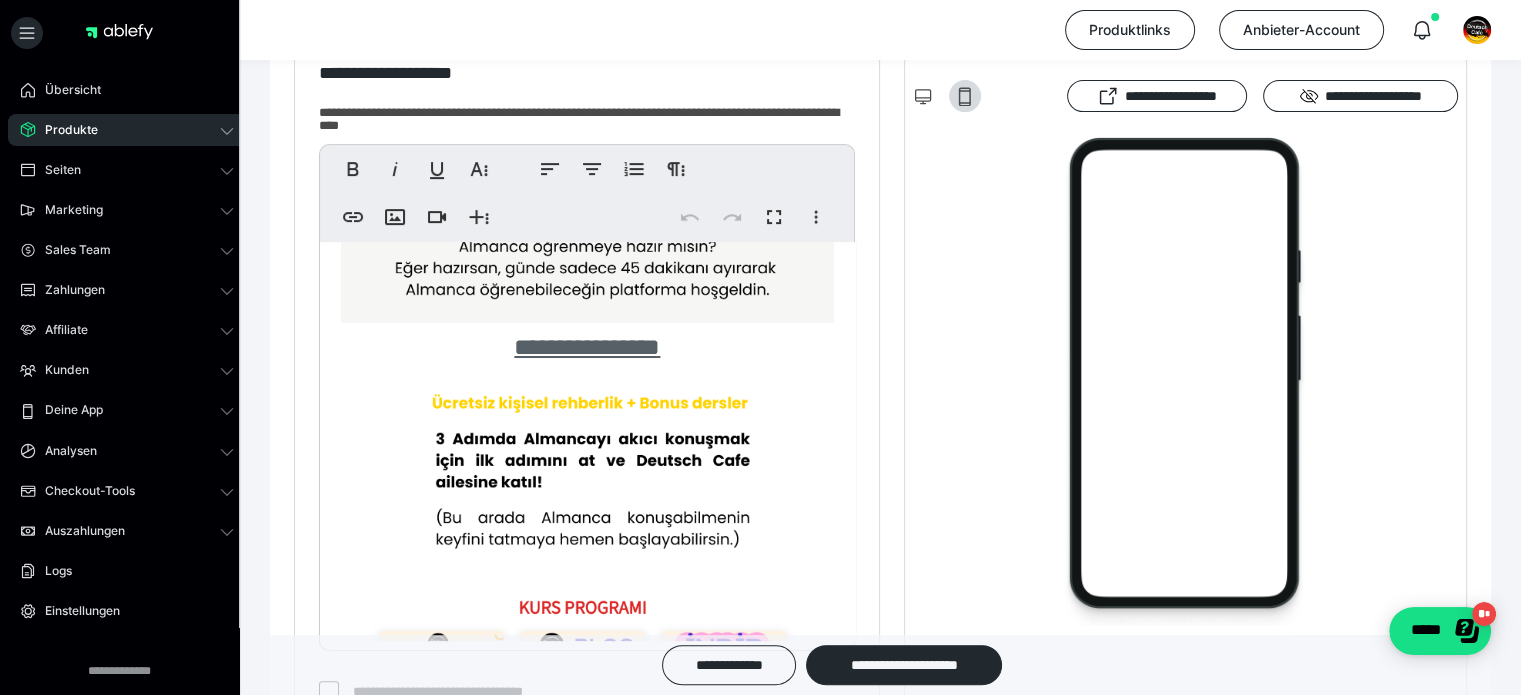 click on "**********" at bounding box center (587, 347) 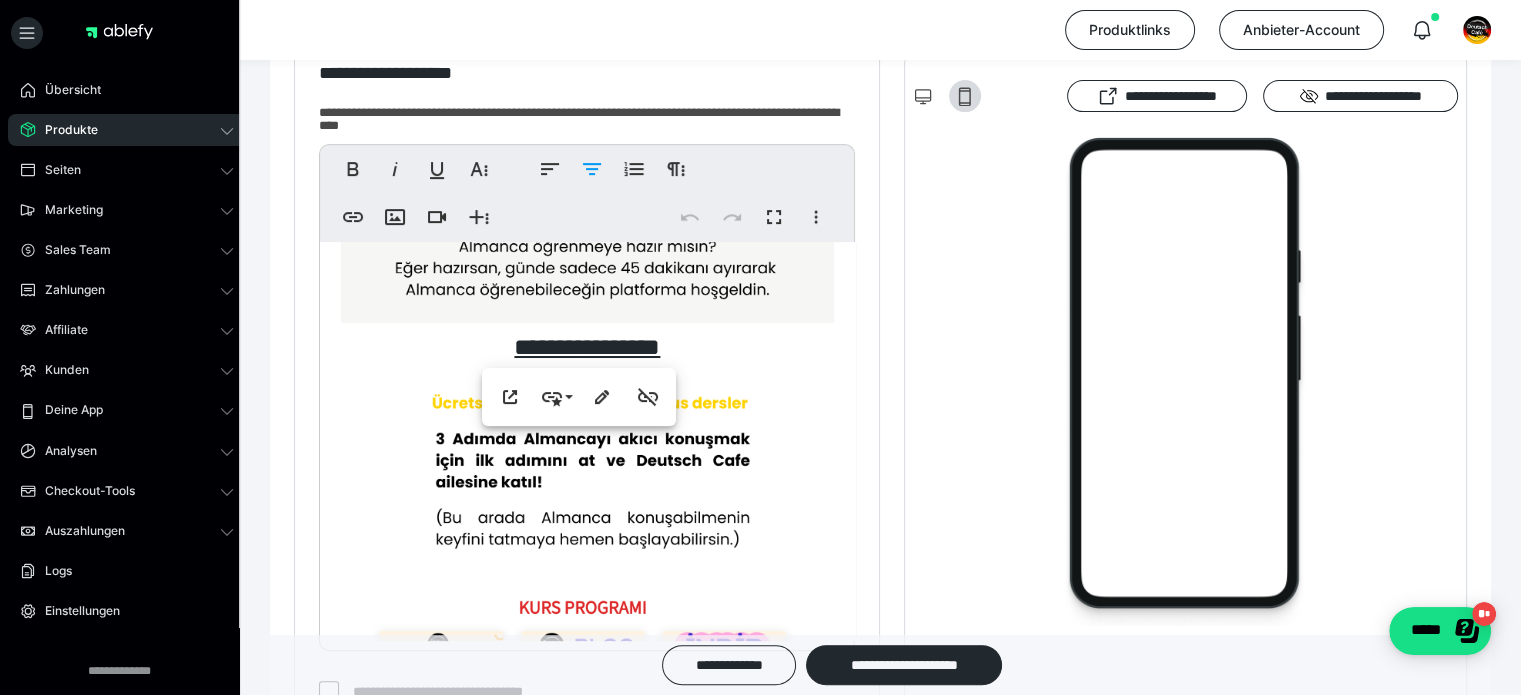 click on "**********" at bounding box center (587, 855) 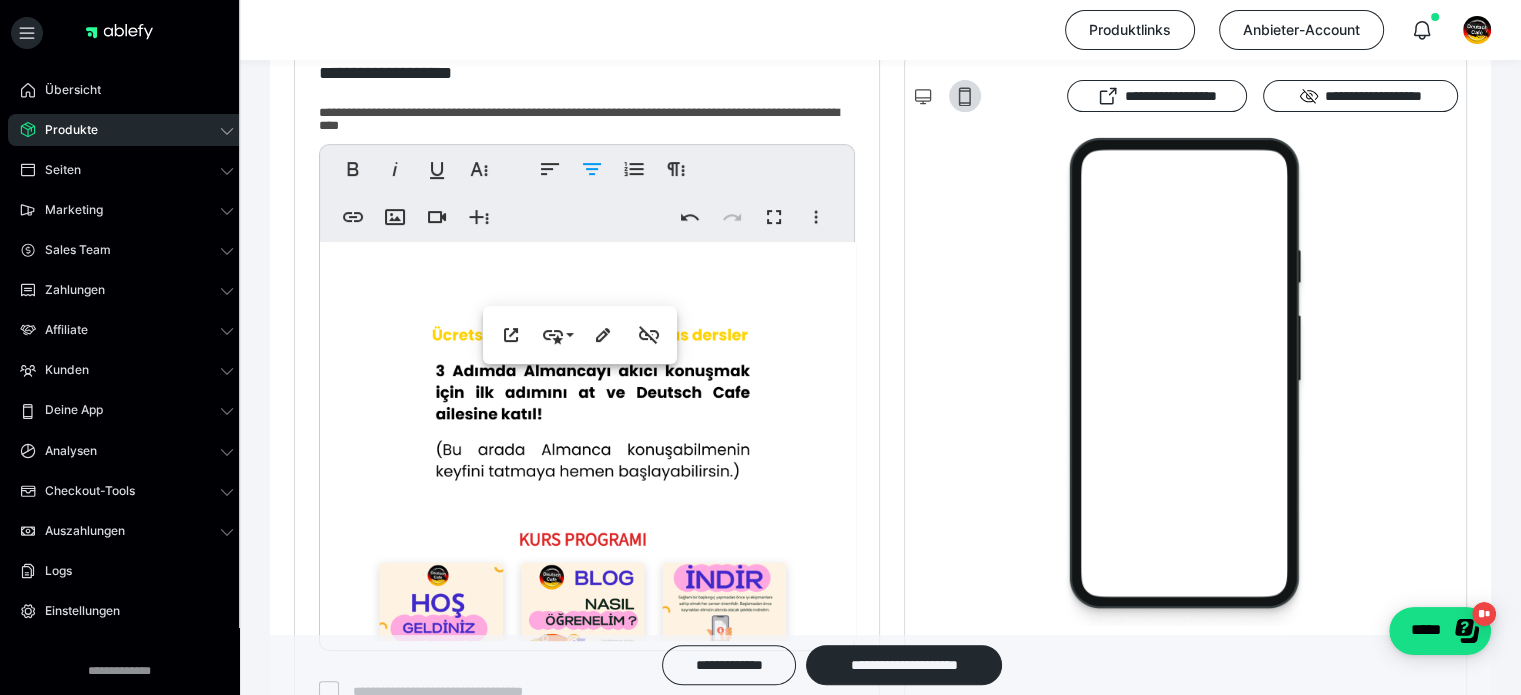 scroll, scrollTop: 0, scrollLeft: 0, axis: both 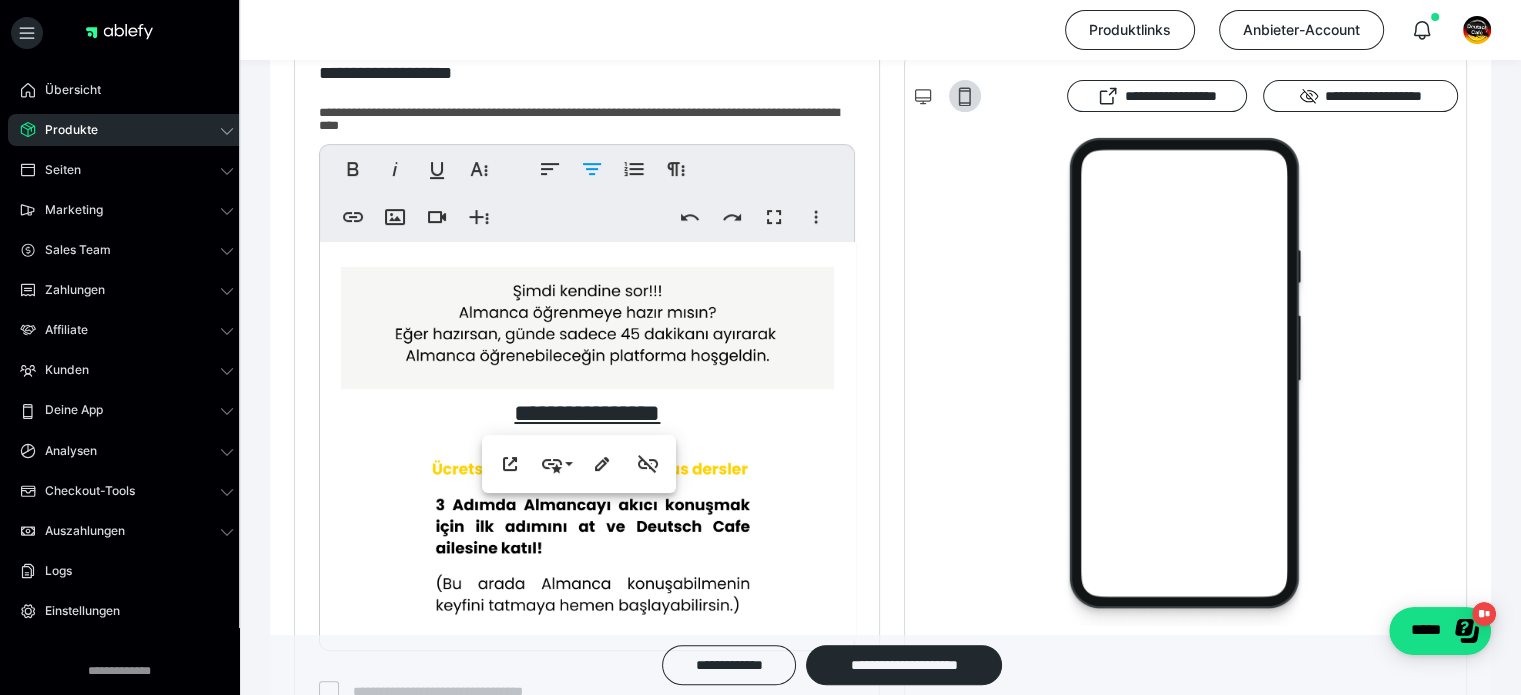 click at bounding box center [587, 546] 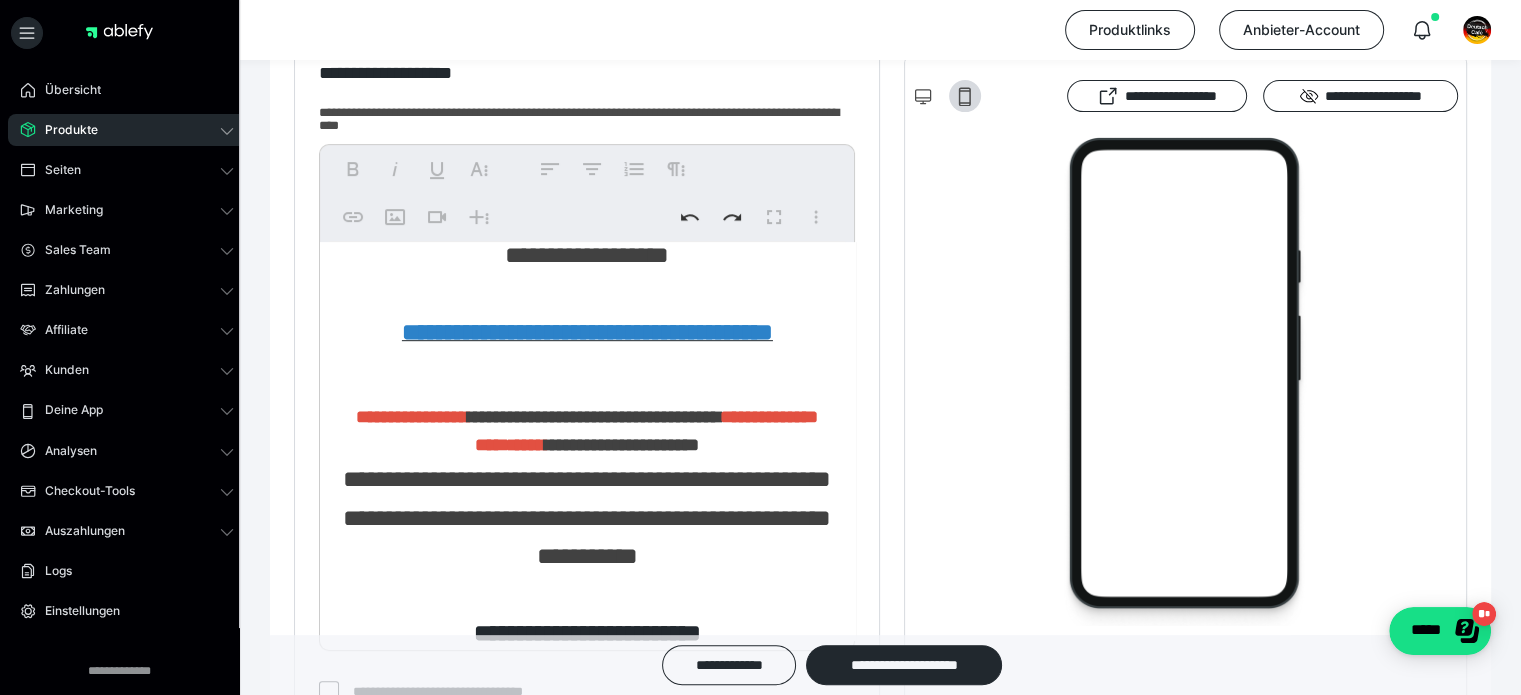 scroll, scrollTop: 1328, scrollLeft: 0, axis: vertical 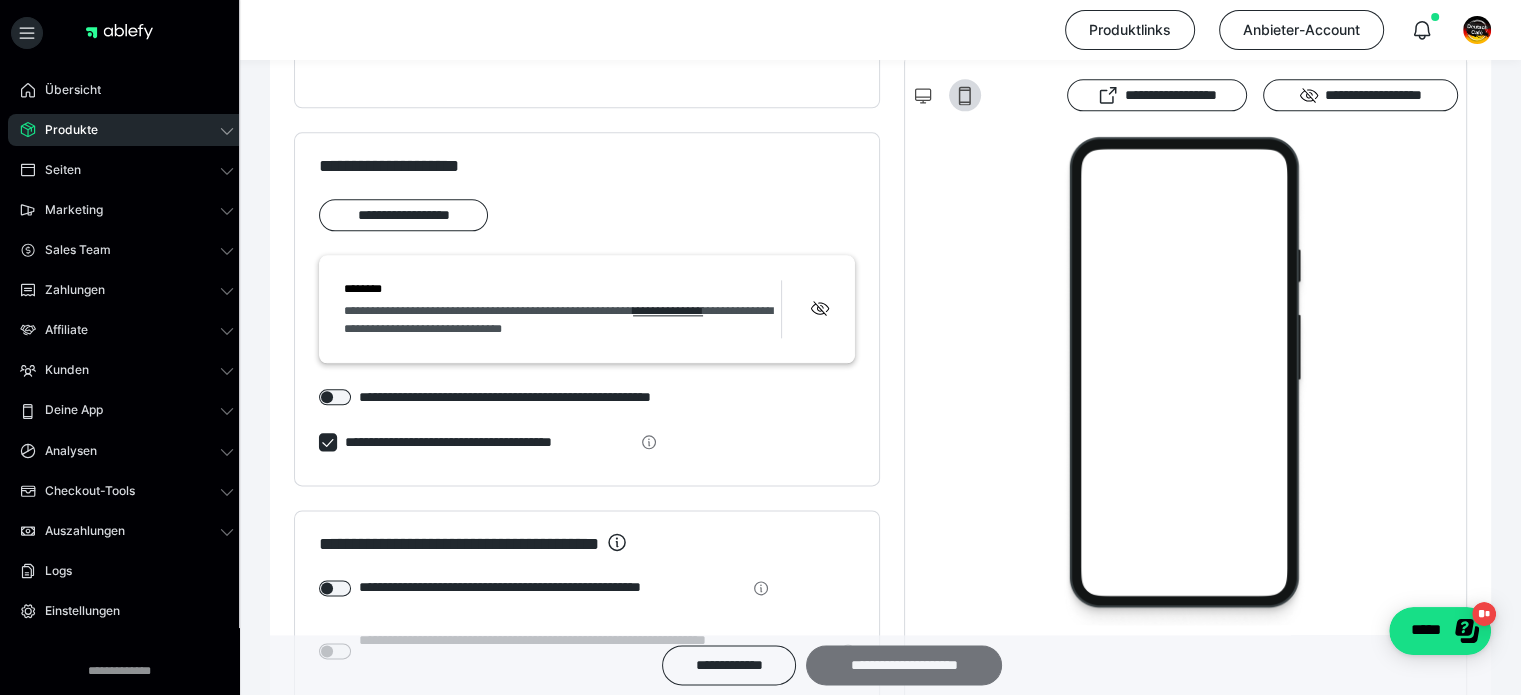 click on "**********" at bounding box center [904, 665] 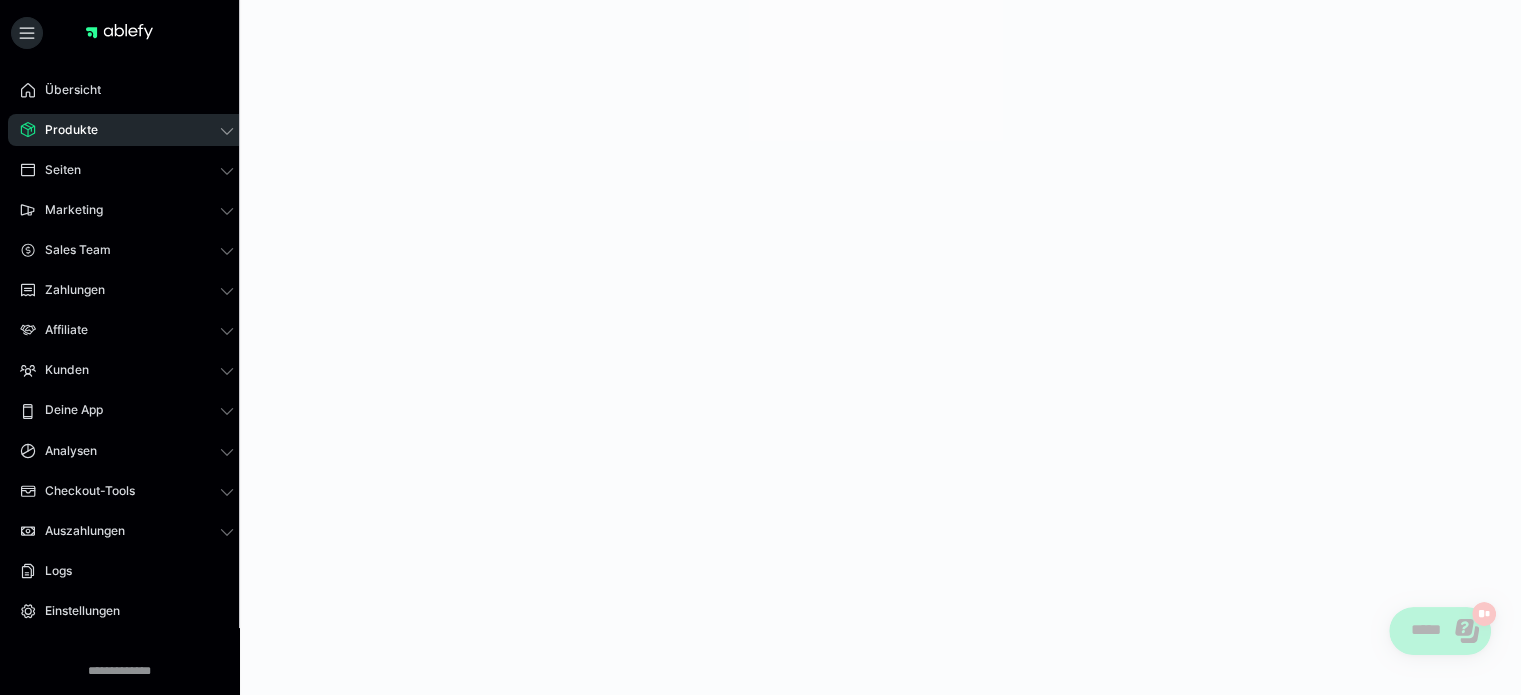 scroll, scrollTop: 0, scrollLeft: 0, axis: both 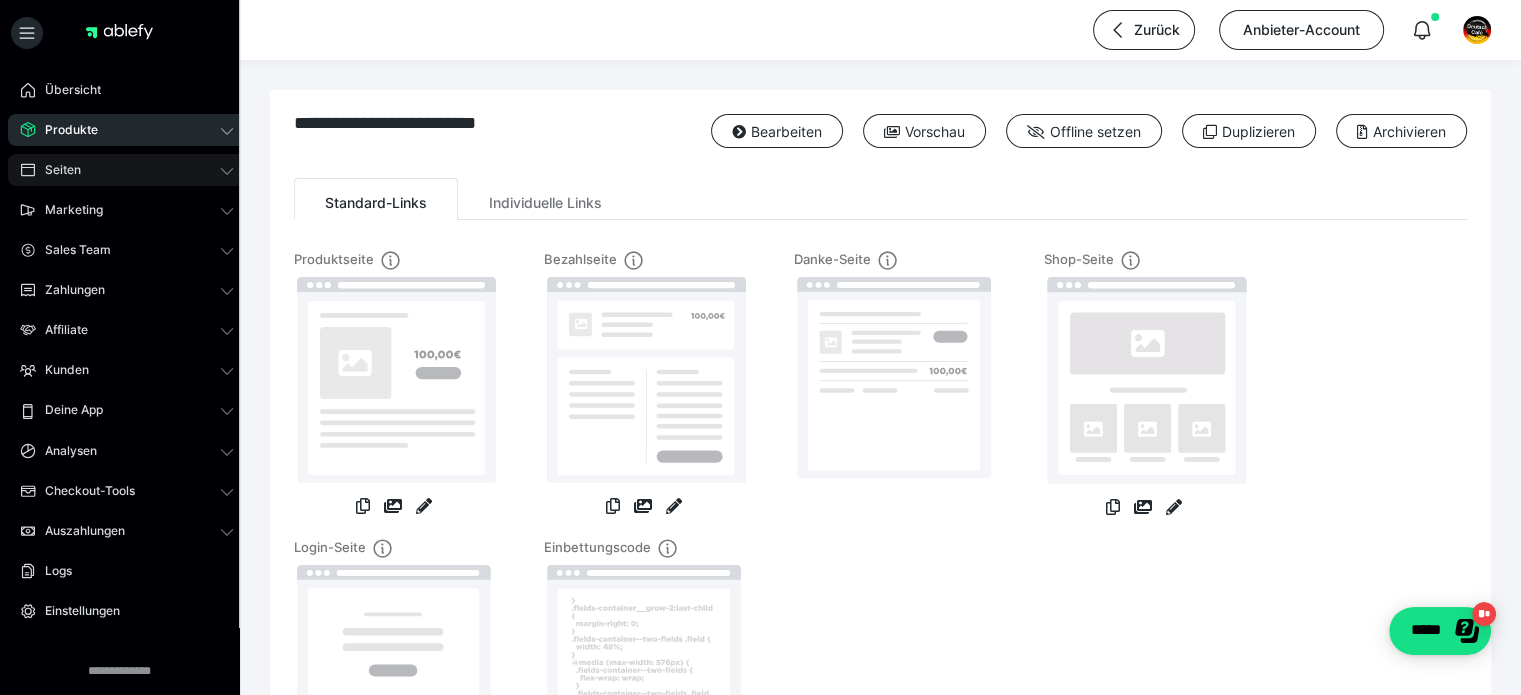 click on "Seiten" at bounding box center (127, 170) 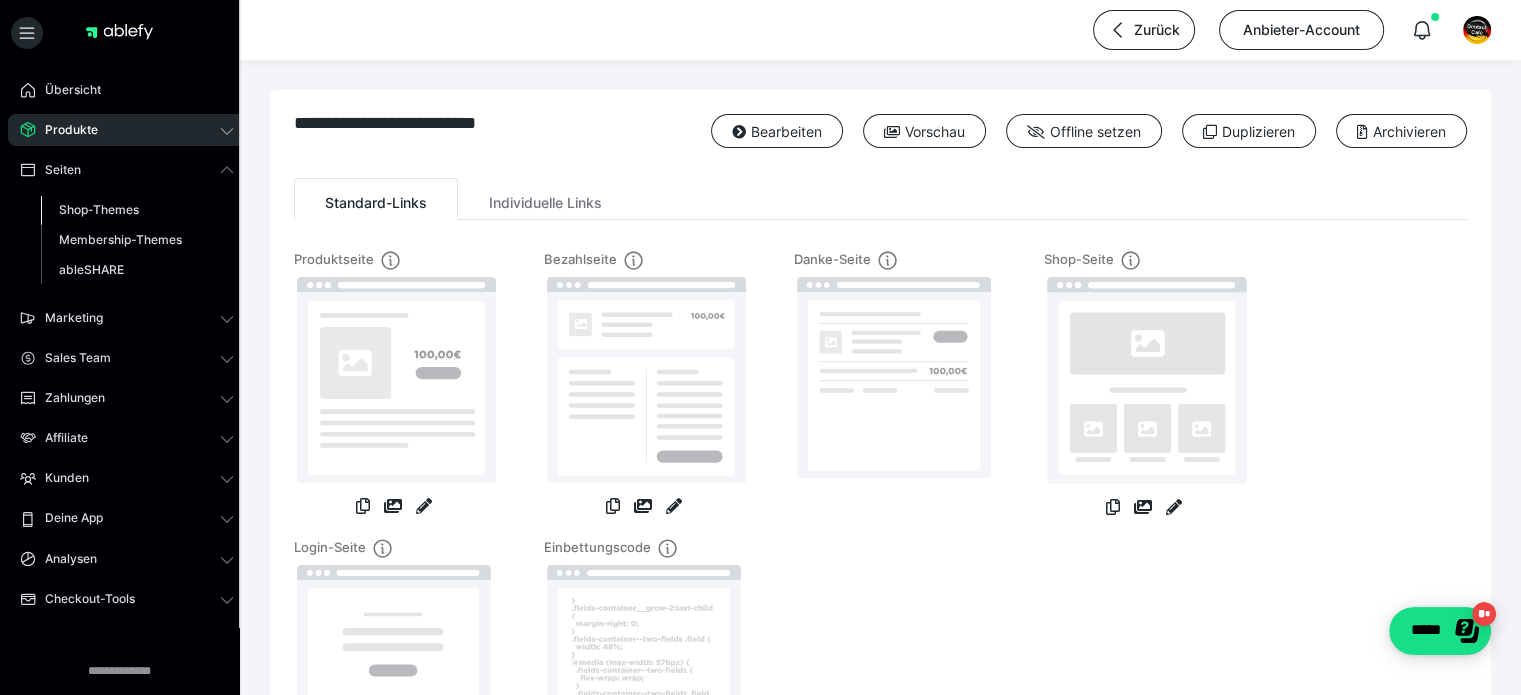 click on "Shop-Themes" at bounding box center (99, 209) 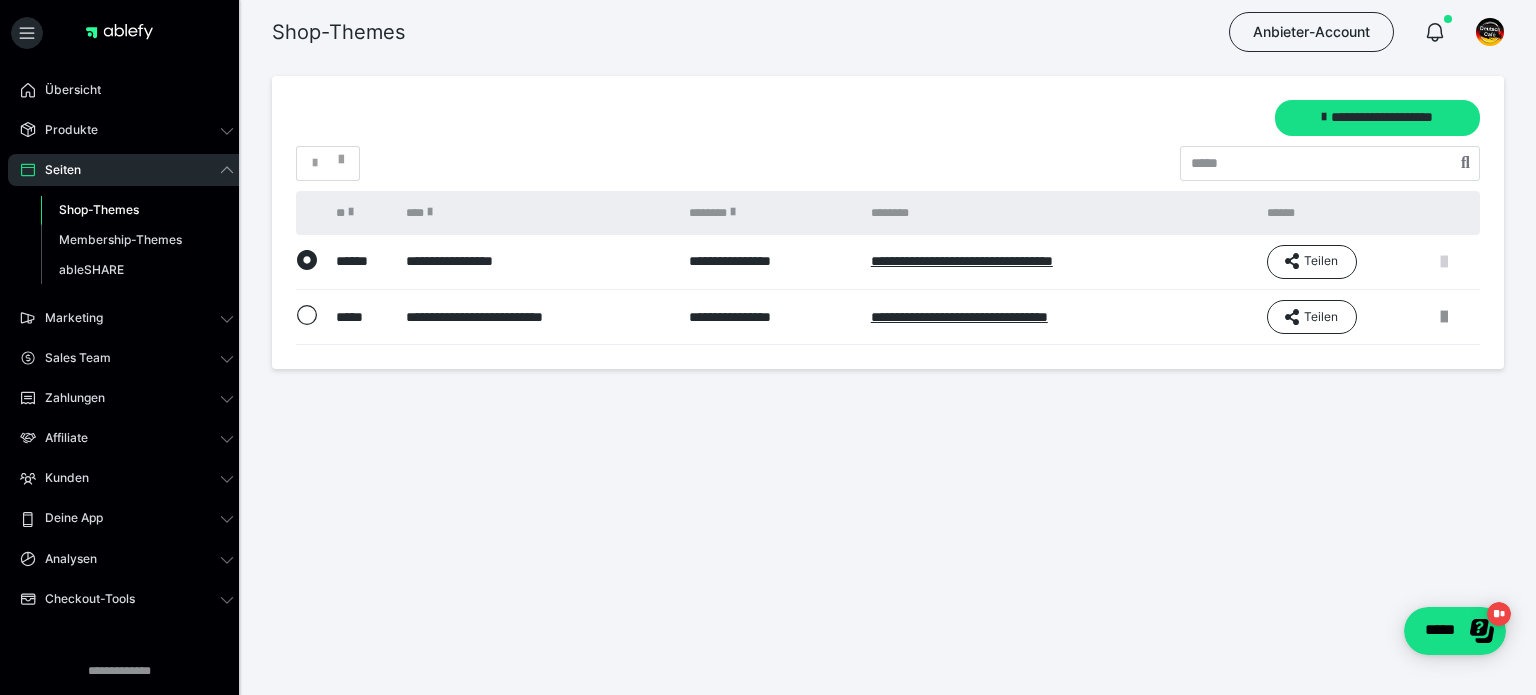 click at bounding box center [1444, 262] 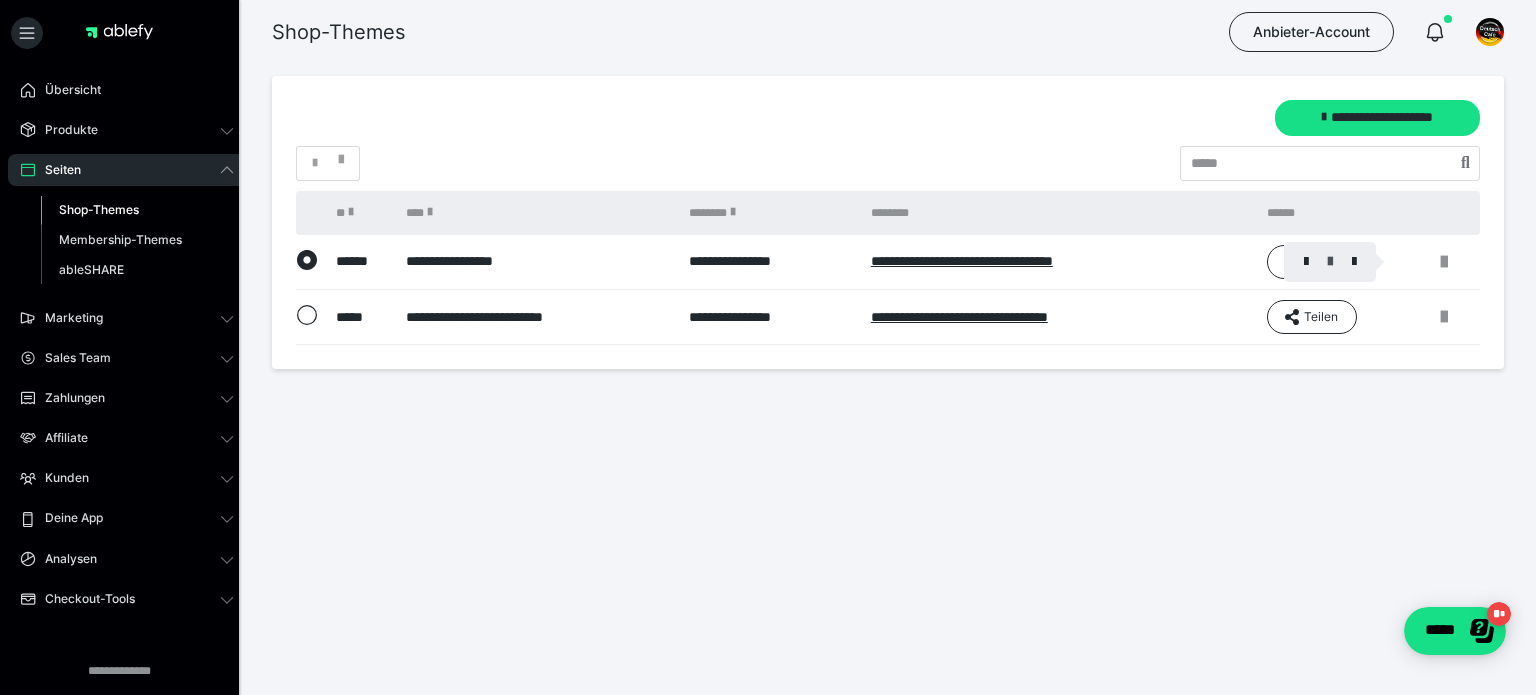 click at bounding box center [1330, 262] 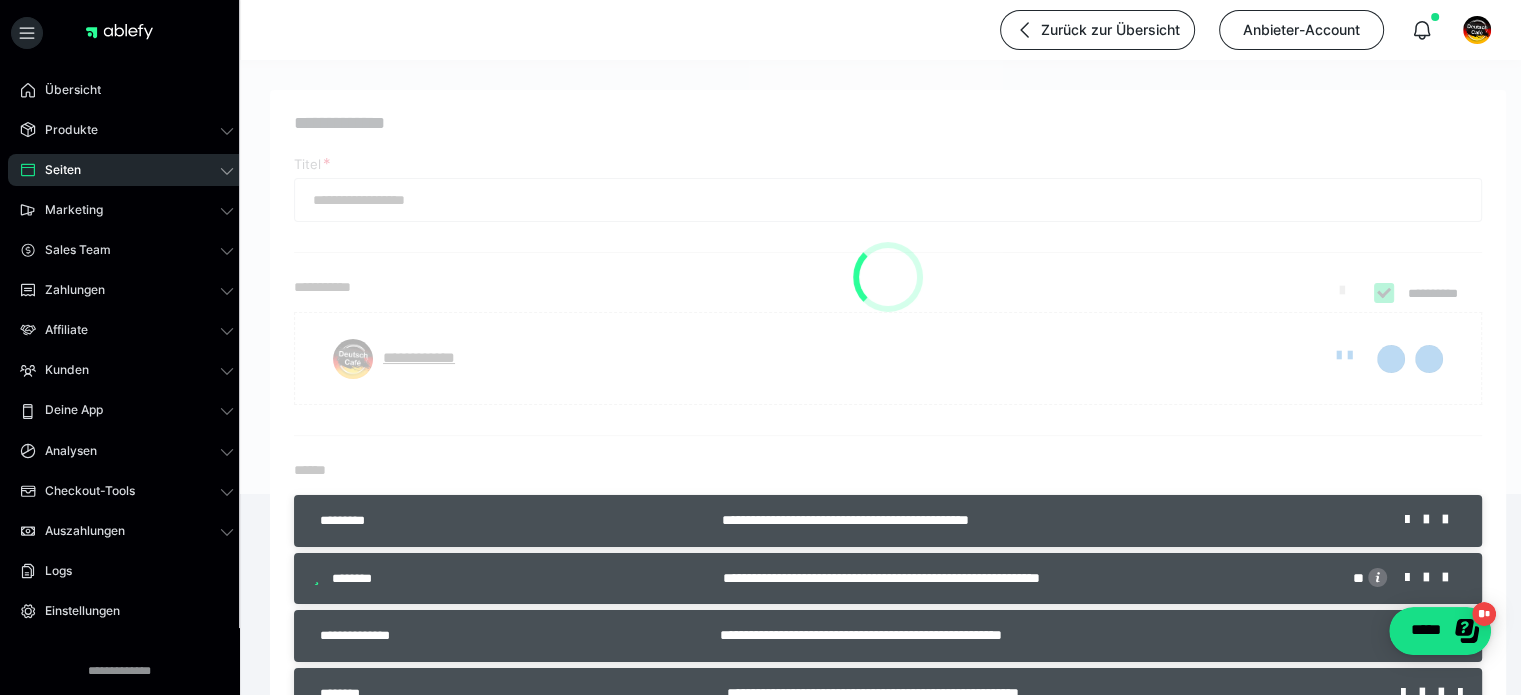 type on "**********" 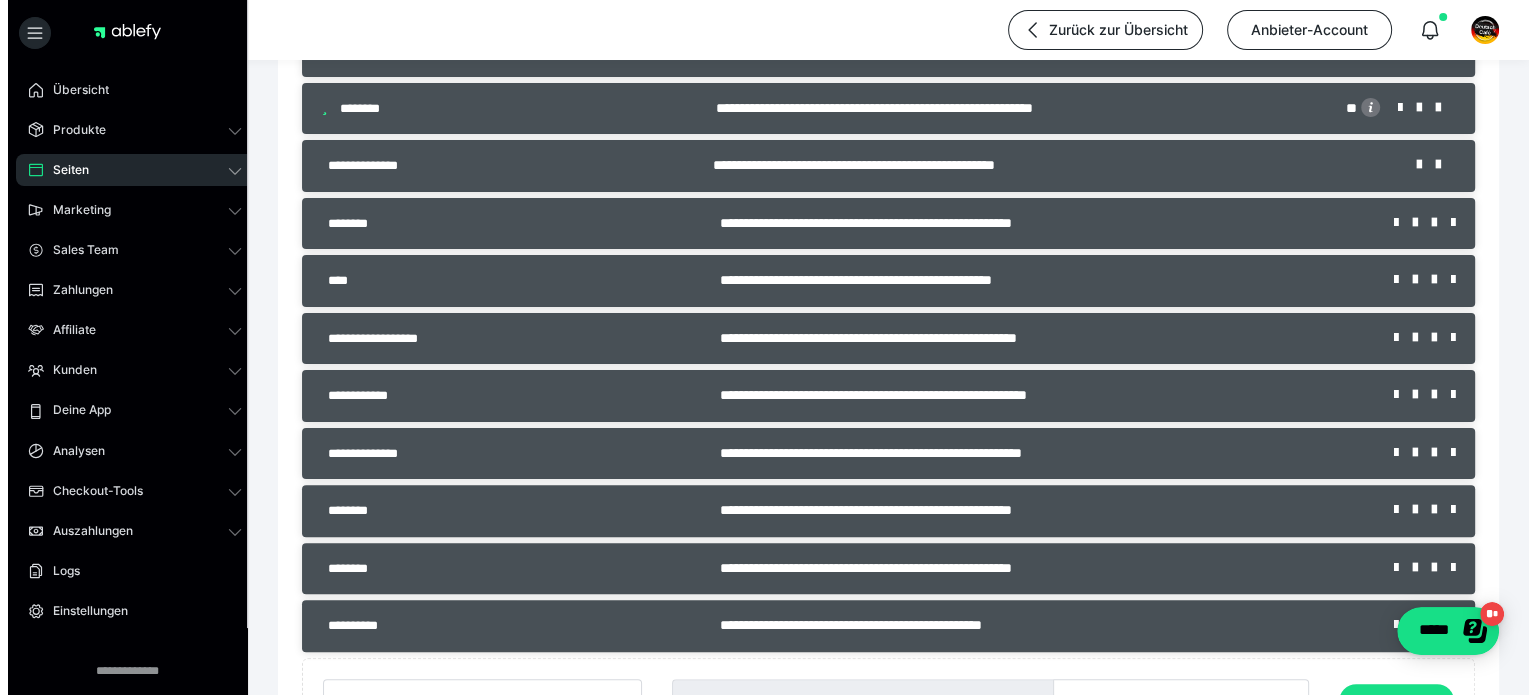 scroll, scrollTop: 500, scrollLeft: 0, axis: vertical 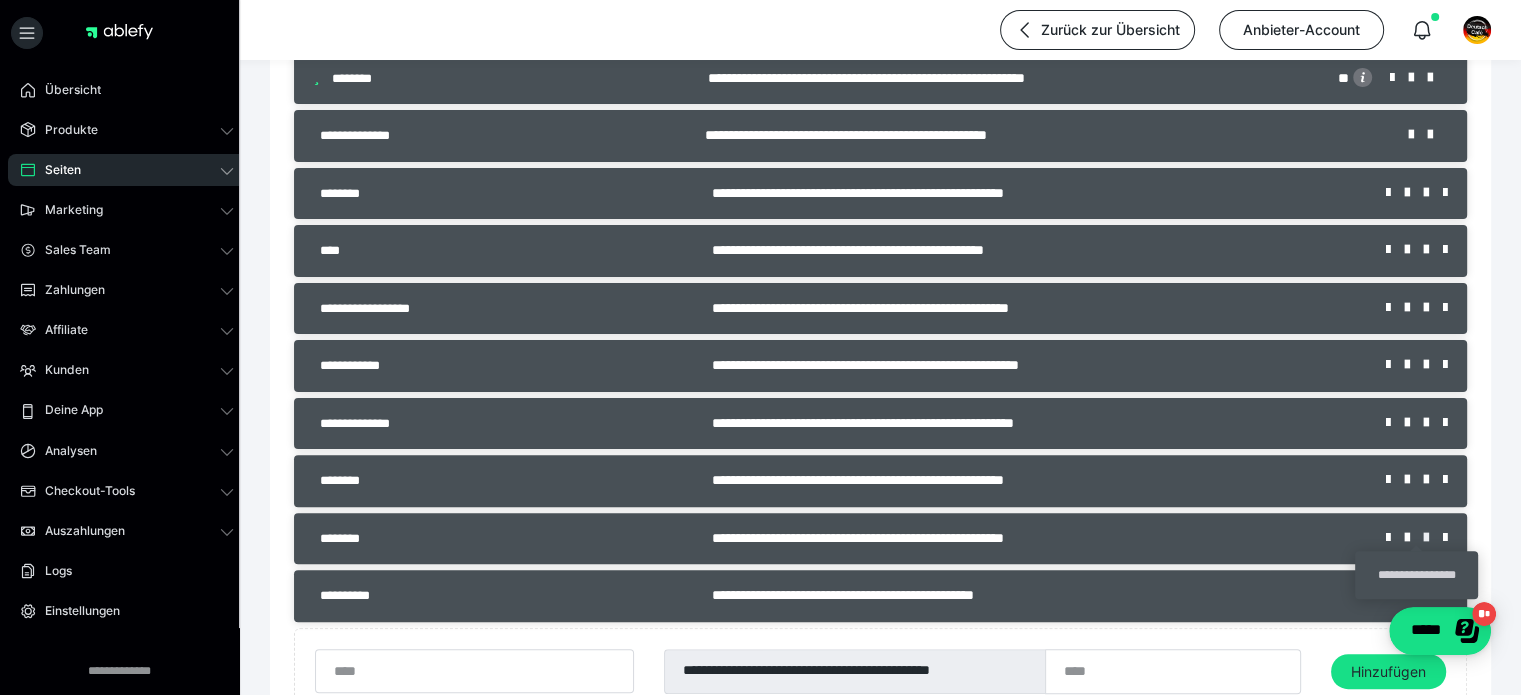 click at bounding box center [1433, 538] 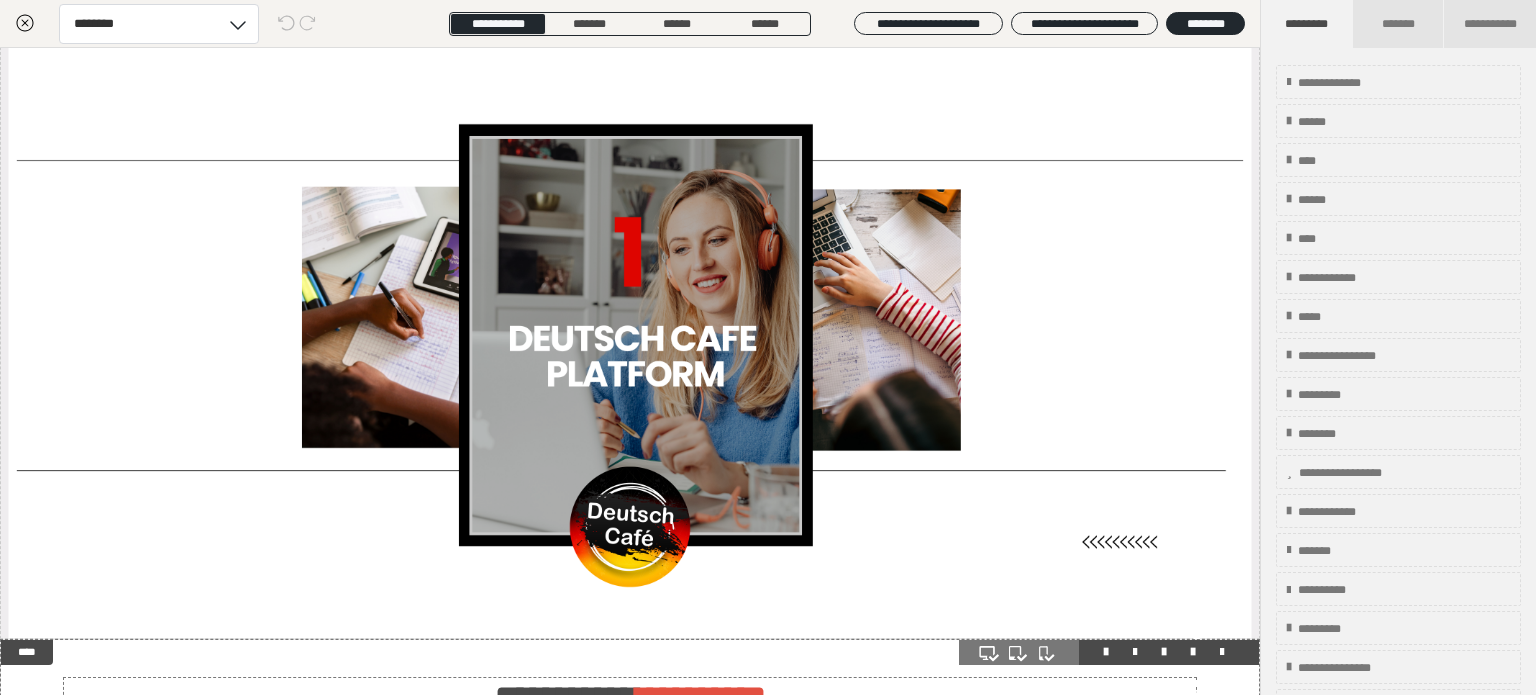 scroll, scrollTop: 0, scrollLeft: 0, axis: both 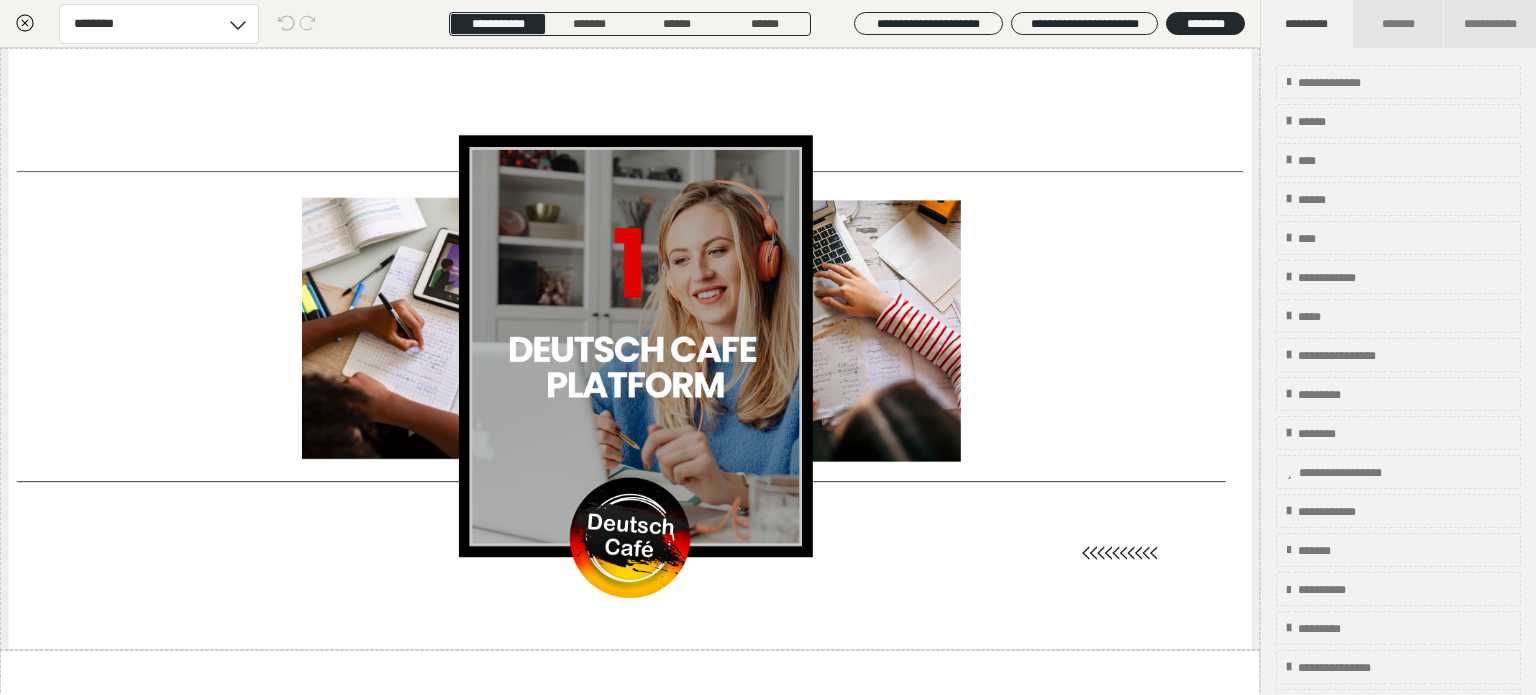 click 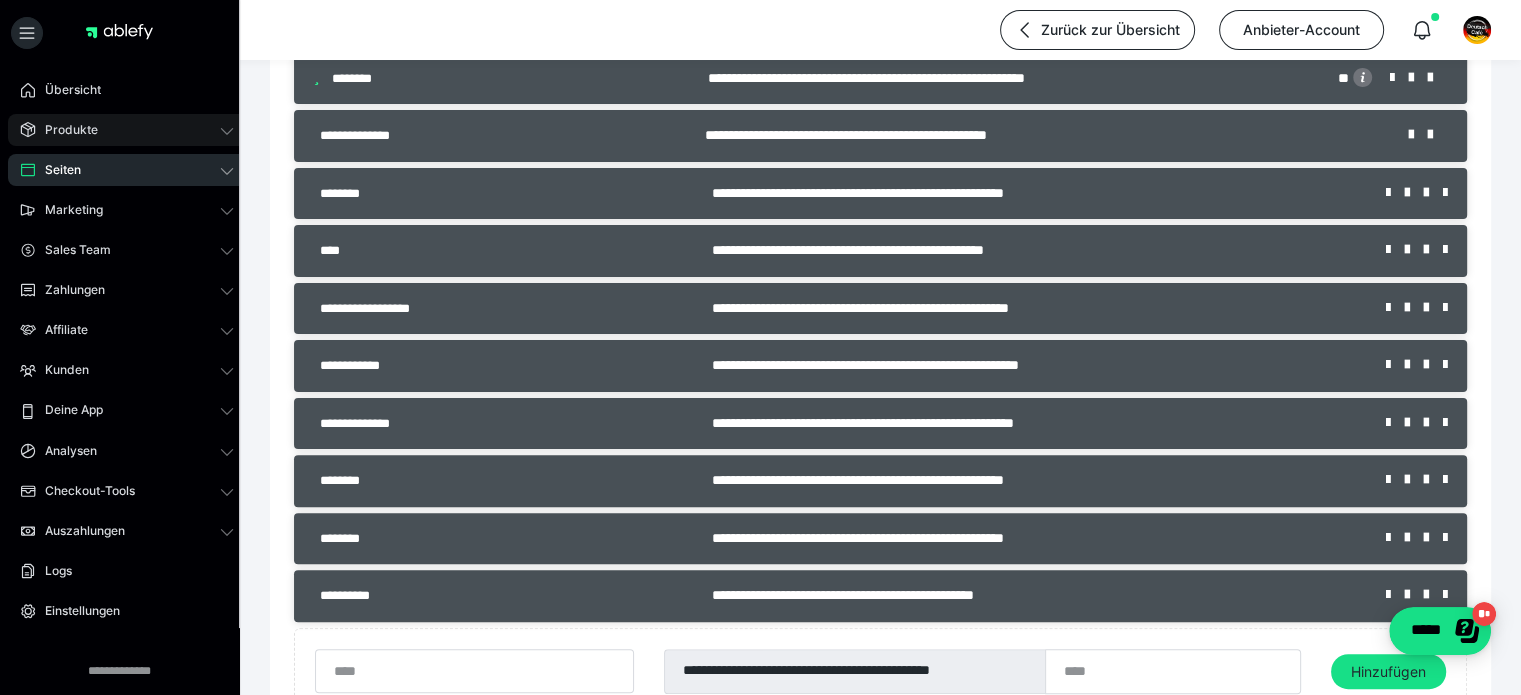 click on "Produkte" at bounding box center (64, 130) 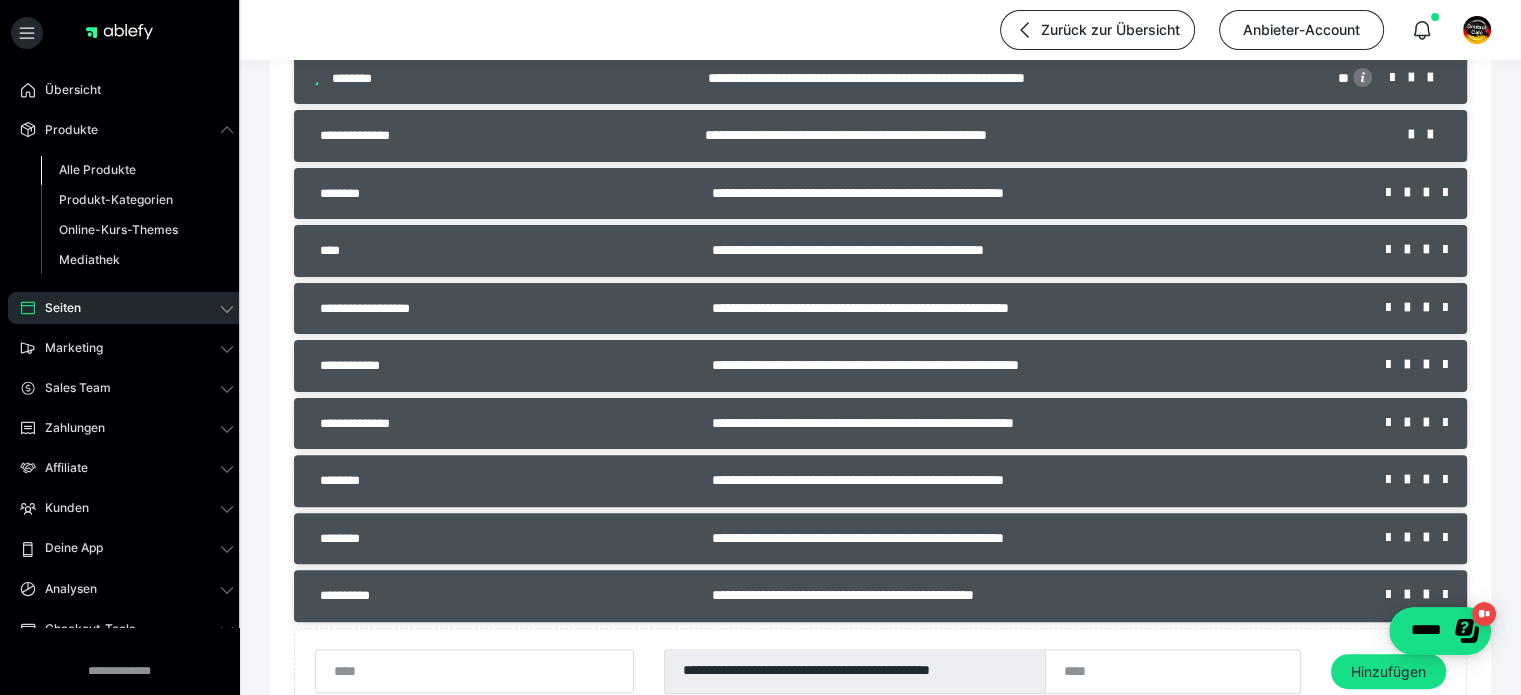 click on "Alle Produkte" at bounding box center [97, 169] 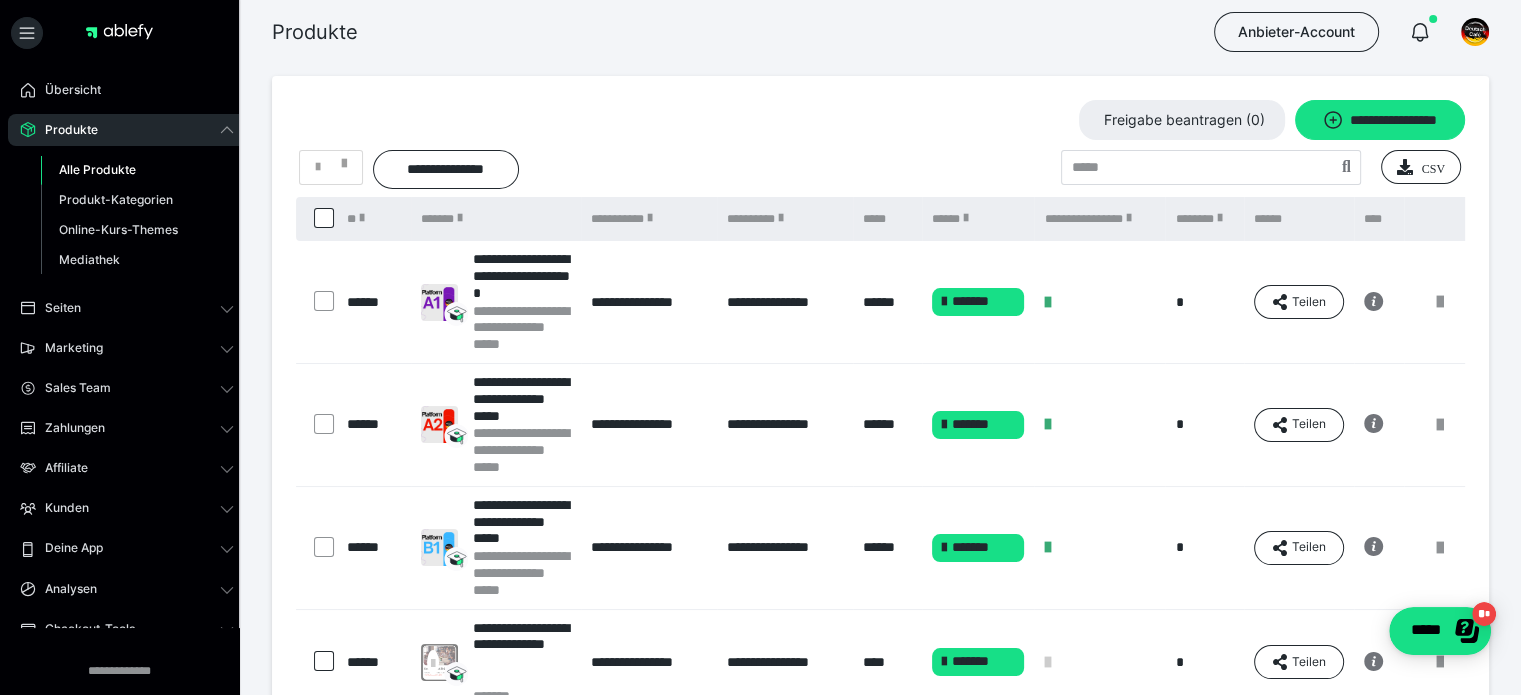 scroll, scrollTop: 0, scrollLeft: 0, axis: both 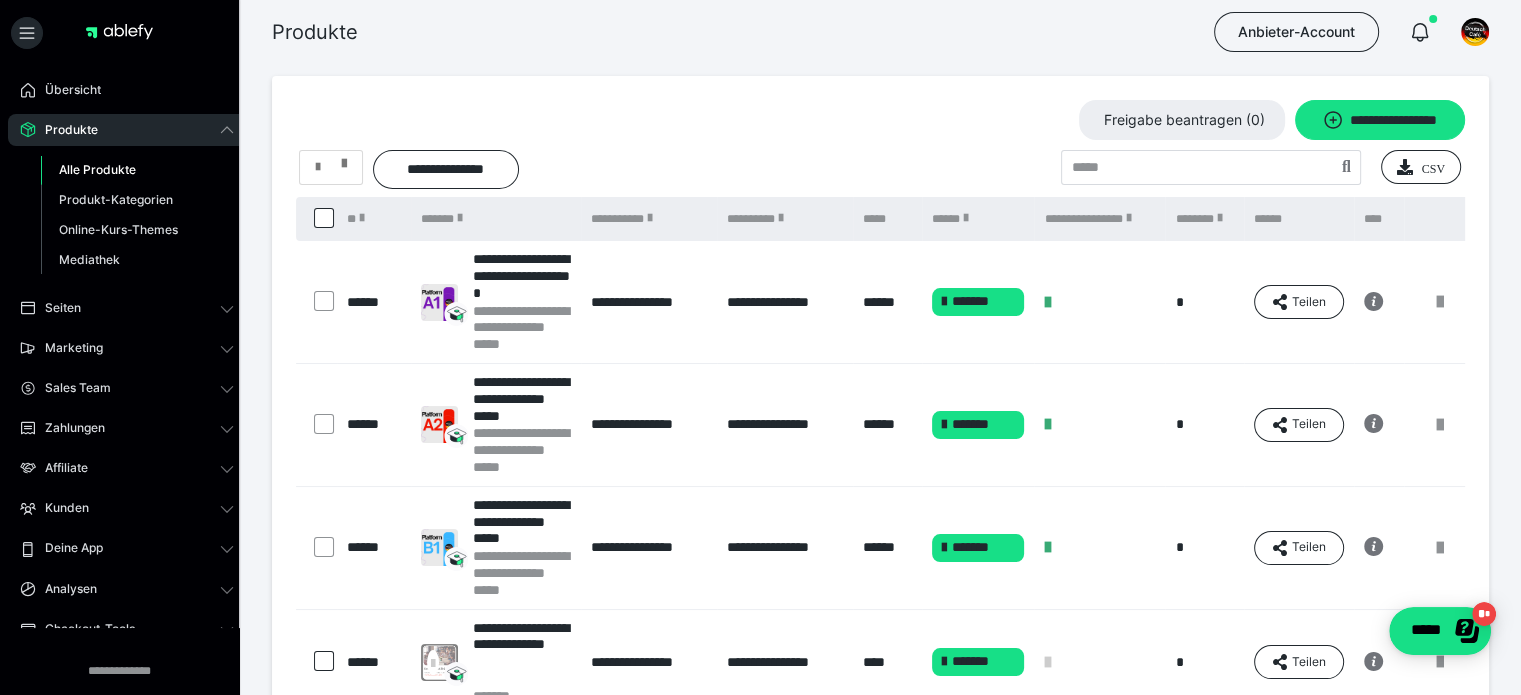 click at bounding box center (331, 167) 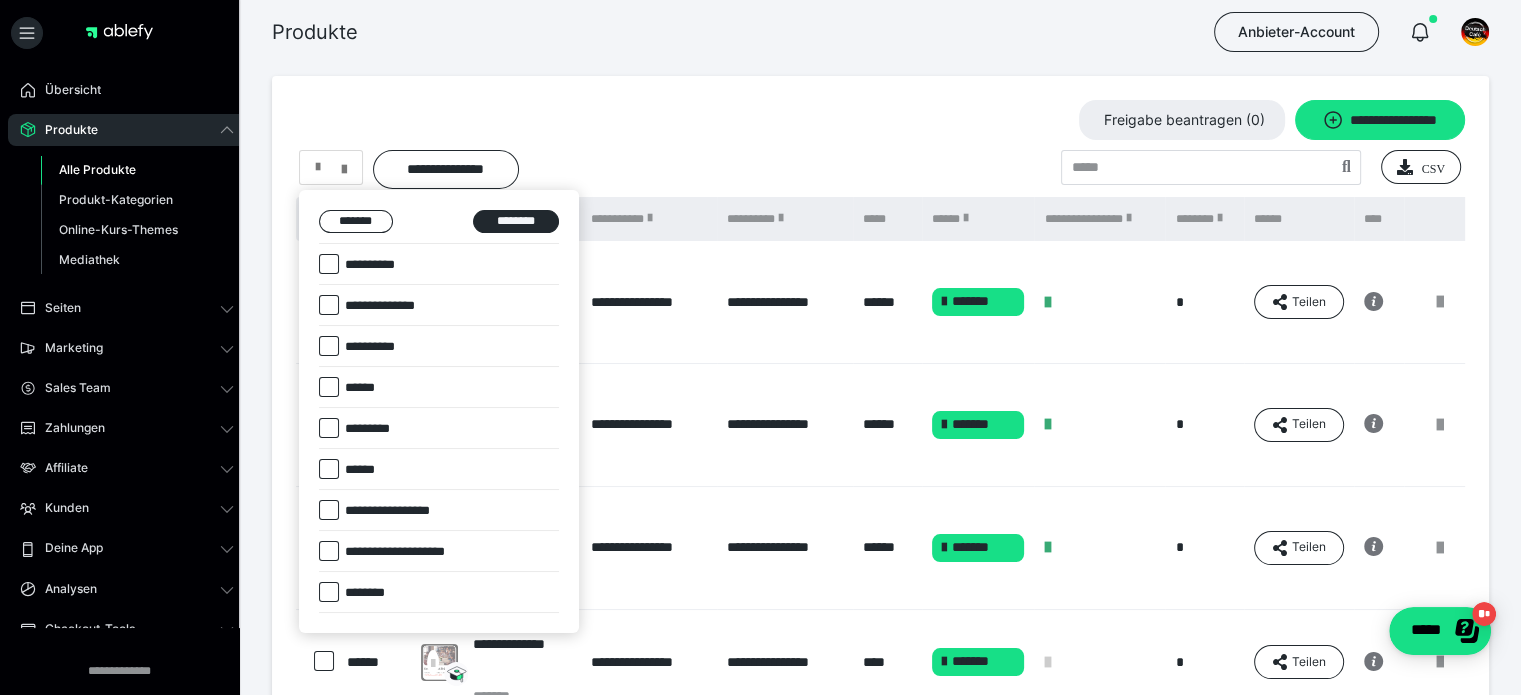click on "**********" at bounding box center (351, 342) 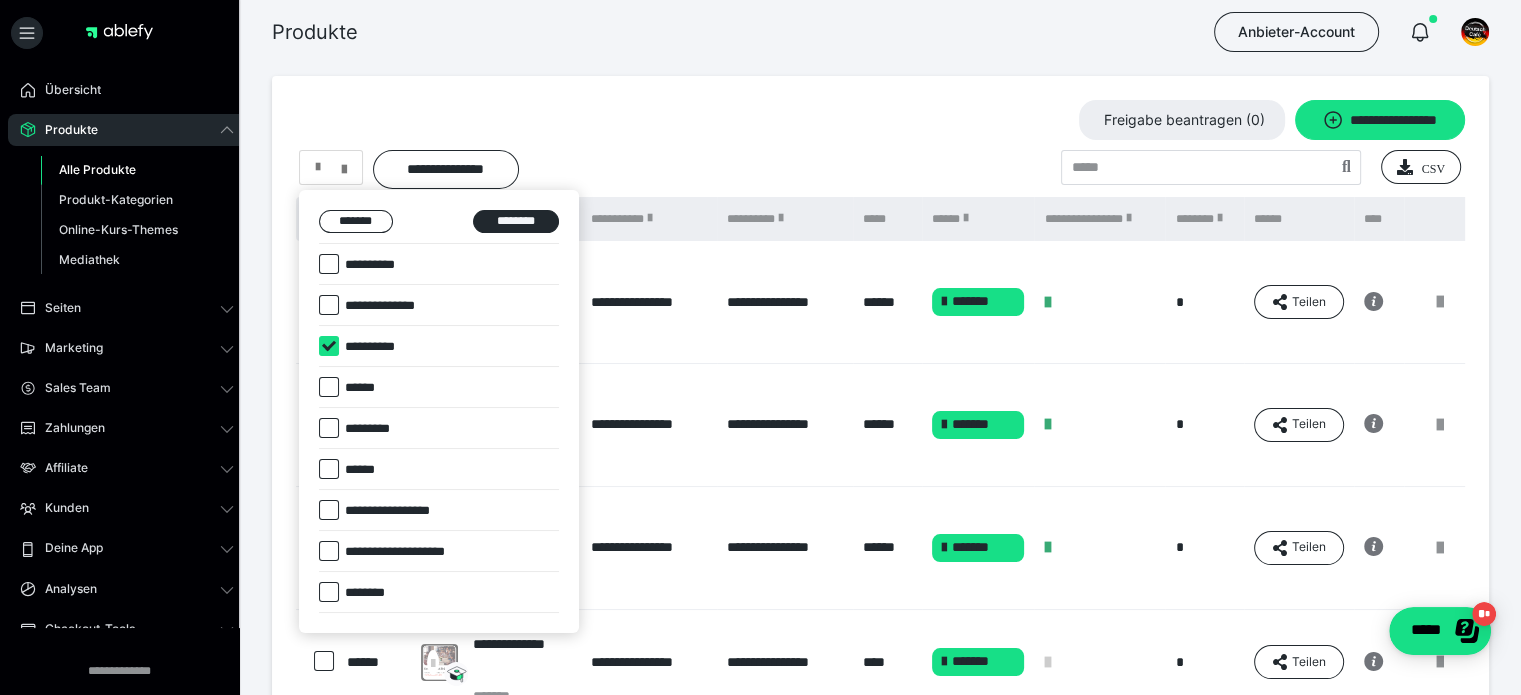 checkbox on "****" 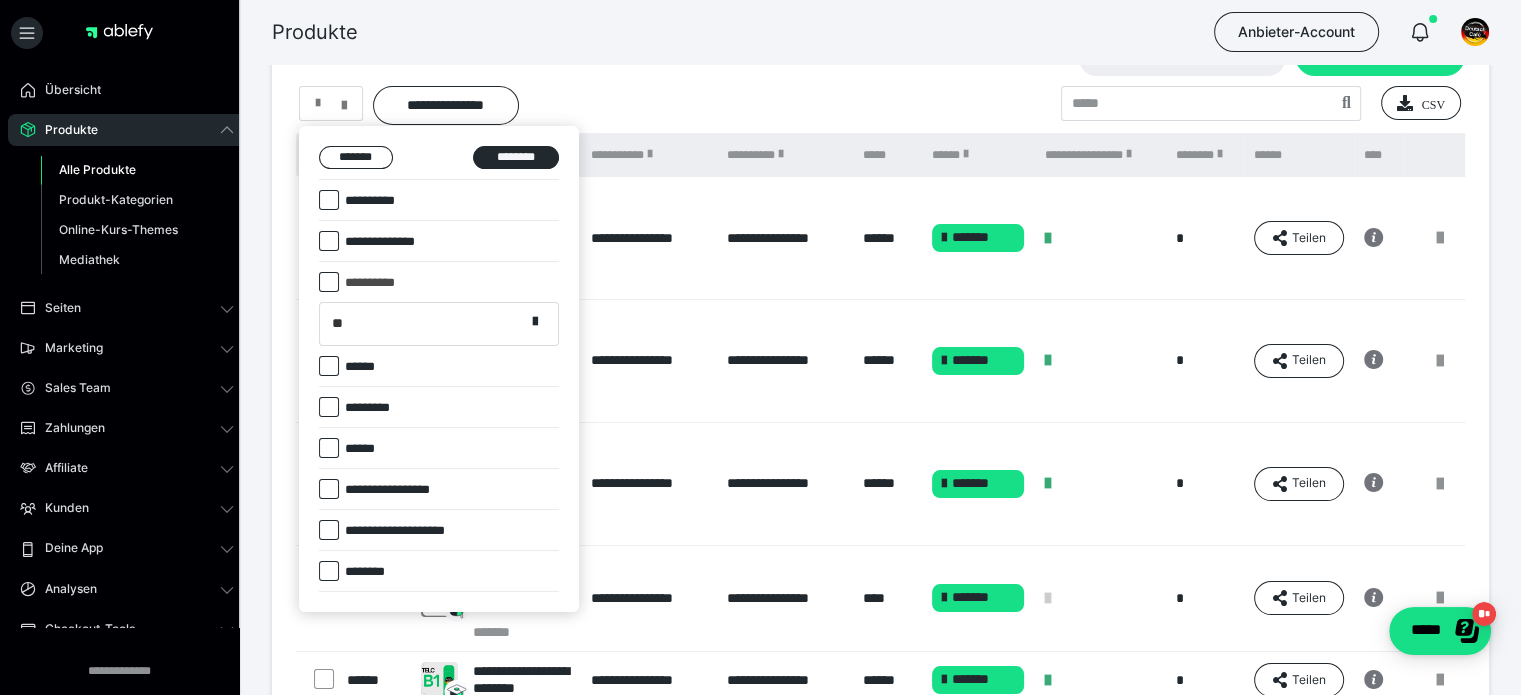 scroll, scrollTop: 66, scrollLeft: 0, axis: vertical 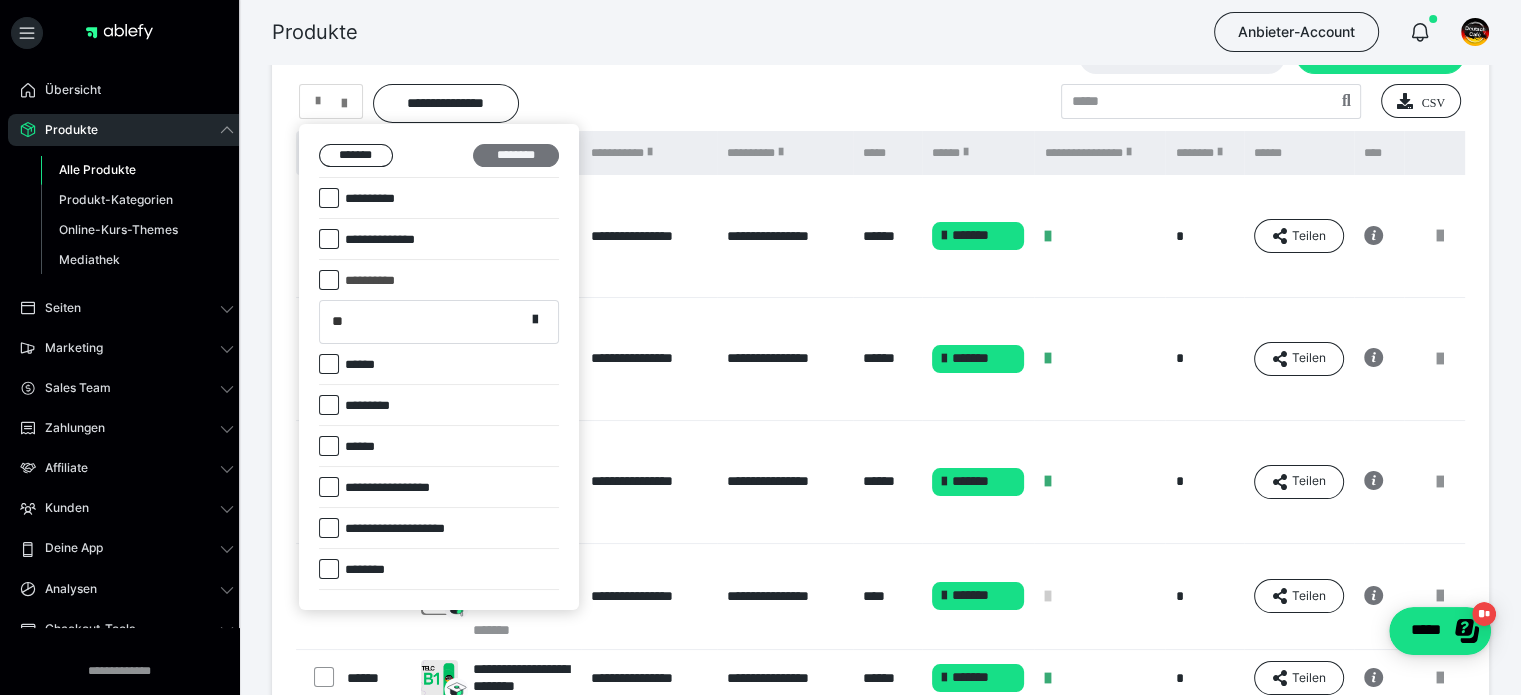 click on "********" at bounding box center (516, 156) 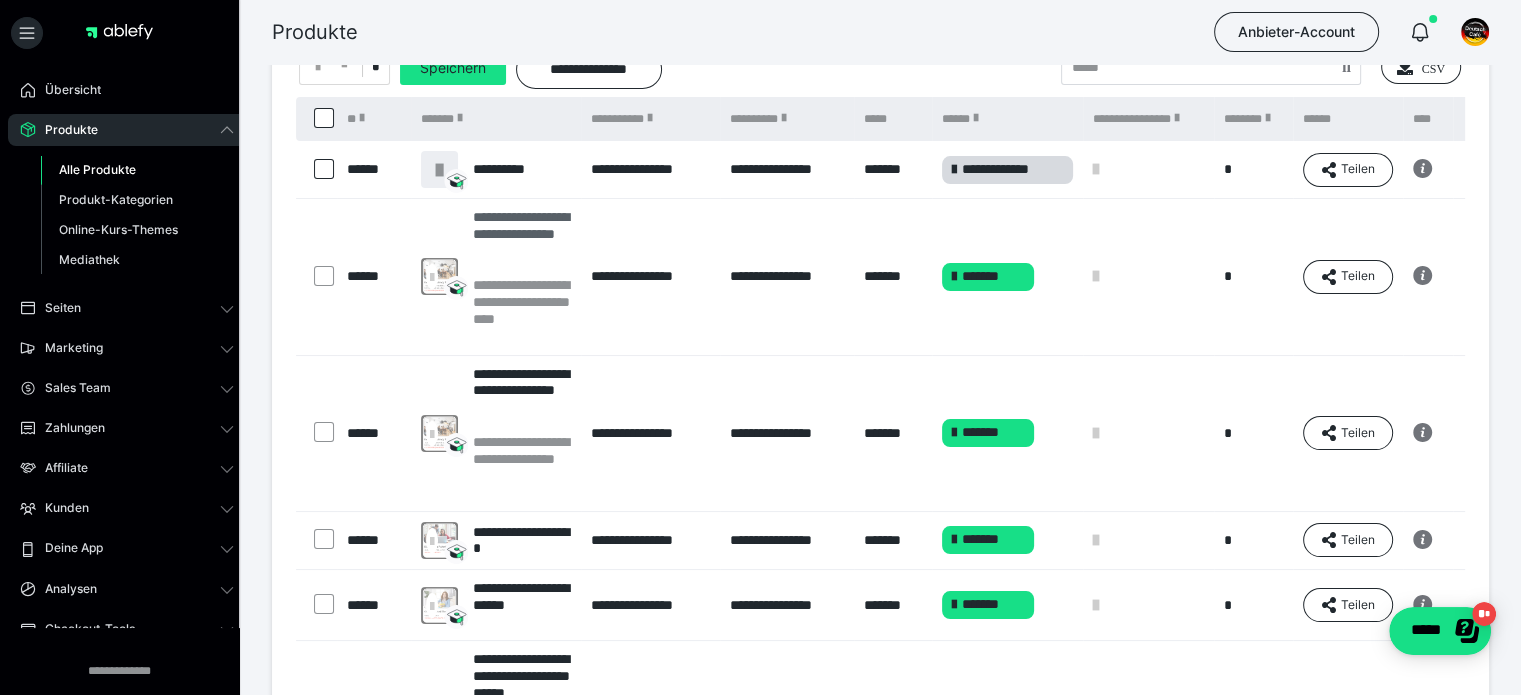 scroll, scrollTop: 66, scrollLeft: 0, axis: vertical 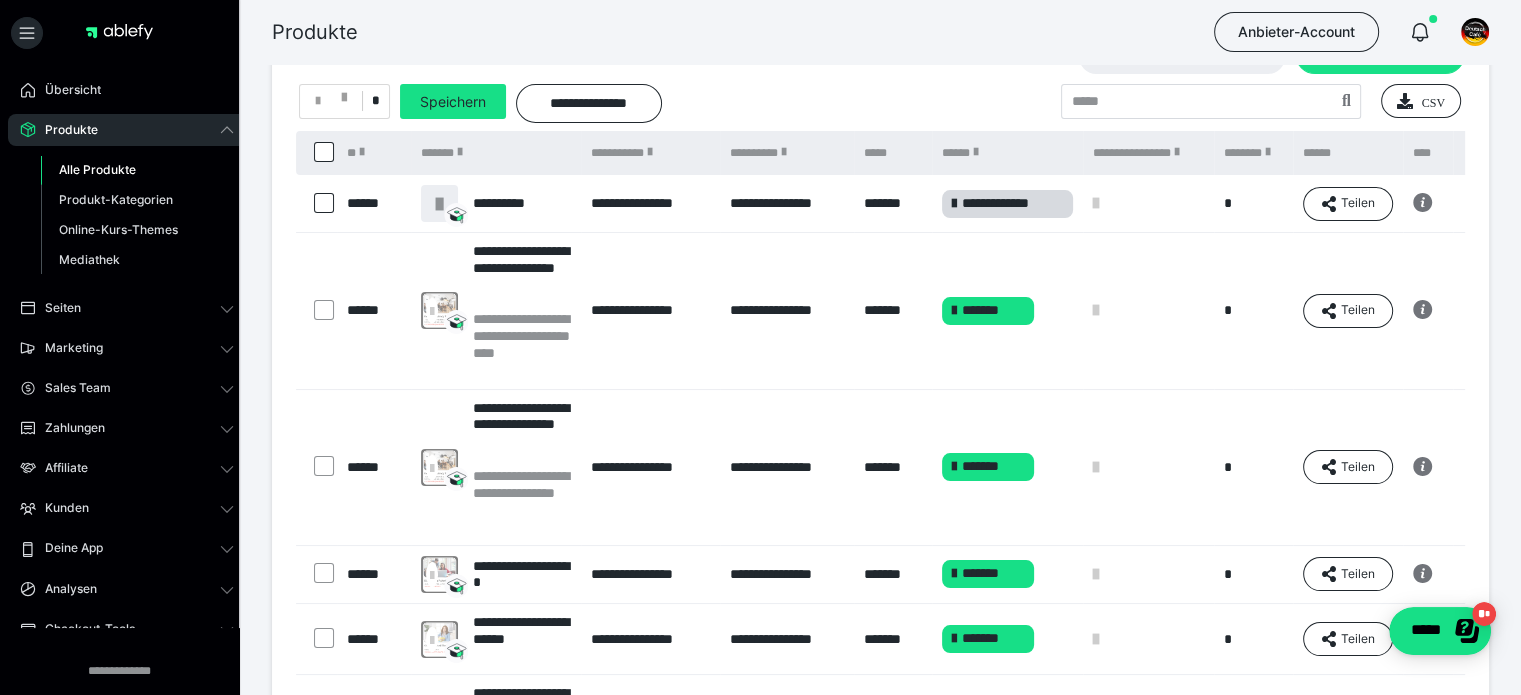 click at bounding box center (316, 467) 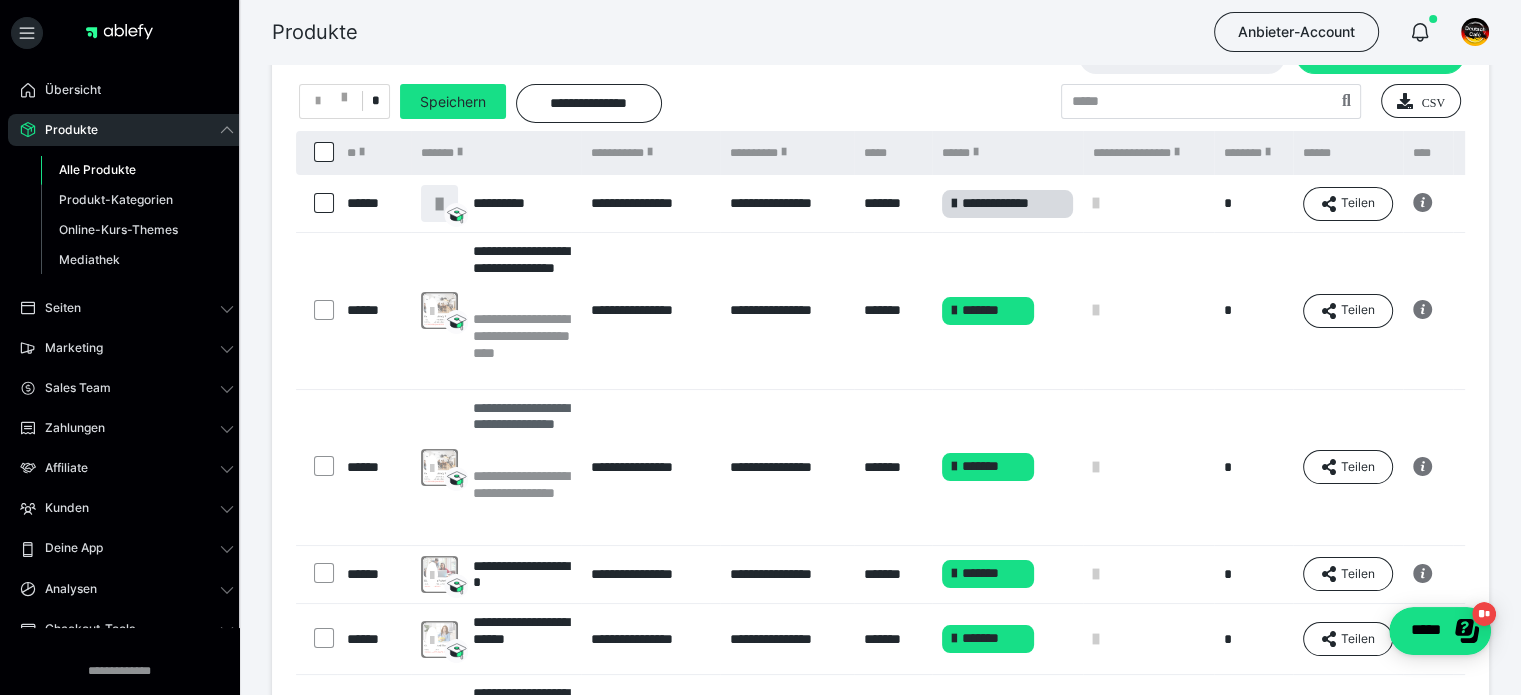 click on "**********" at bounding box center (522, 433) 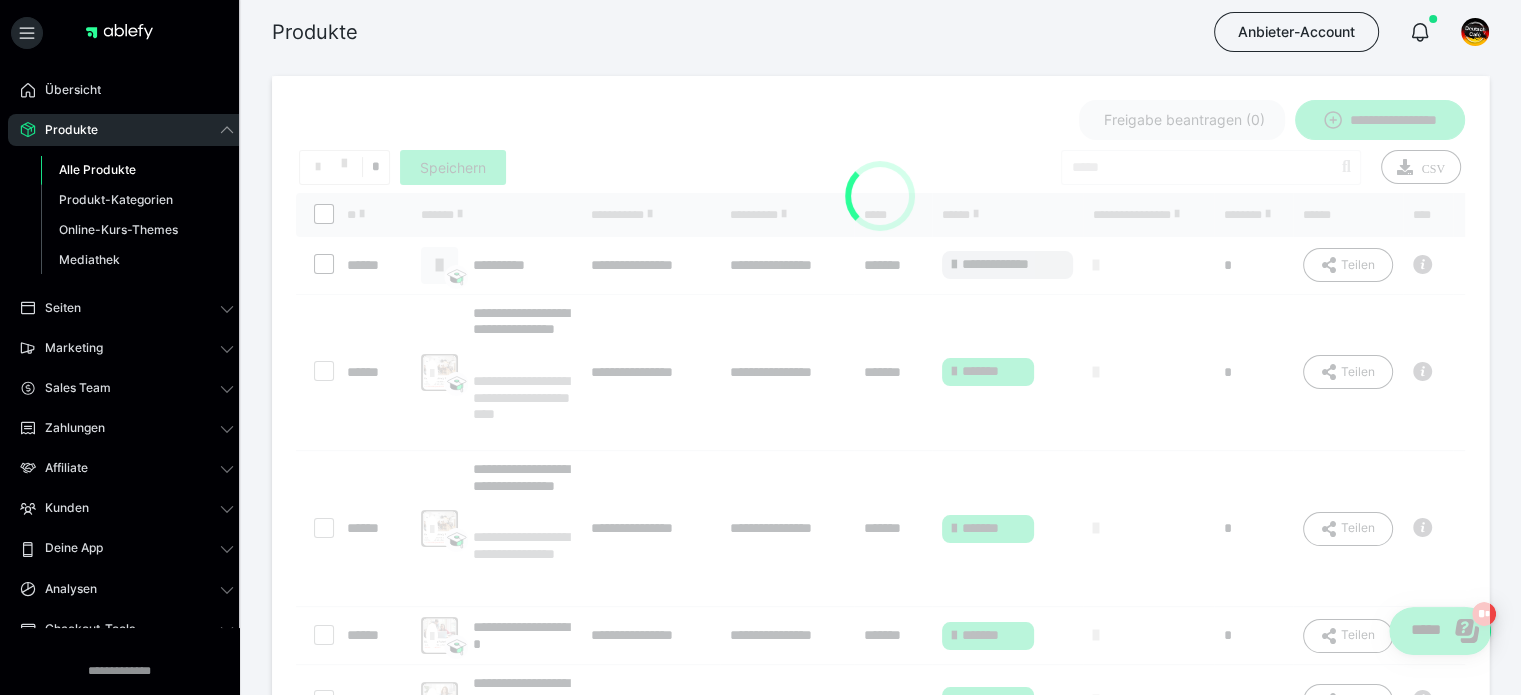 scroll, scrollTop: 66, scrollLeft: 0, axis: vertical 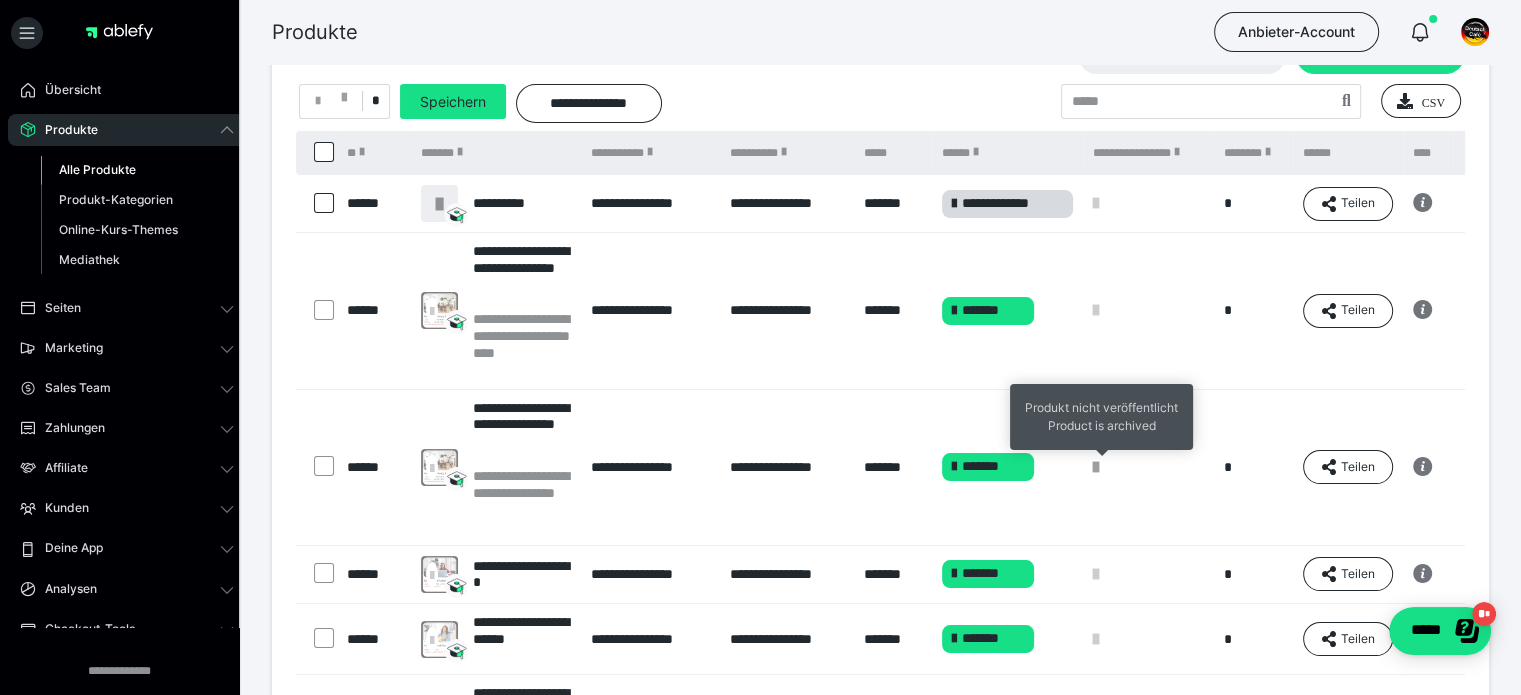 click at bounding box center (1096, 467) 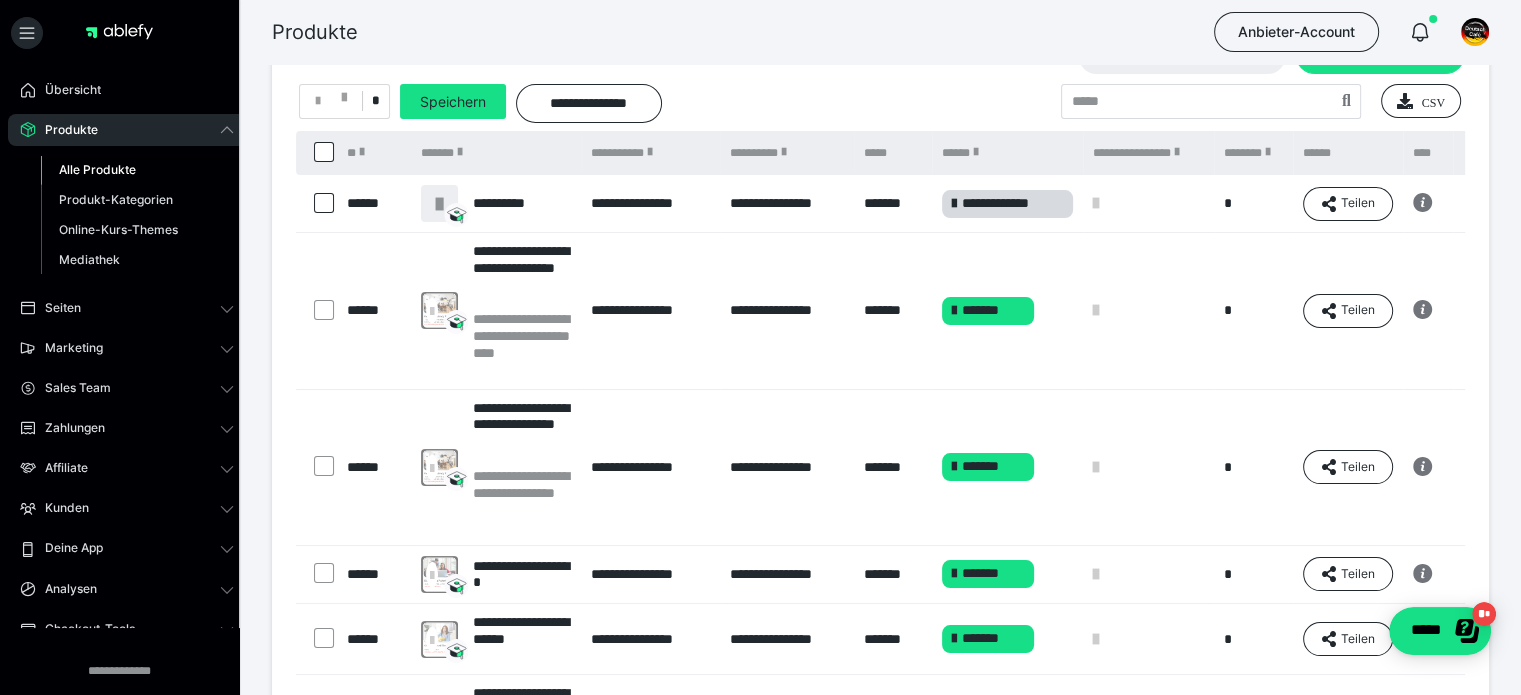 click at bounding box center [316, 467] 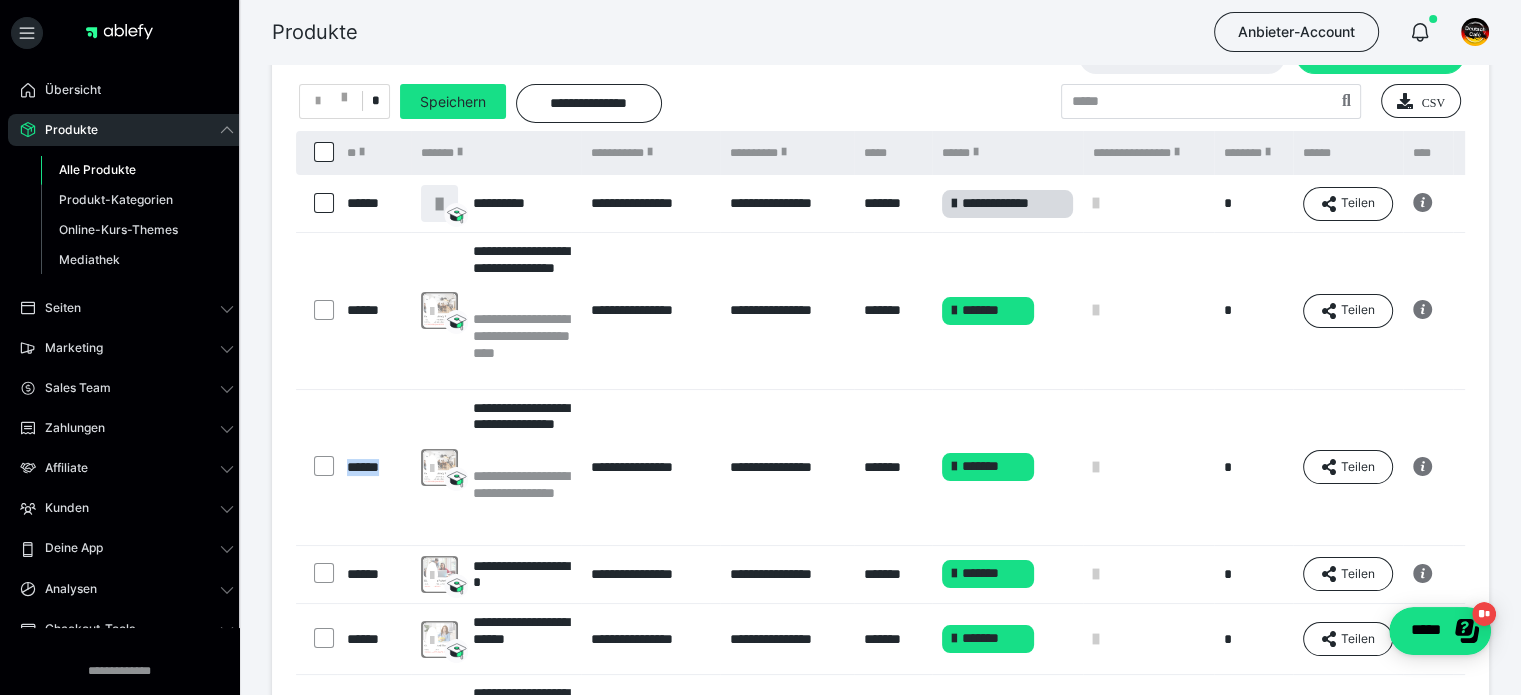 click at bounding box center [316, 467] 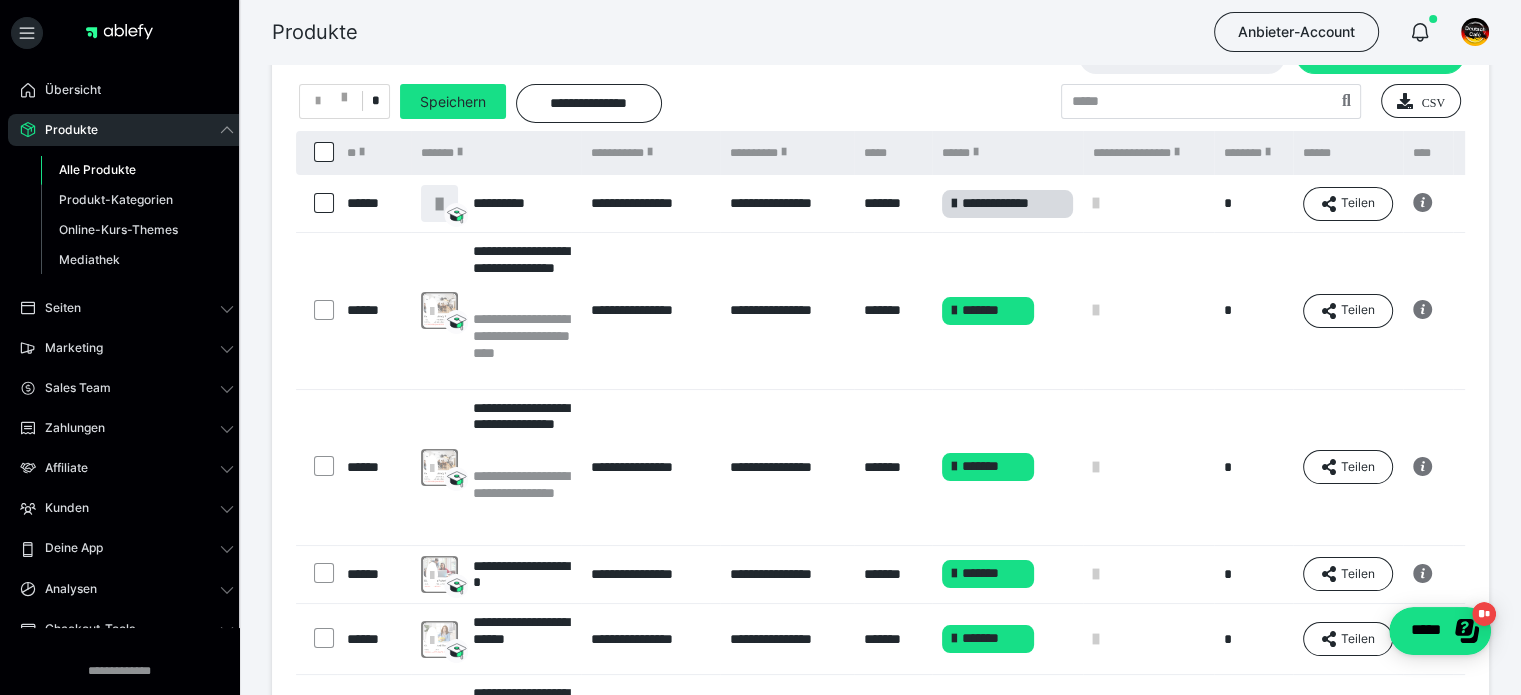 click at bounding box center [316, 311] 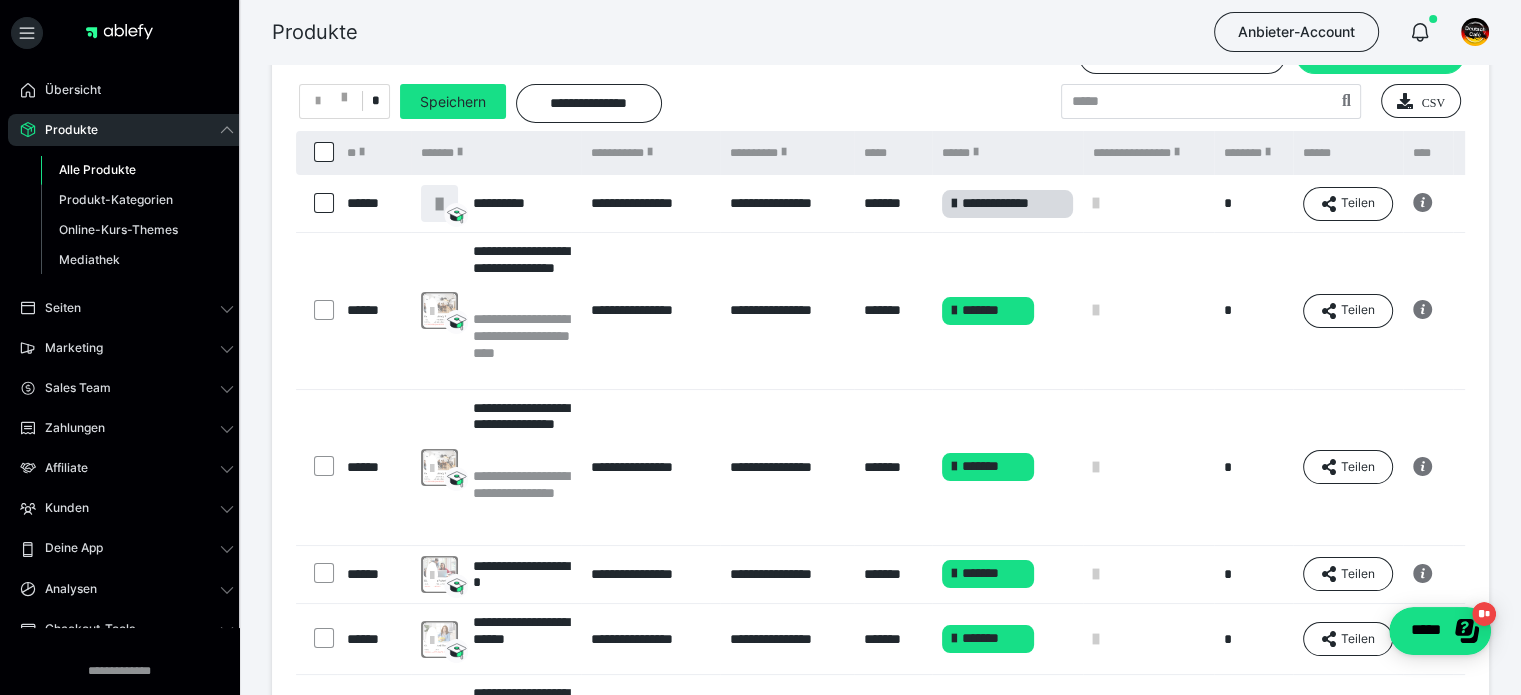 click at bounding box center [324, 203] 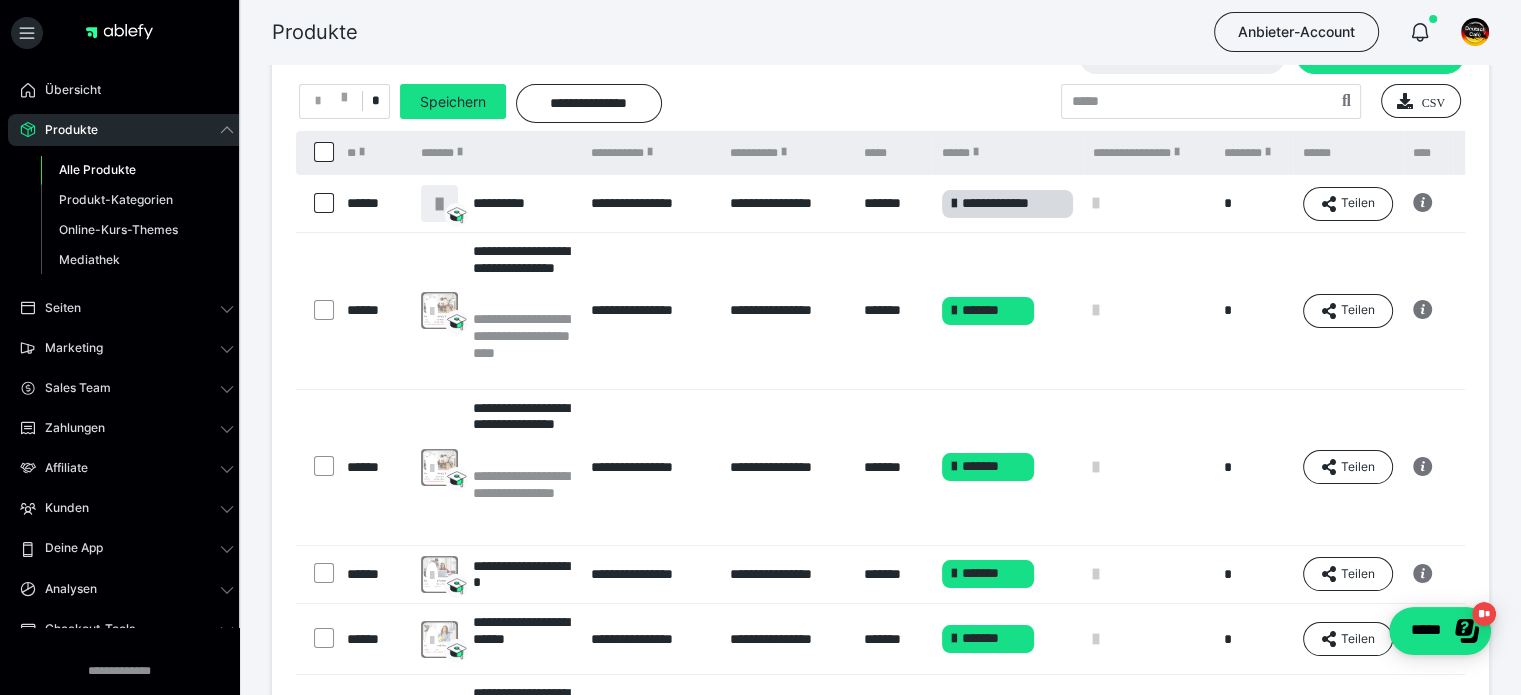 click at bounding box center (316, 311) 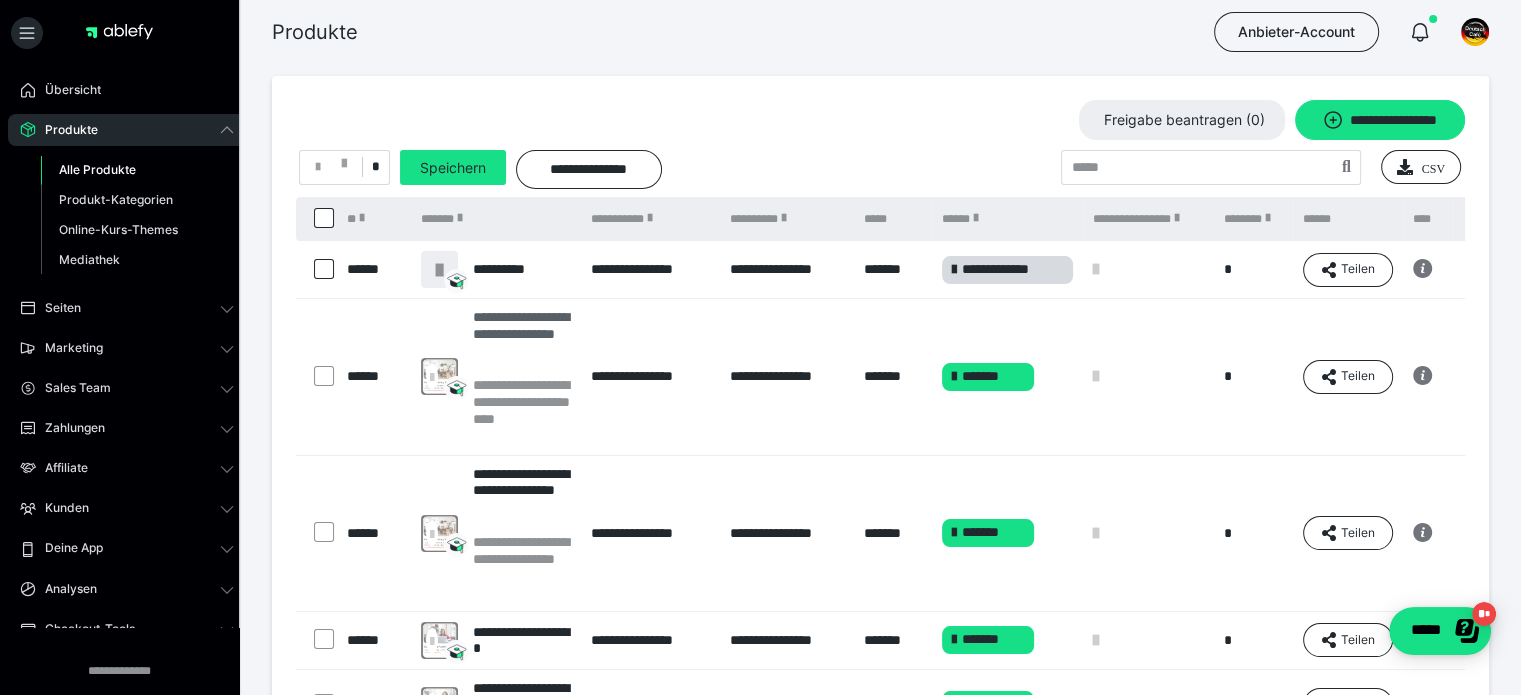 scroll, scrollTop: 33, scrollLeft: 0, axis: vertical 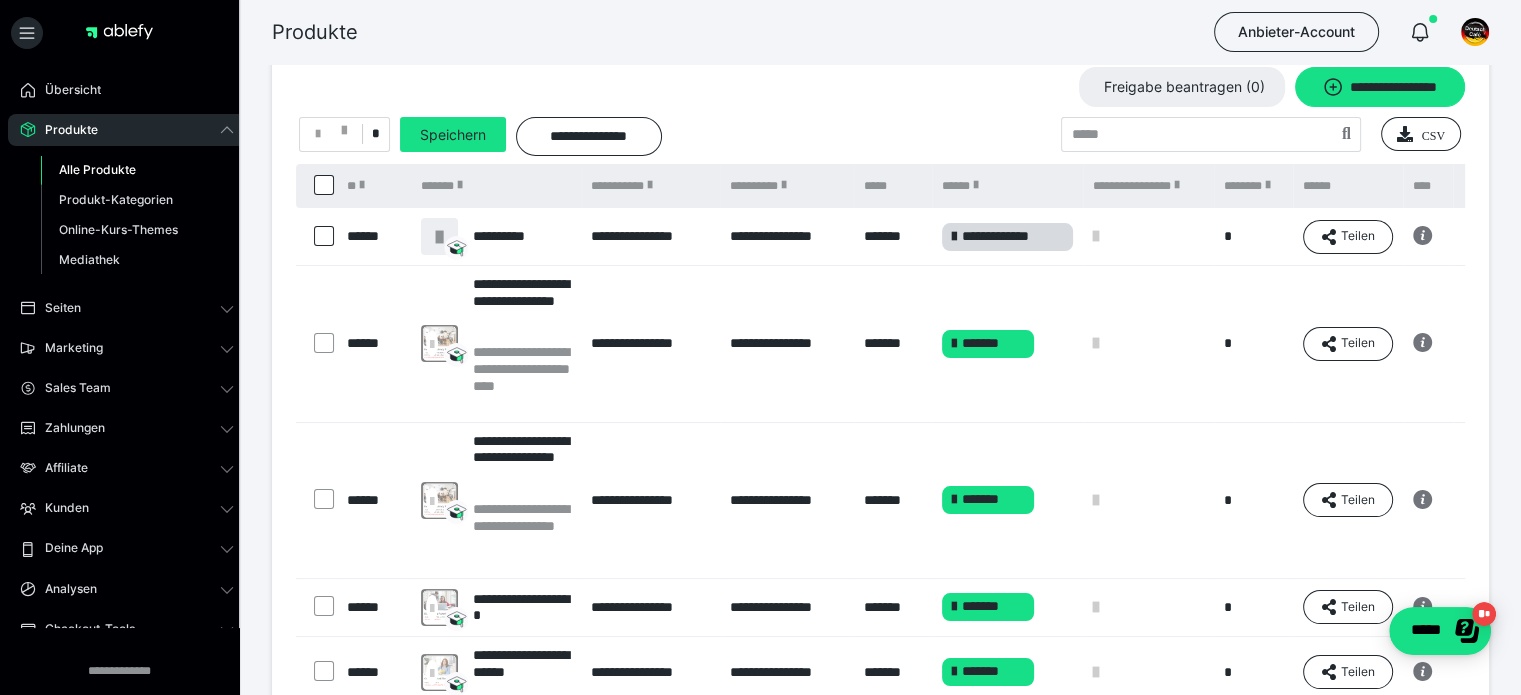 drag, startPoint x: 492, startPoint y: 451, endPoint x: 891, endPoint y: 450, distance: 399.00125 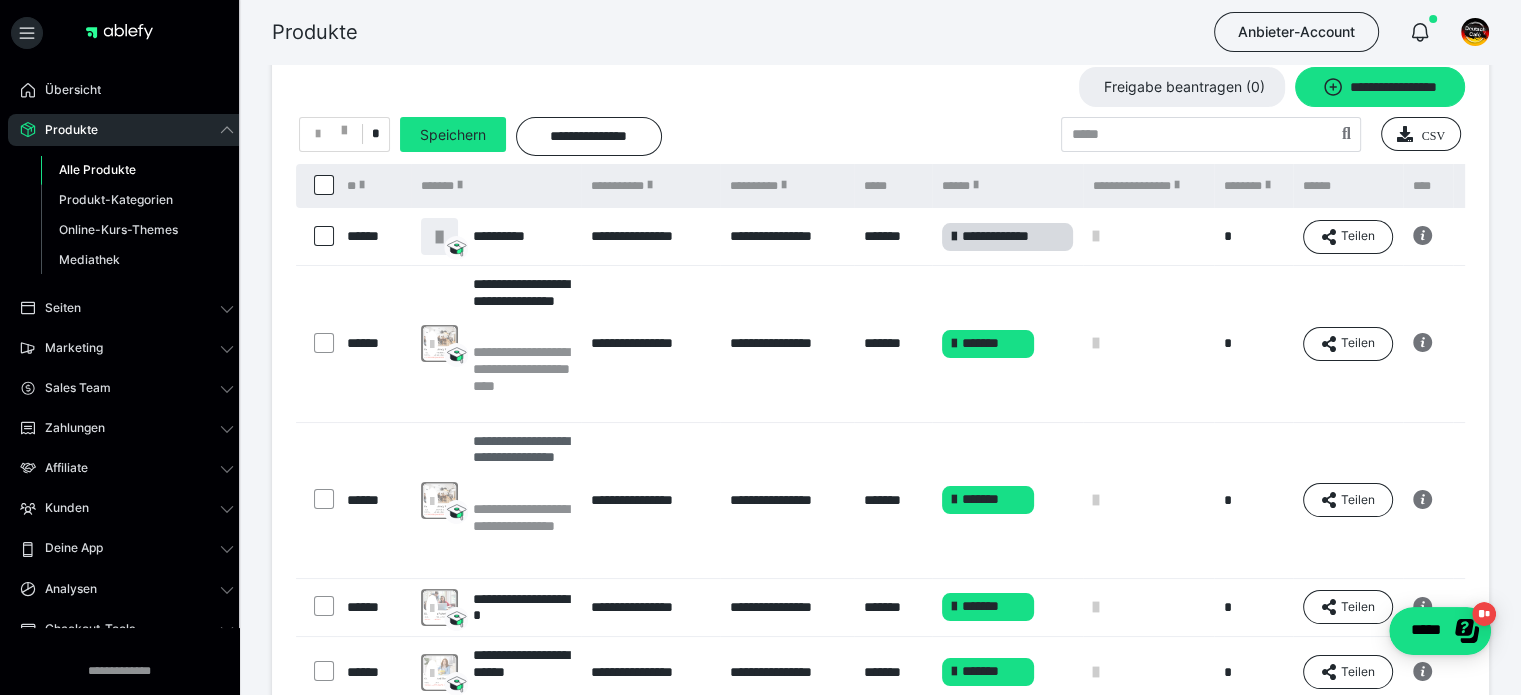 click on "**********" at bounding box center [522, 466] 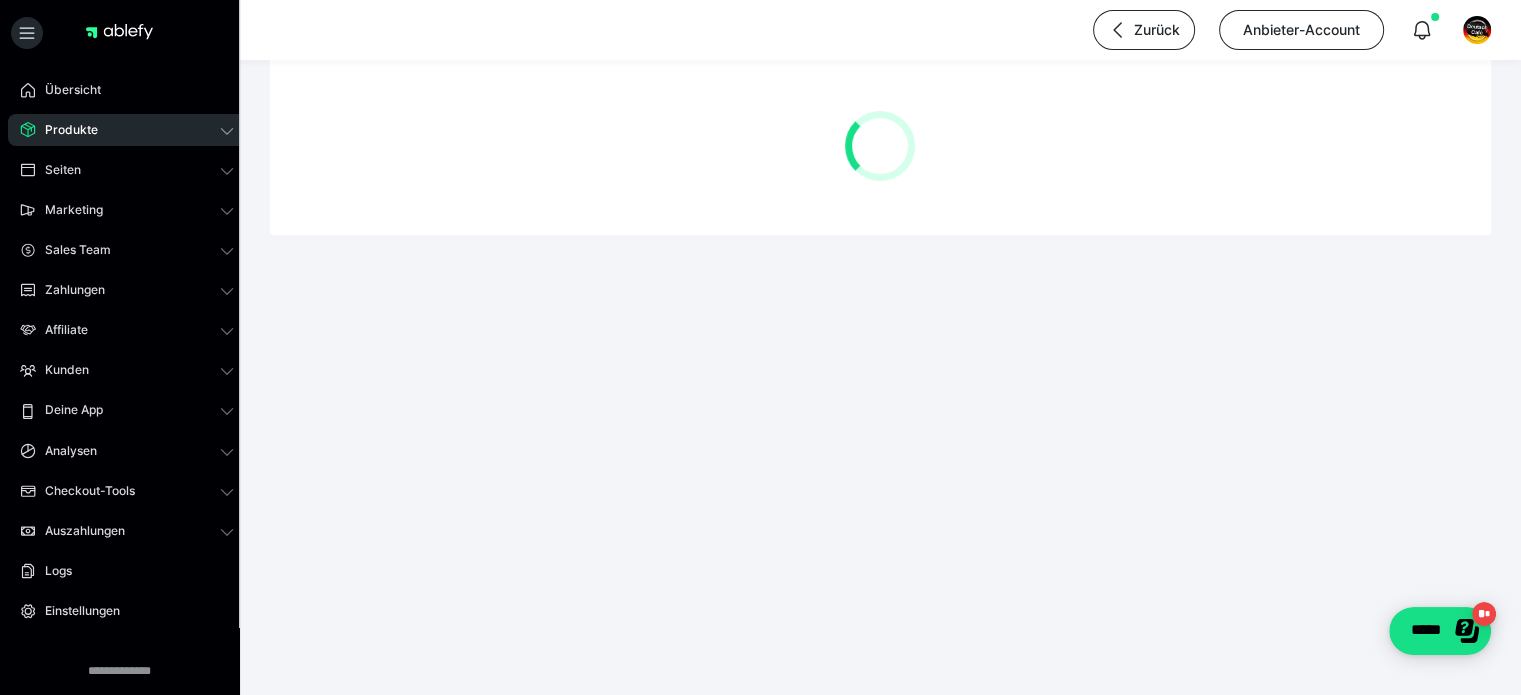 scroll, scrollTop: 0, scrollLeft: 0, axis: both 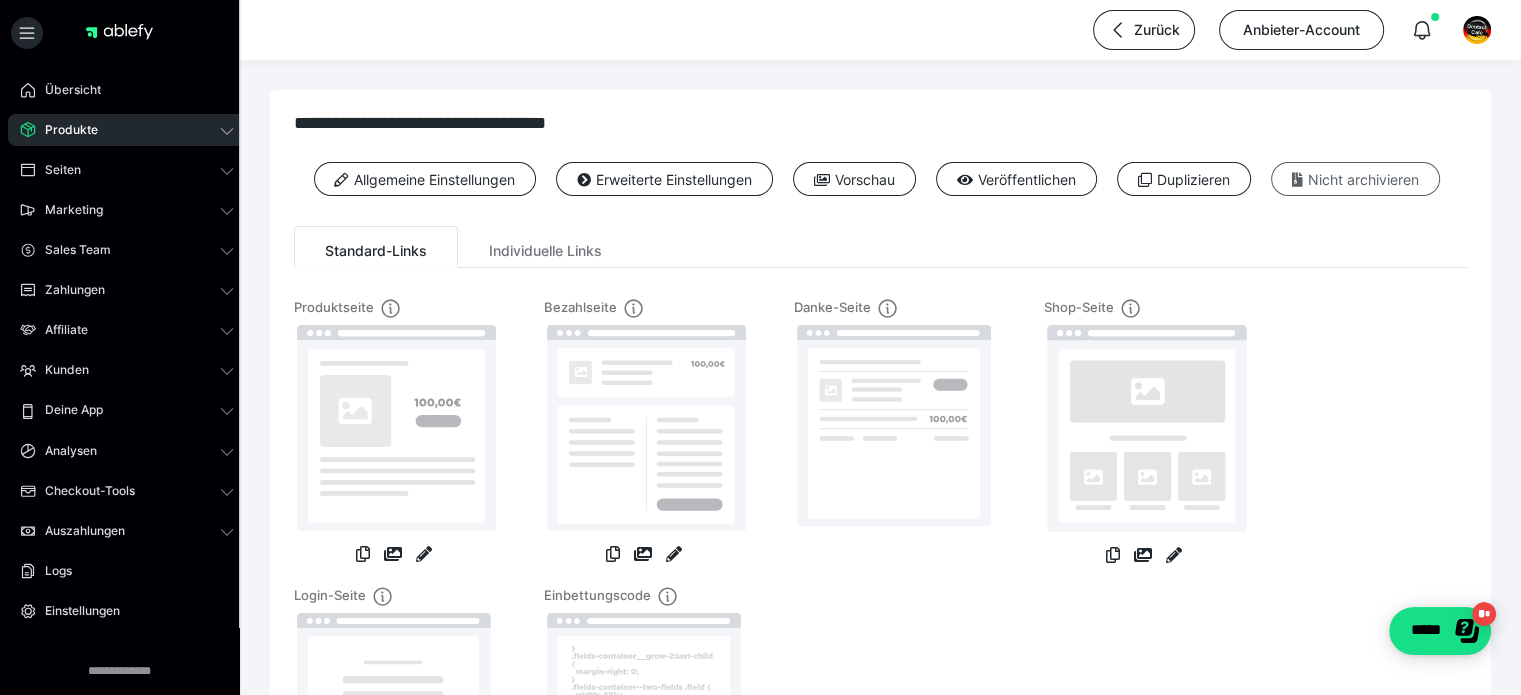 click on "Nicht archivieren" at bounding box center (1184, 179) 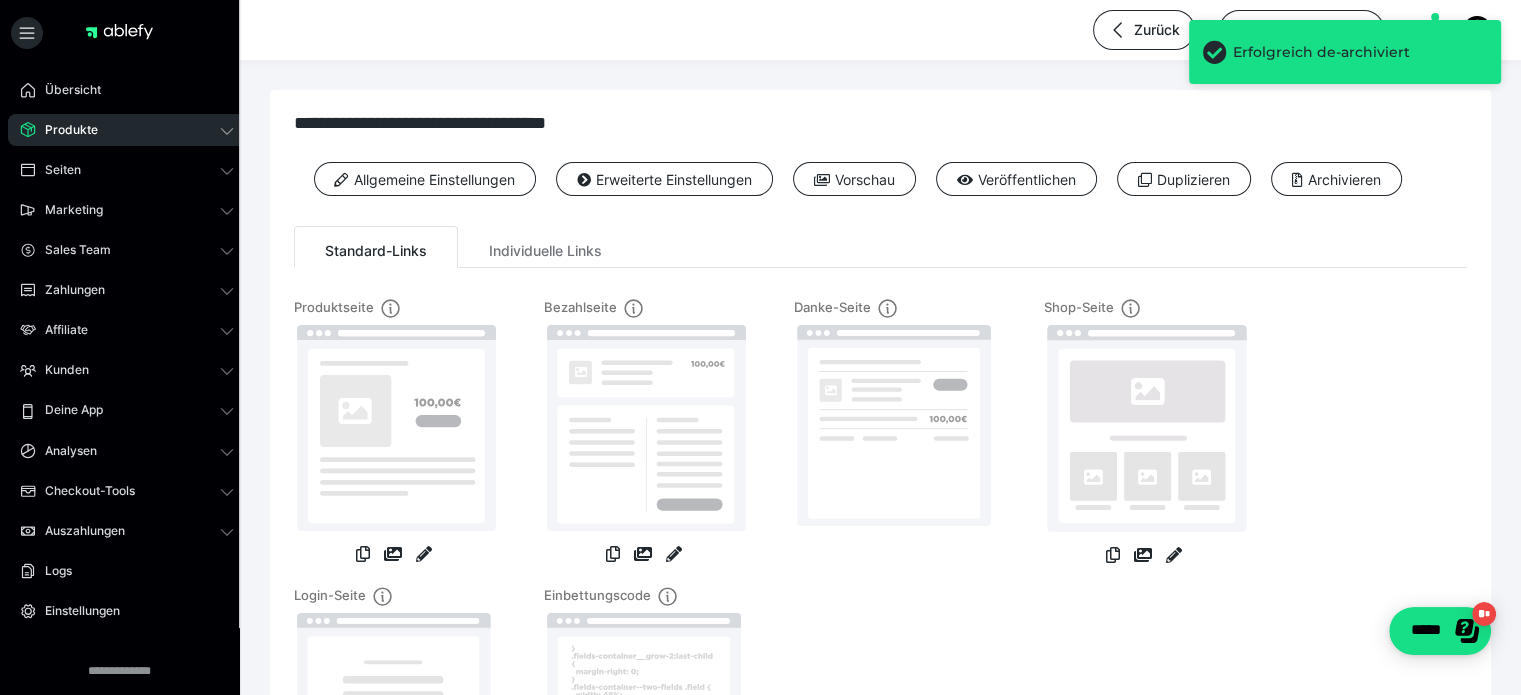 click on "Produkte" at bounding box center [64, 130] 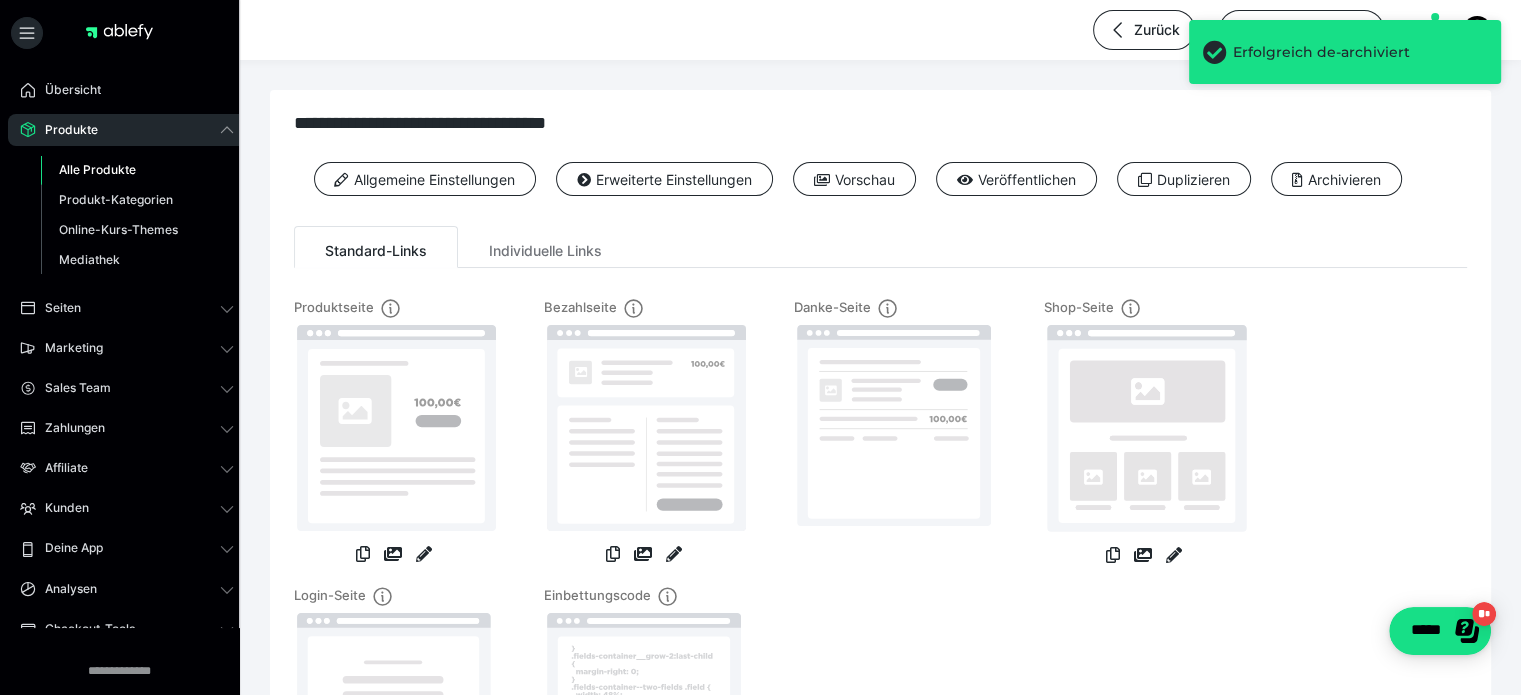 click on "Alle Produkte" at bounding box center (97, 169) 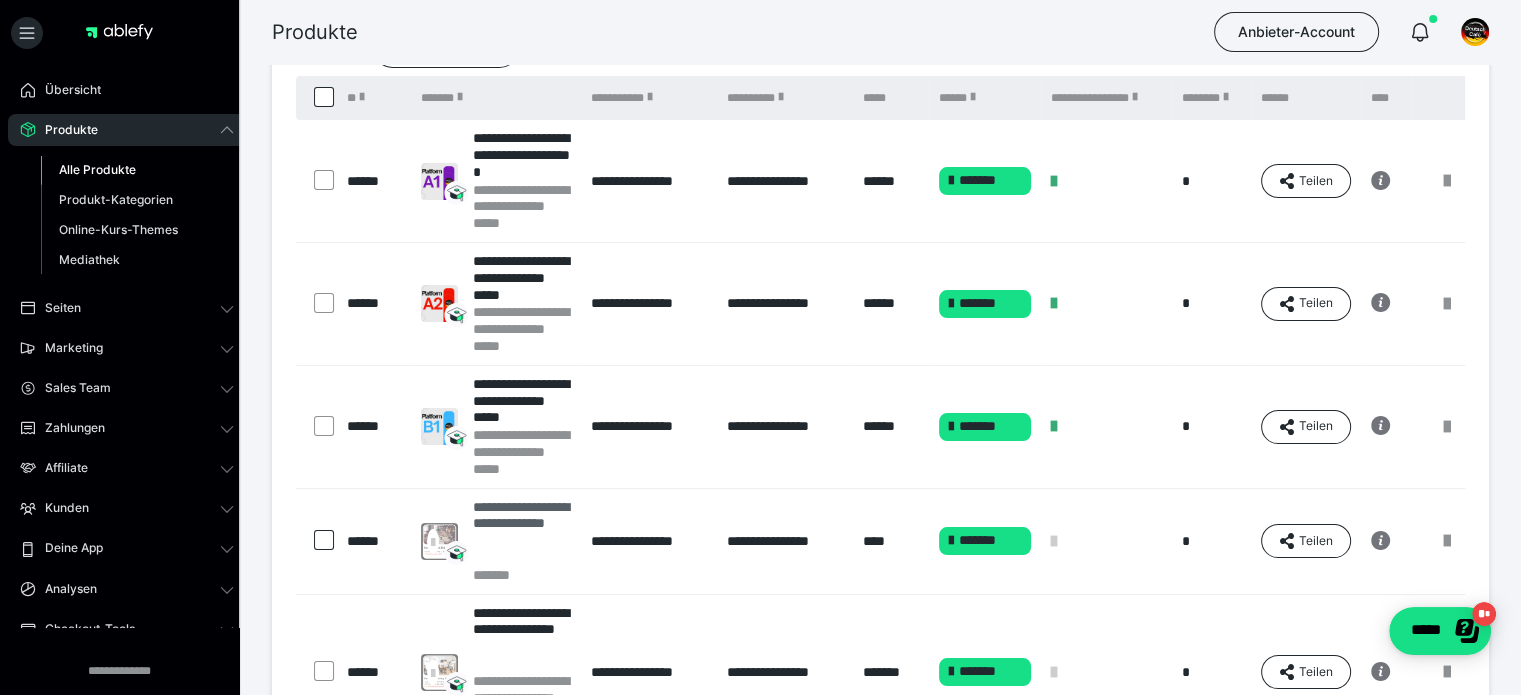 scroll, scrollTop: 133, scrollLeft: 0, axis: vertical 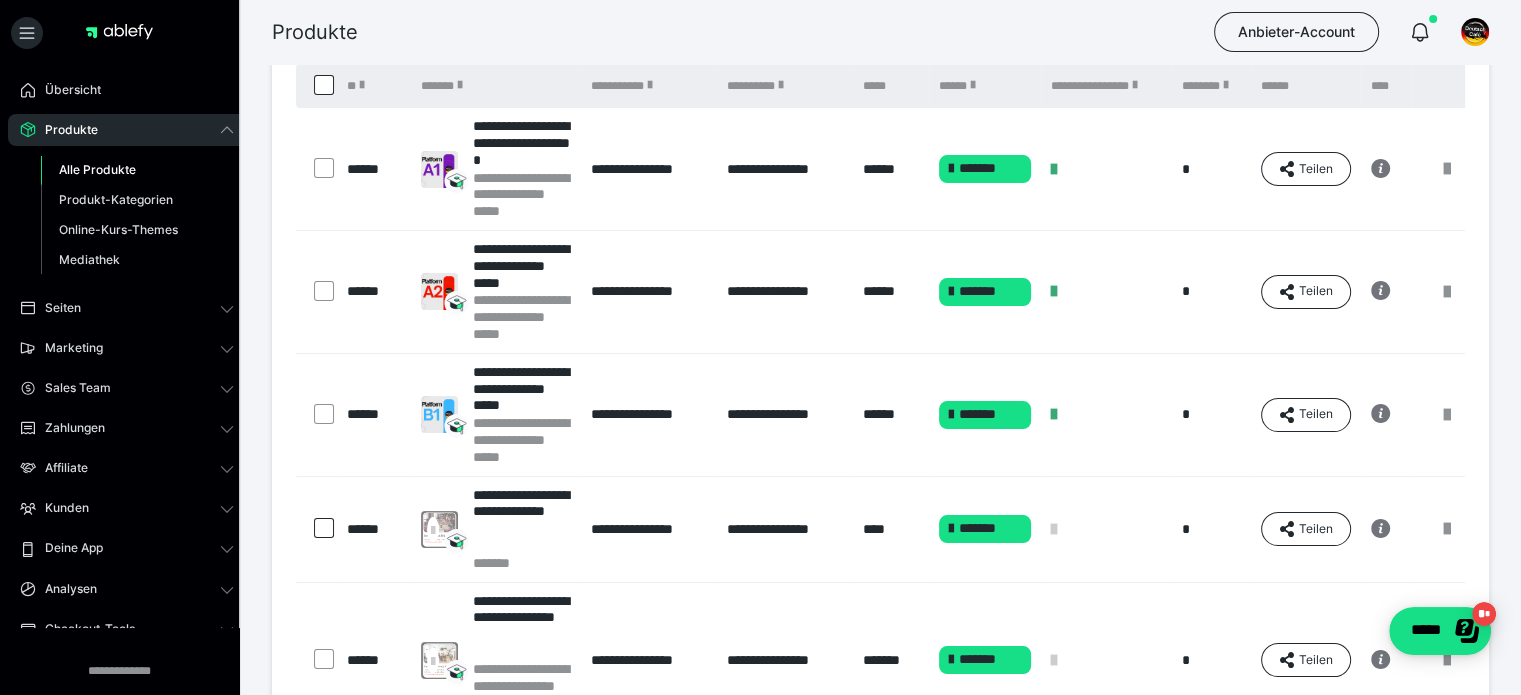 click at bounding box center [316, 414] 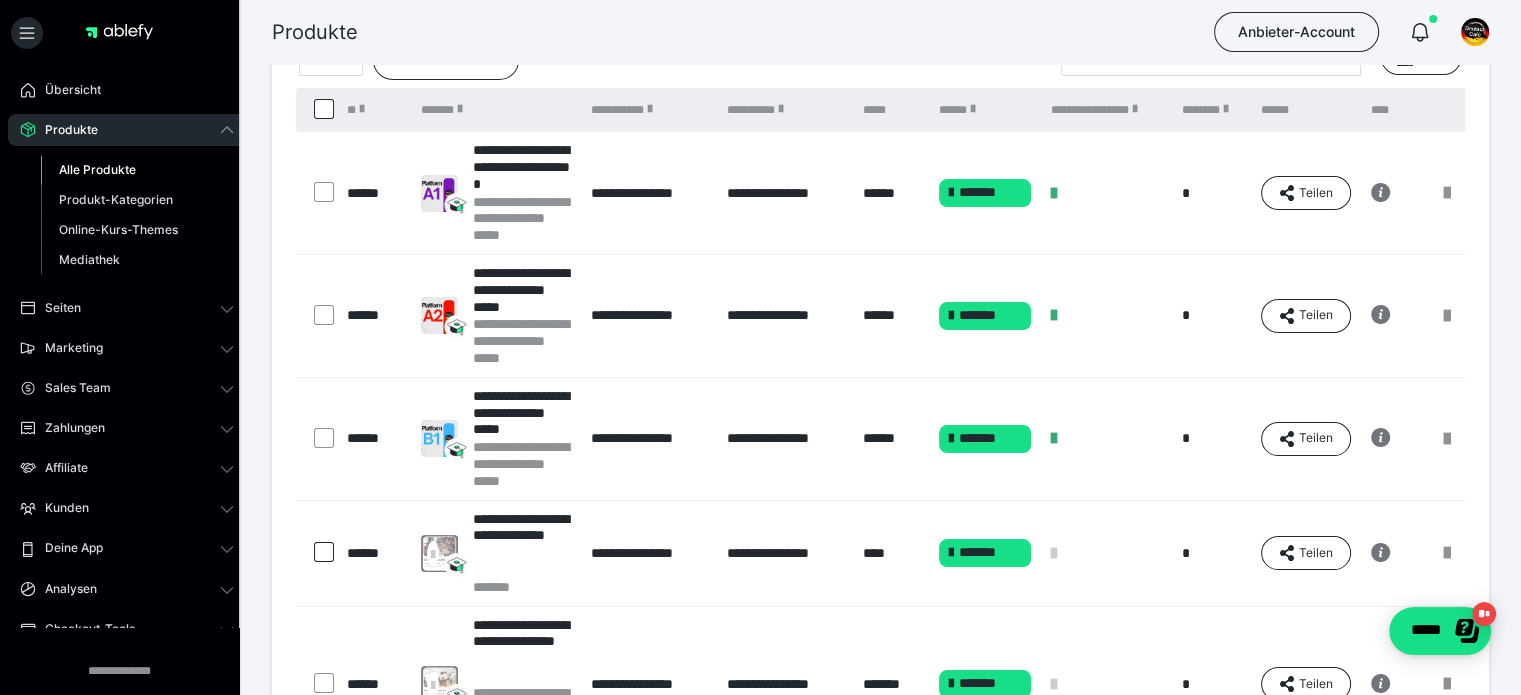 scroll, scrollTop: 133, scrollLeft: 0, axis: vertical 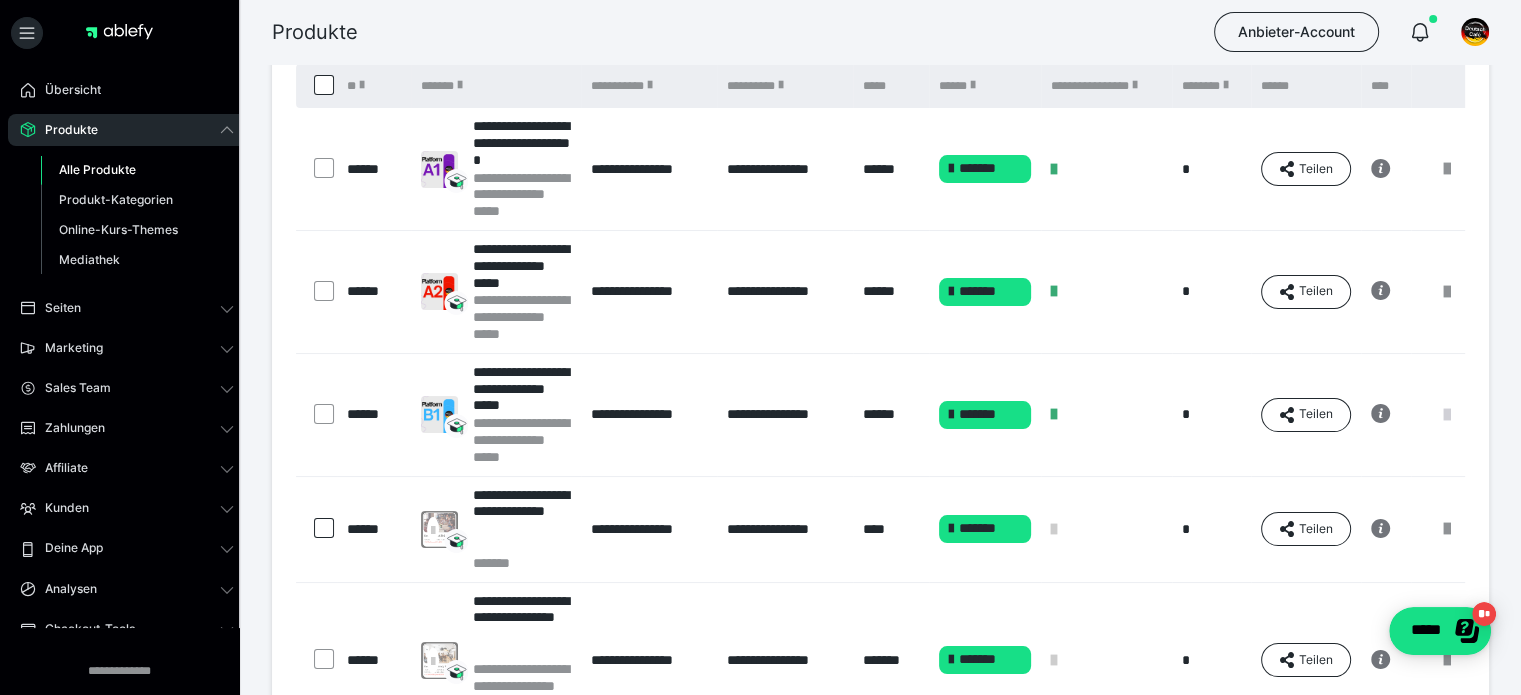 click at bounding box center [1447, 415] 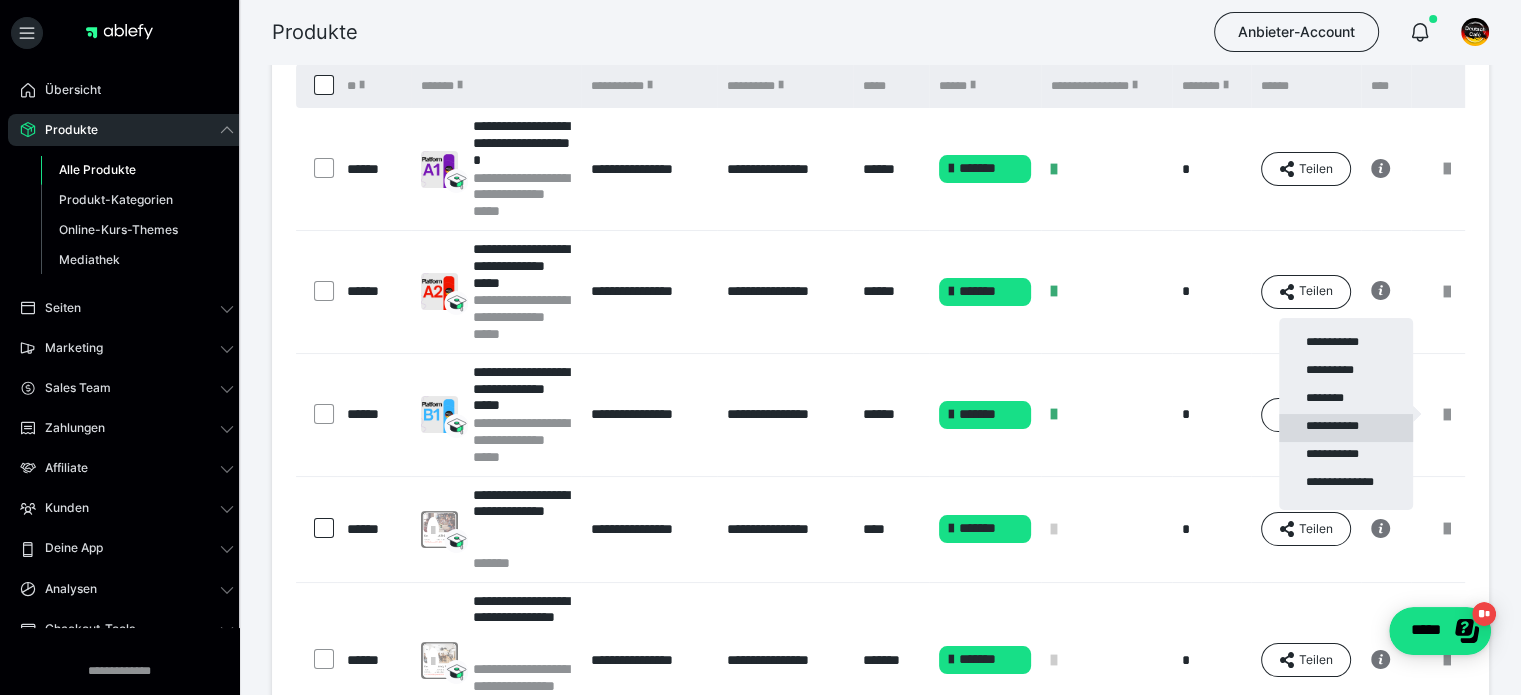 click on "**********" at bounding box center (1346, 428) 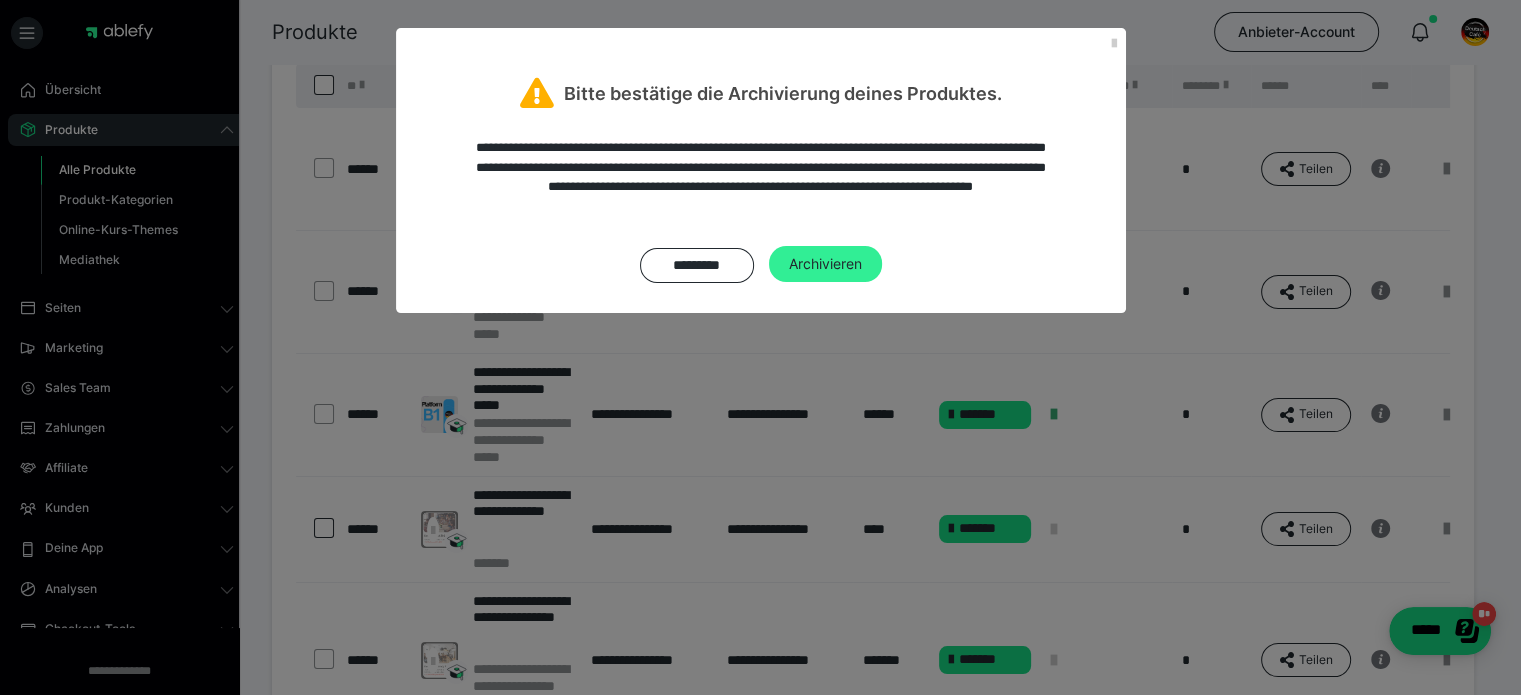 click on "Archivieren" at bounding box center (825, 264) 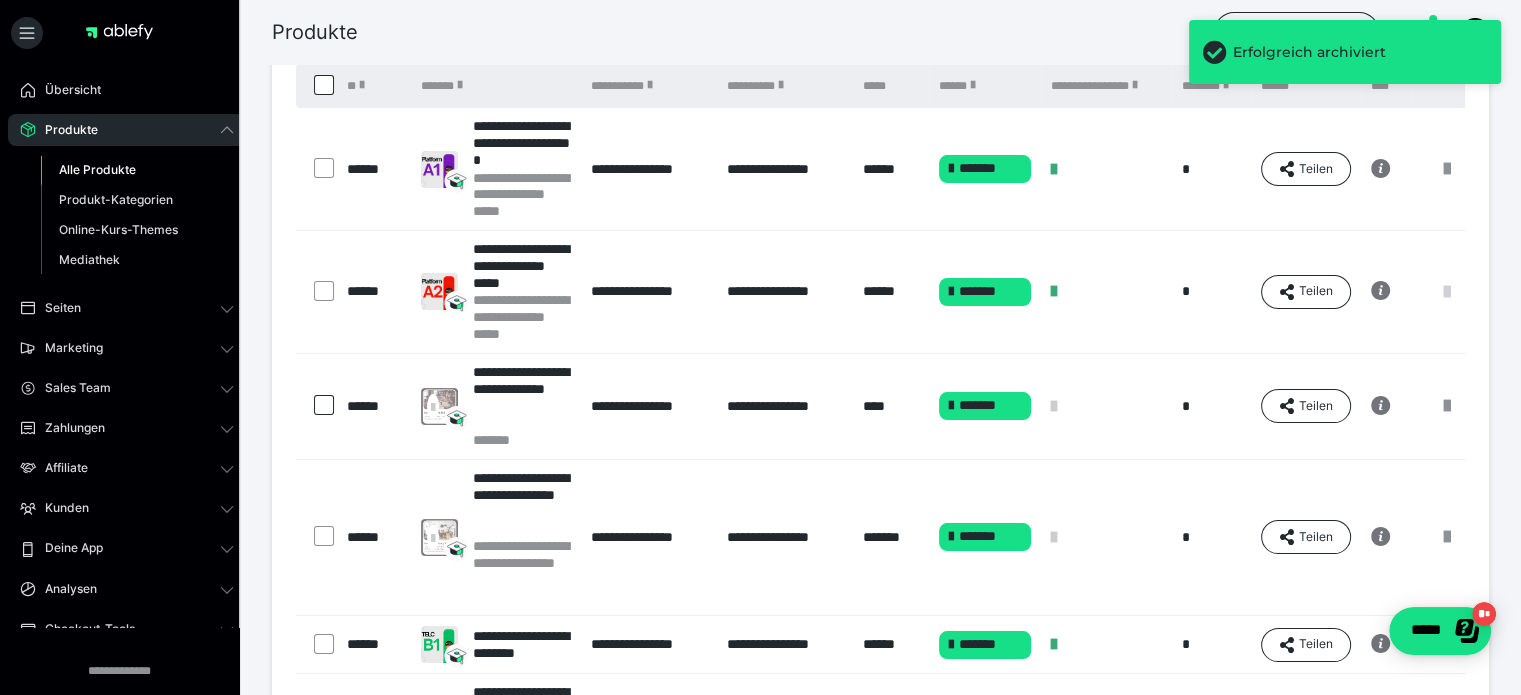 click at bounding box center [1447, 292] 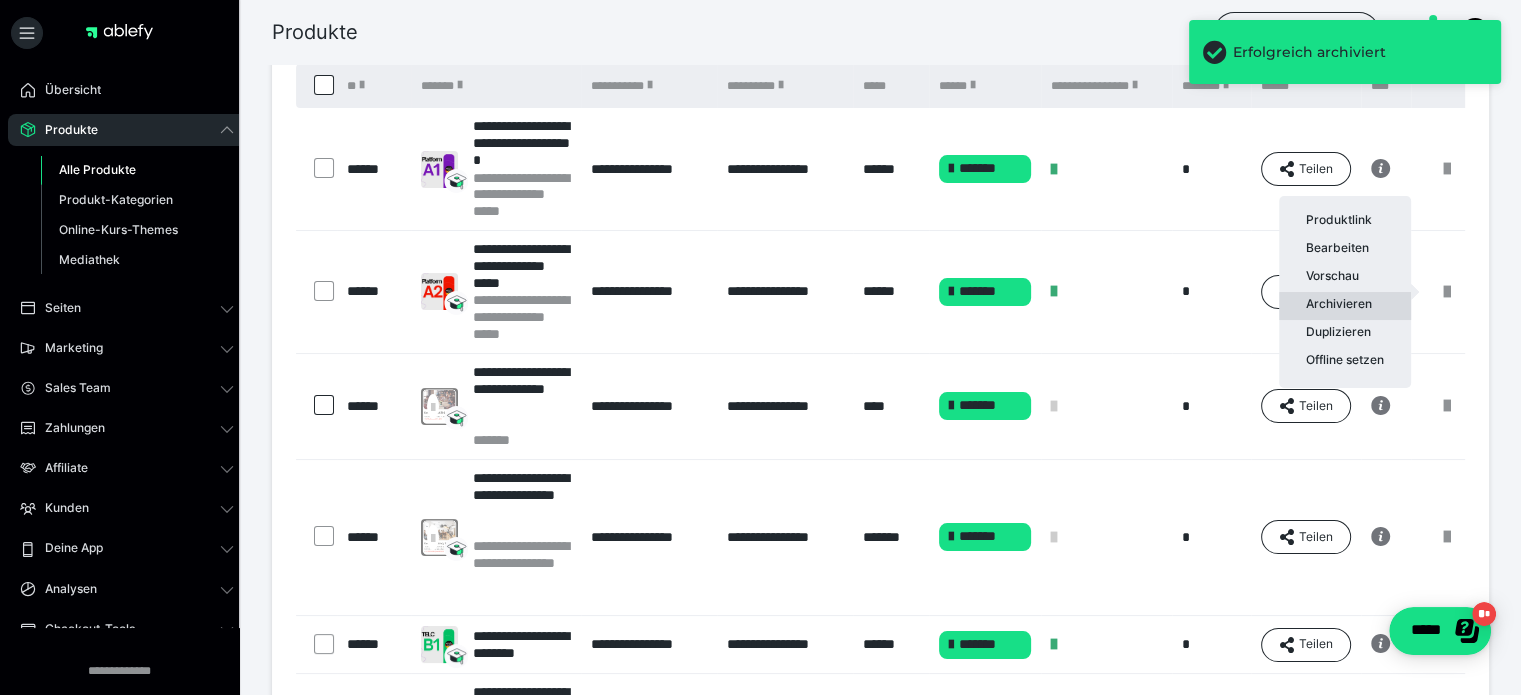 click on "Archivieren" at bounding box center (1345, 306) 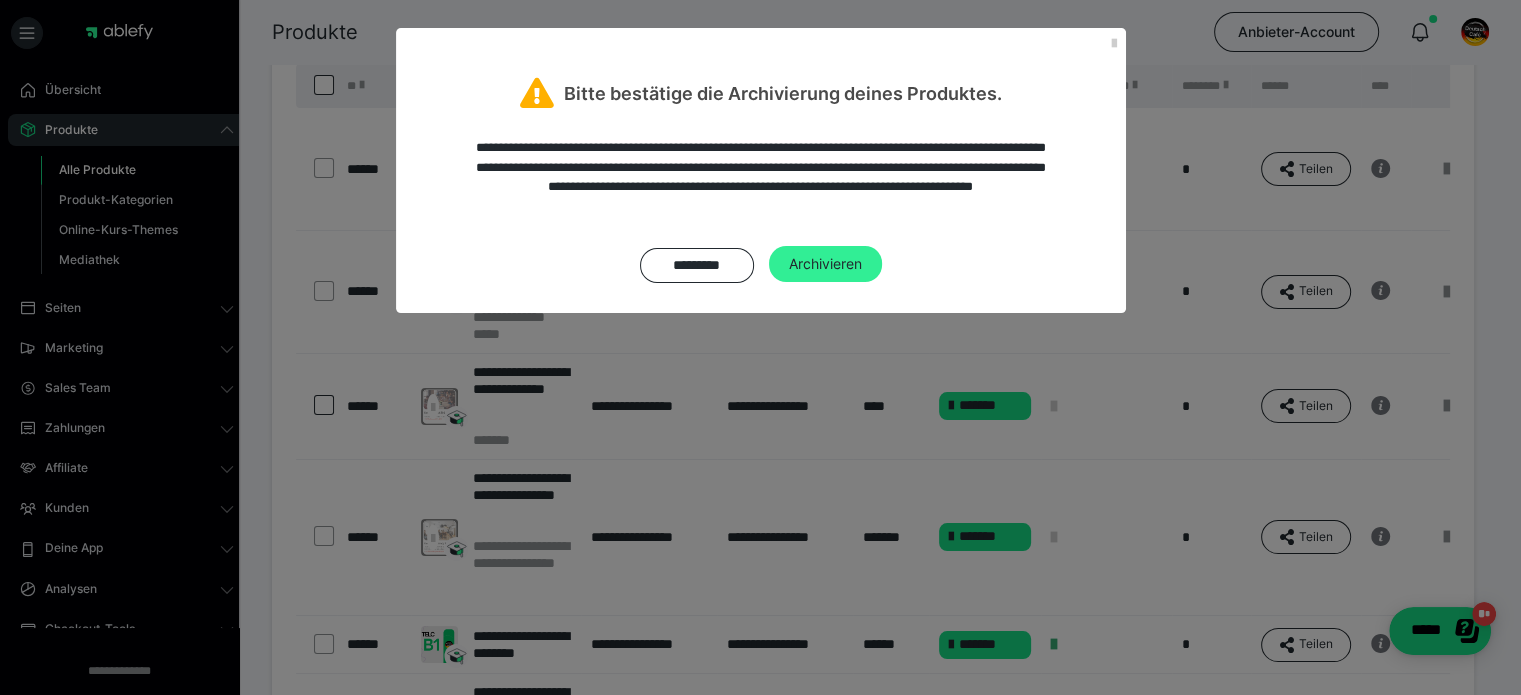 click on "Archivieren" at bounding box center [825, 264] 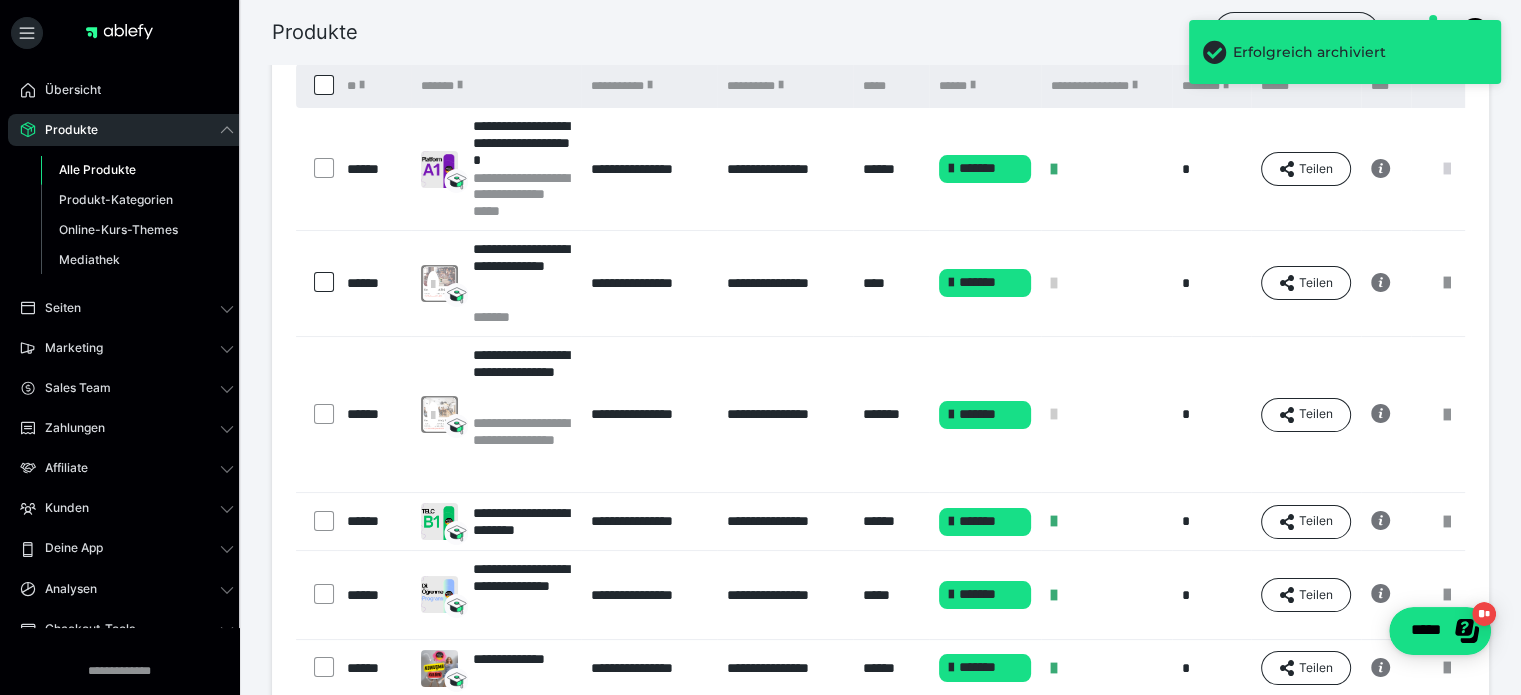 click at bounding box center (1447, 169) 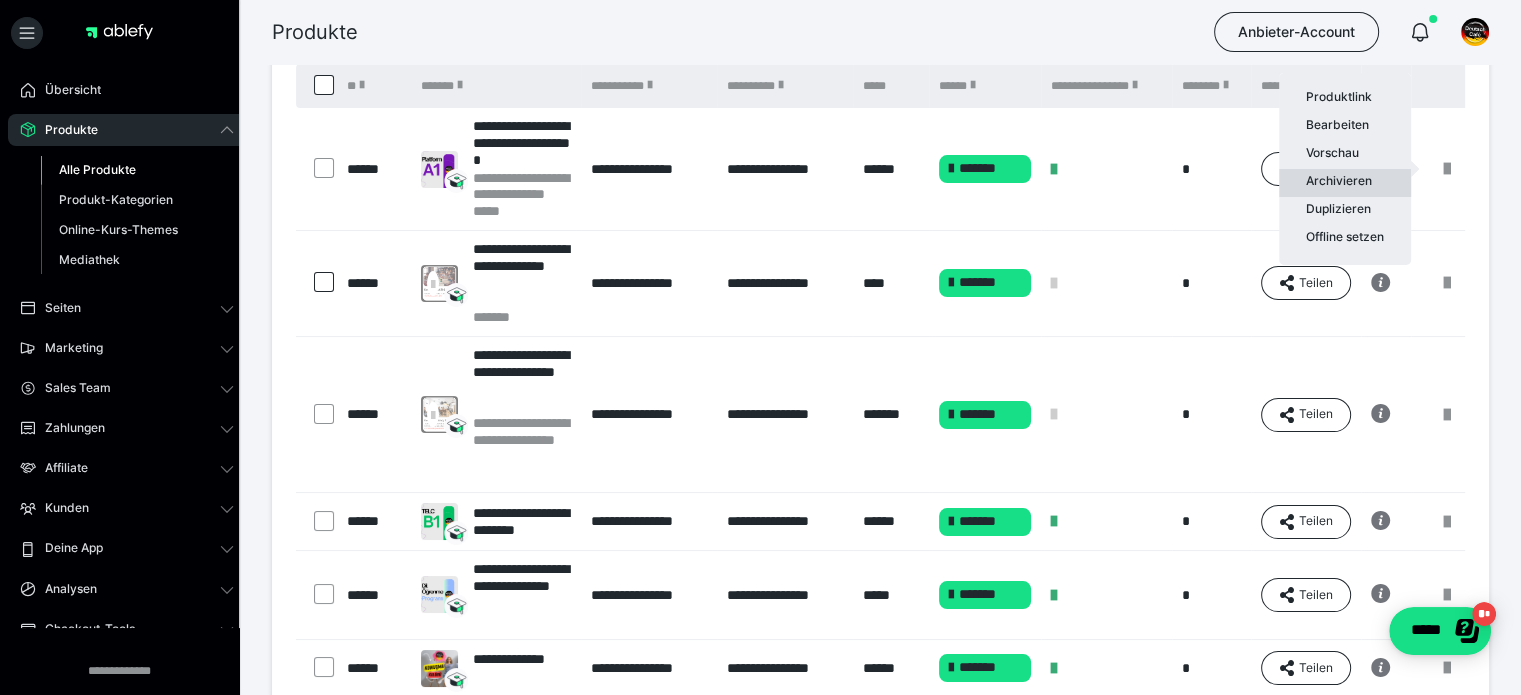 click on "Archivieren" at bounding box center (1345, 183) 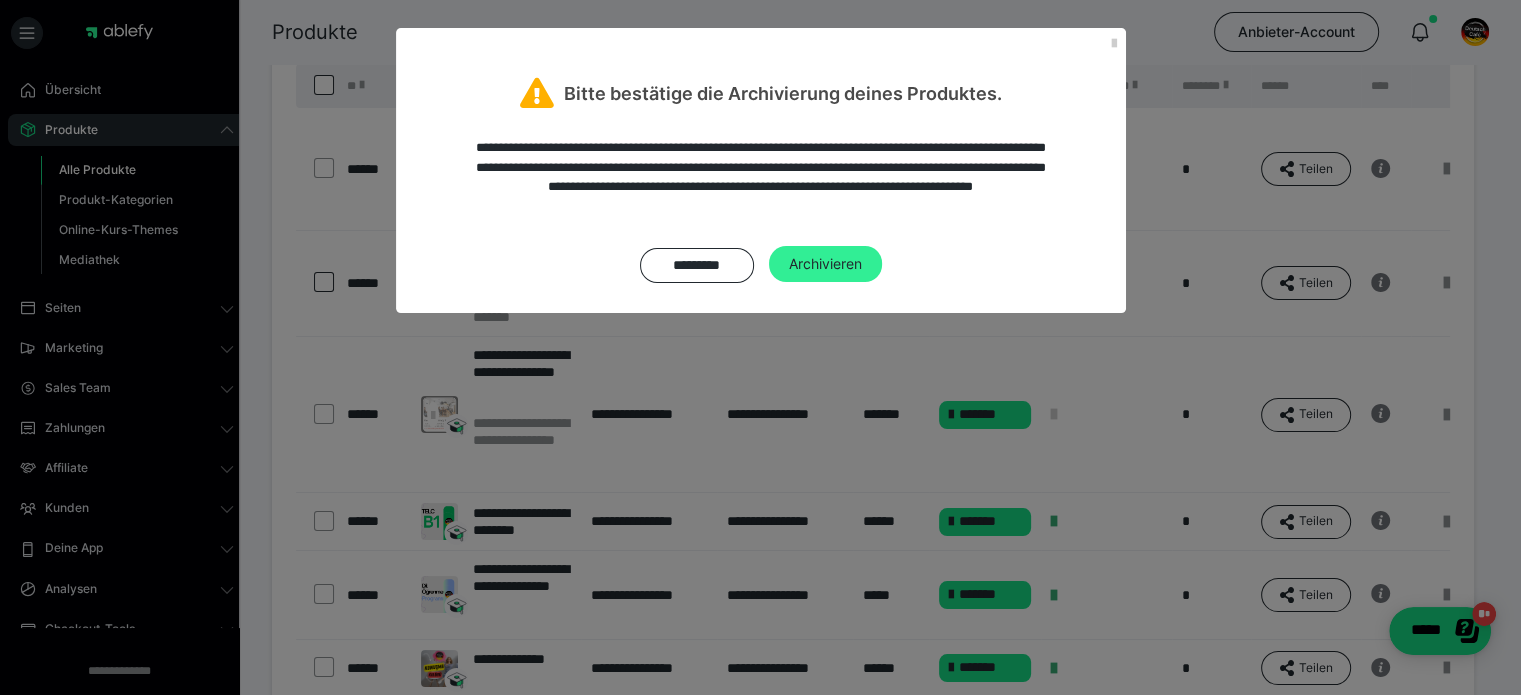 click on "Archivieren" at bounding box center [825, 264] 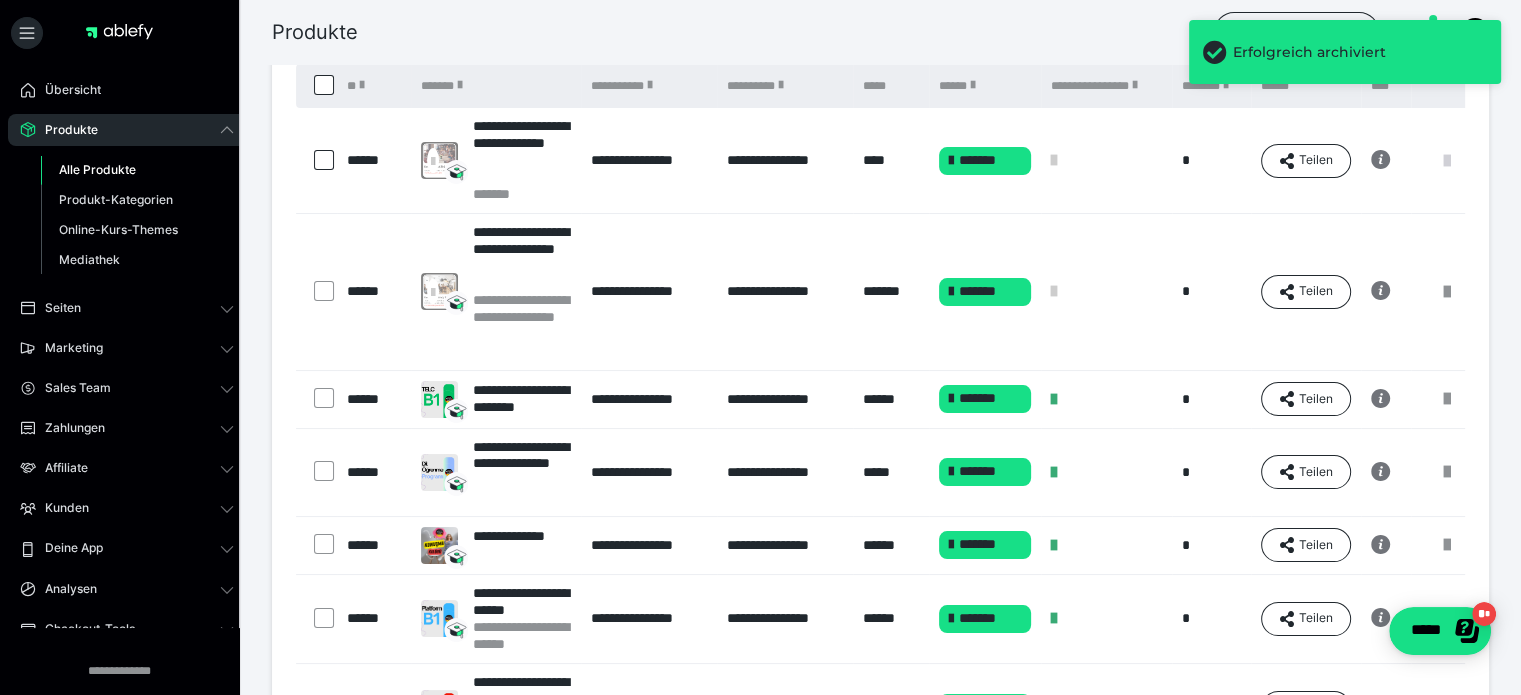 click at bounding box center [1447, 161] 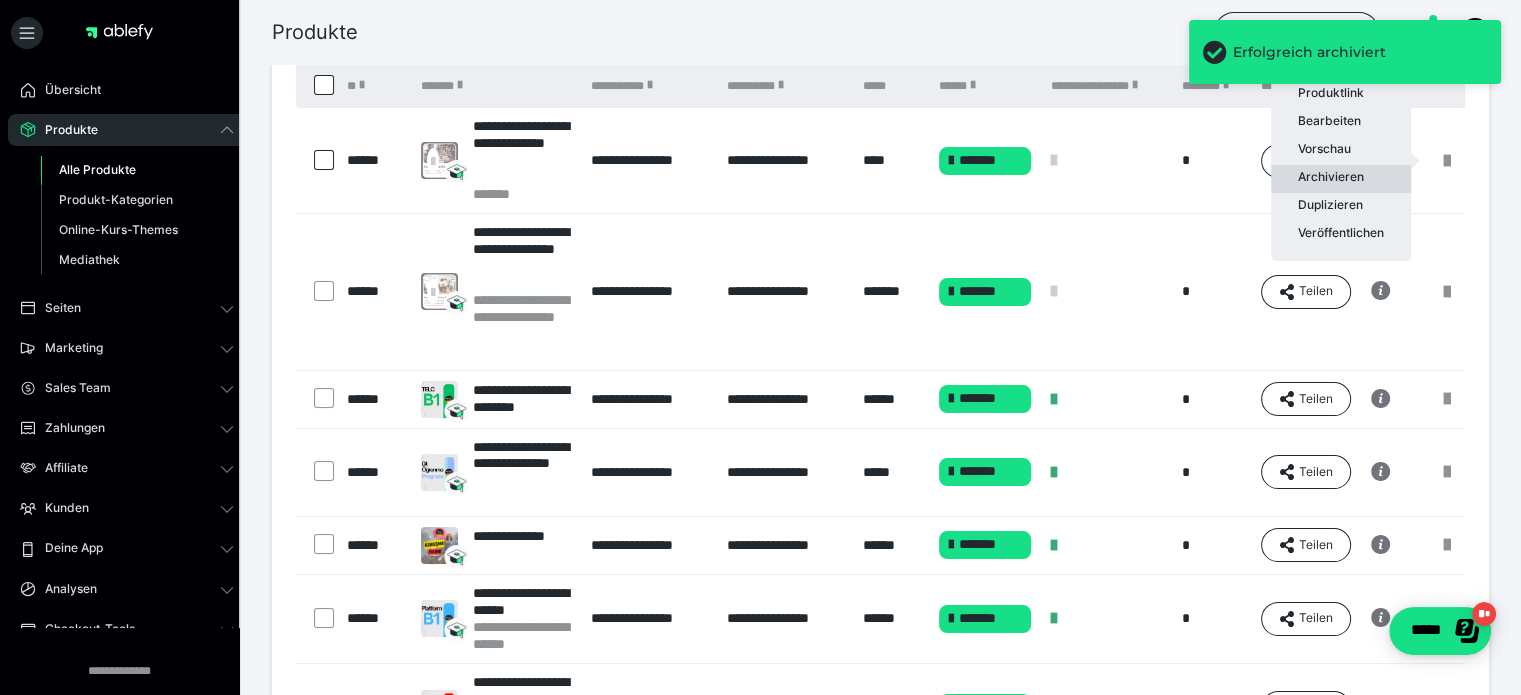 click on "Archivieren" at bounding box center (1341, 179) 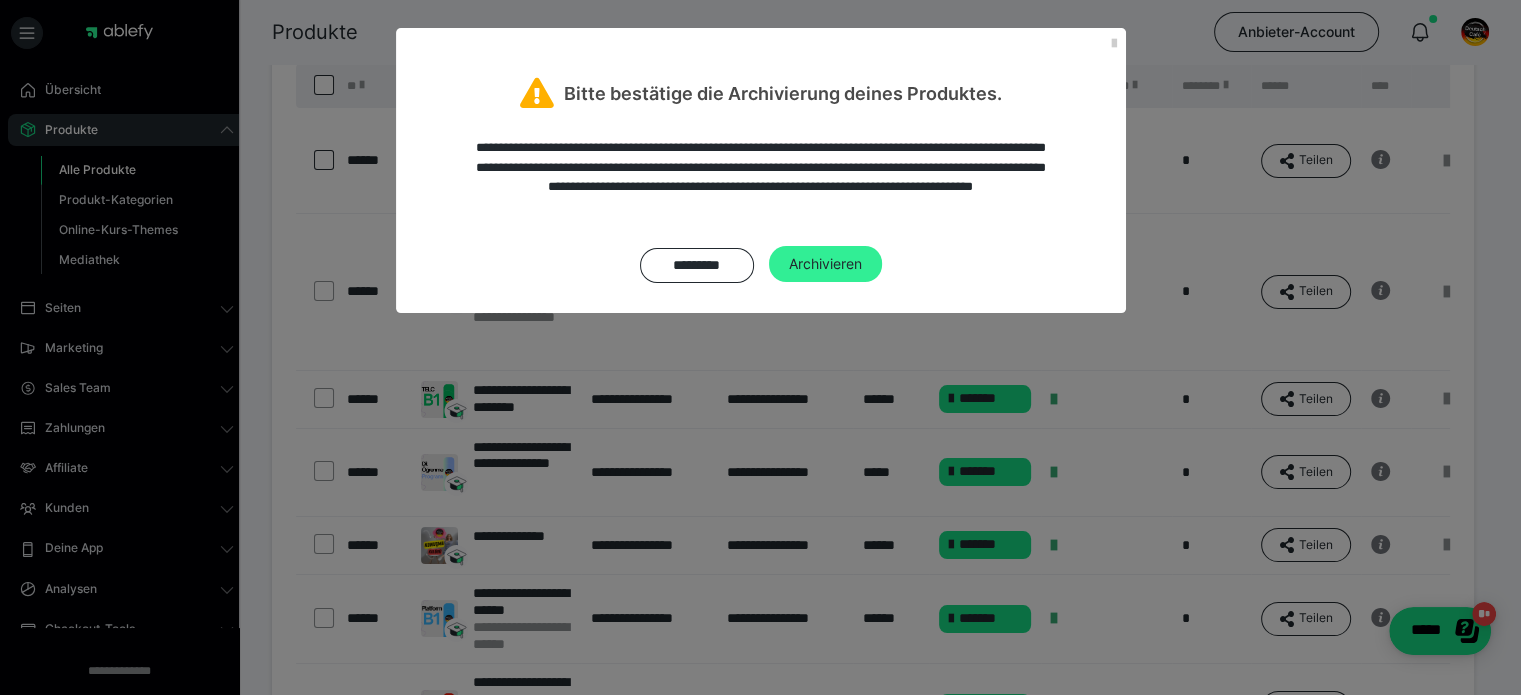 click on "Archivieren" at bounding box center [825, 264] 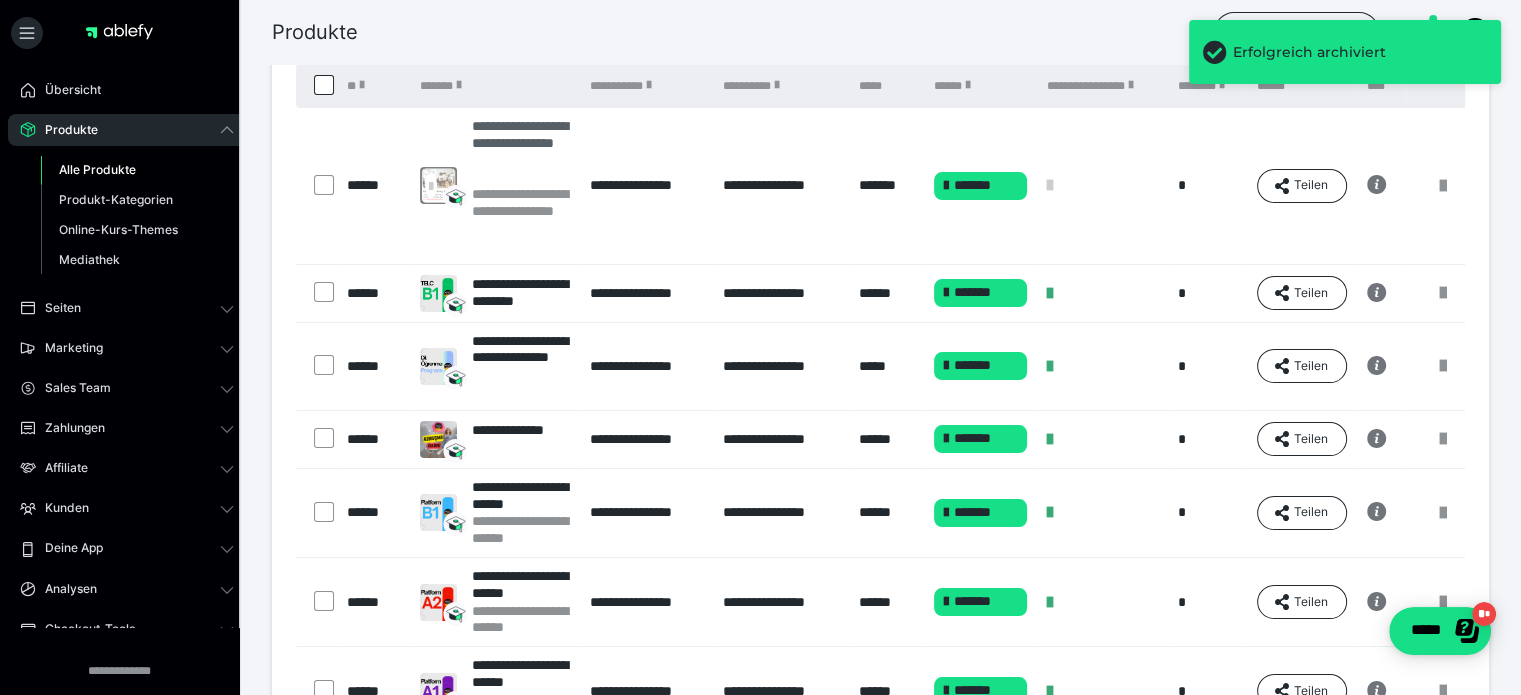 click on "**********" at bounding box center [521, 151] 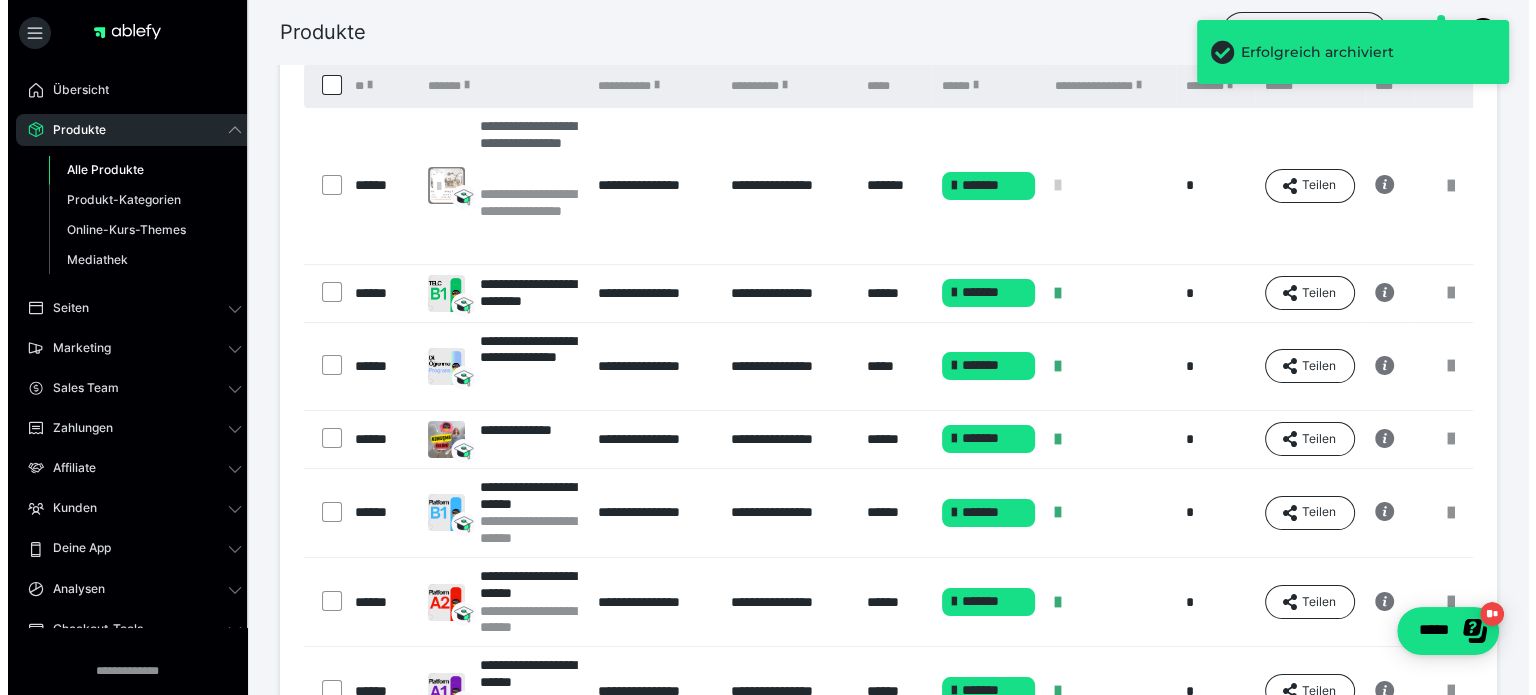 scroll, scrollTop: 0, scrollLeft: 0, axis: both 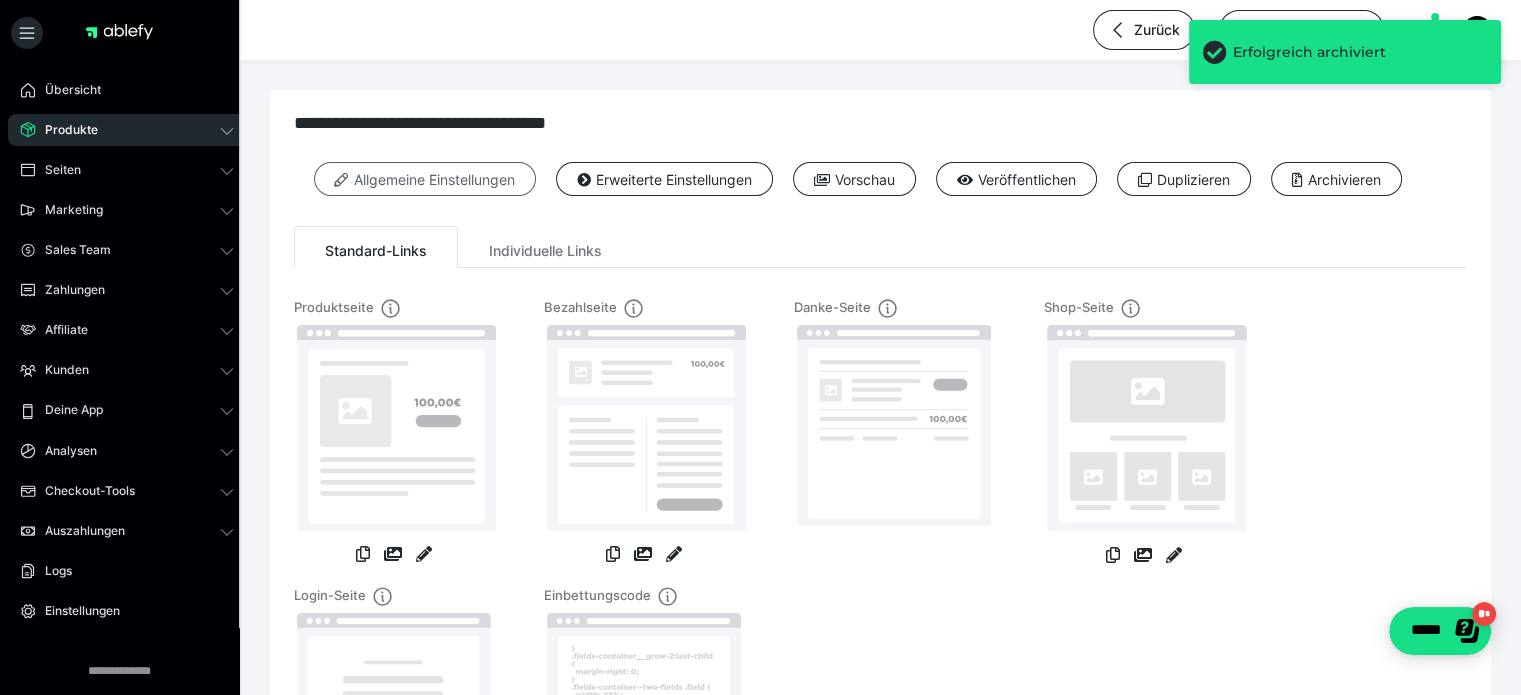 click on "Allgemeine Einstellungen" at bounding box center (425, 179) 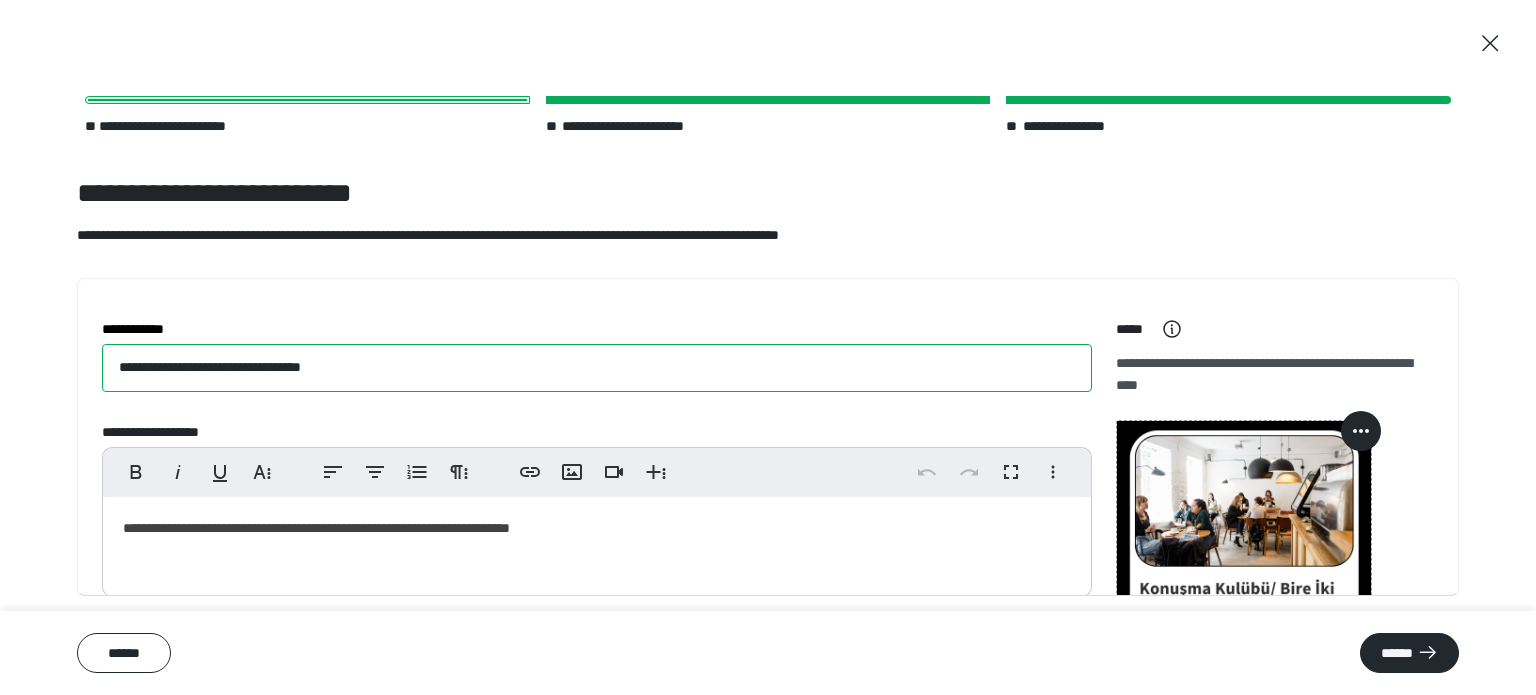 drag, startPoint x: 372, startPoint y: 365, endPoint x: 66, endPoint y: 367, distance: 306.00653 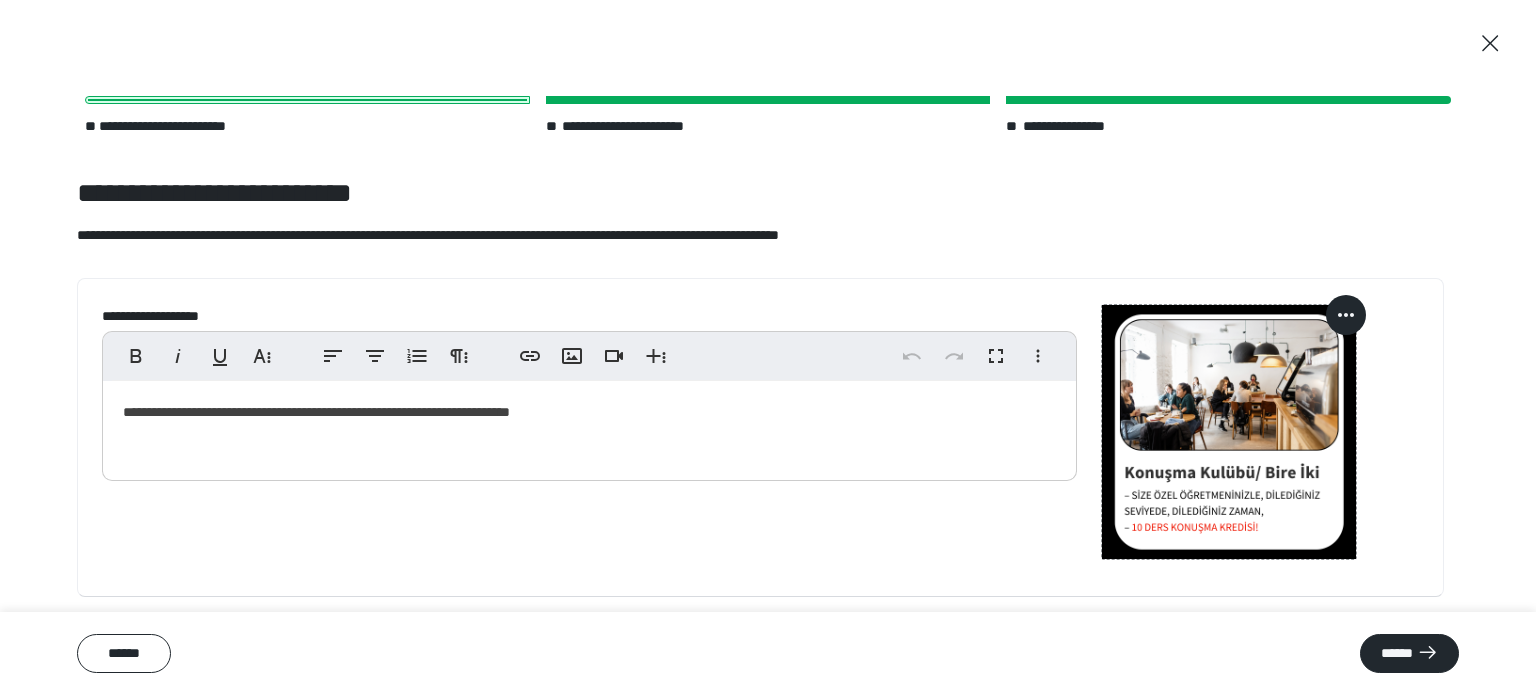 scroll, scrollTop: 120, scrollLeft: 0, axis: vertical 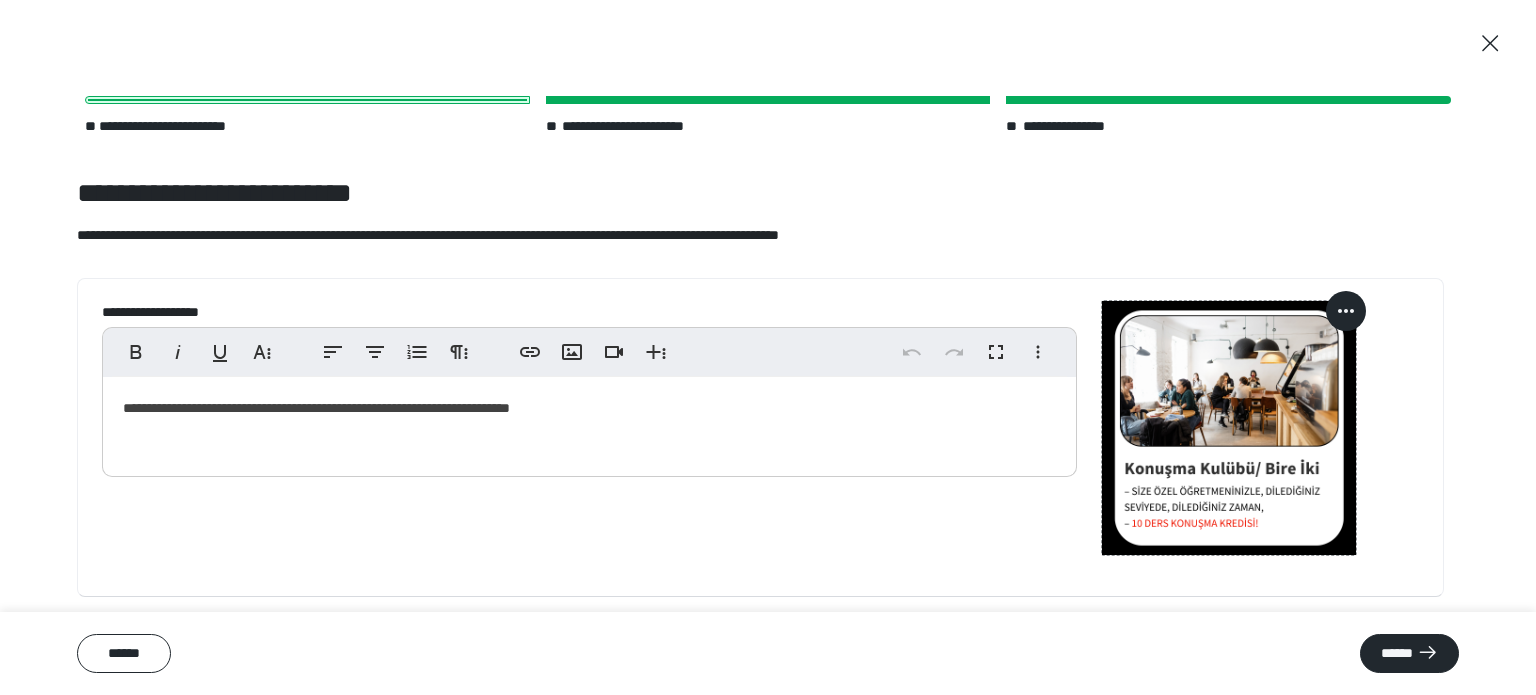 type on "**********" 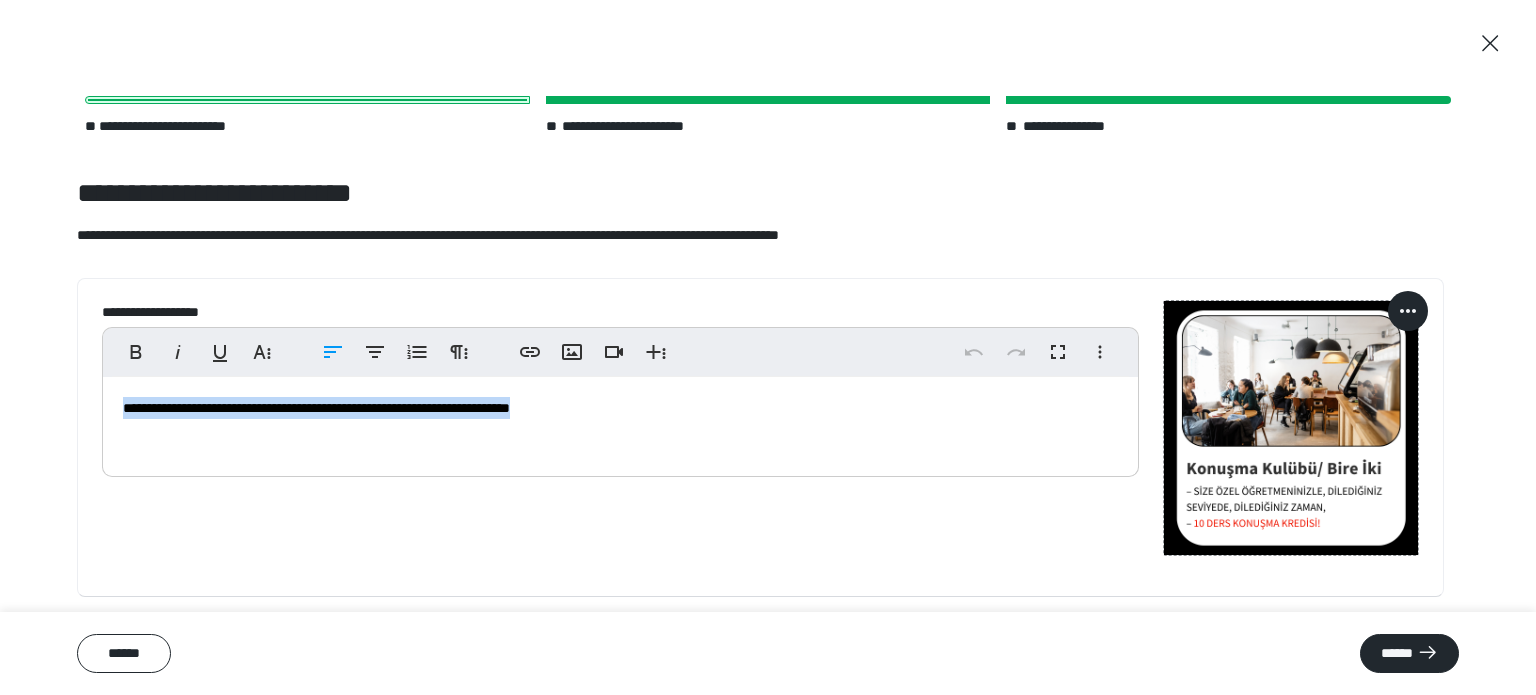 drag, startPoint x: 608, startPoint y: 404, endPoint x: 92, endPoint y: 397, distance: 516.0475 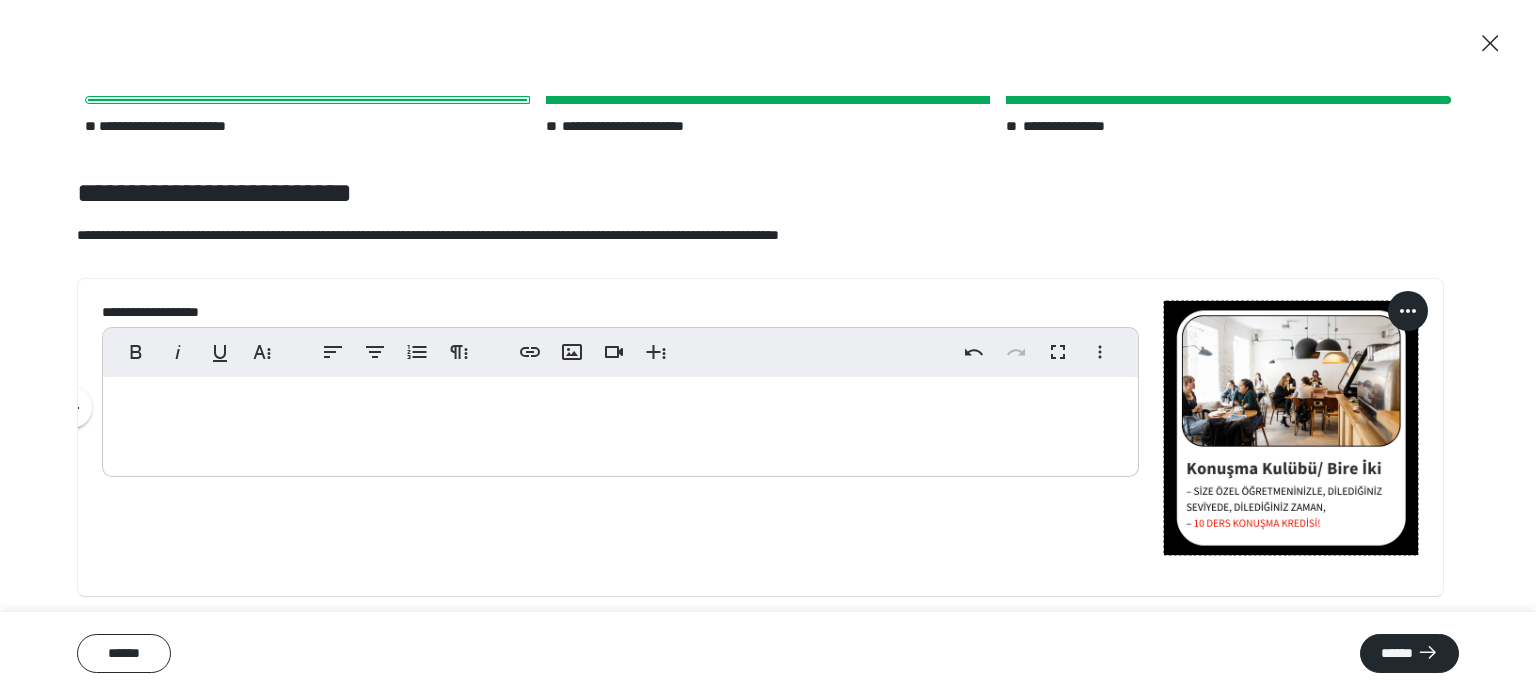 click 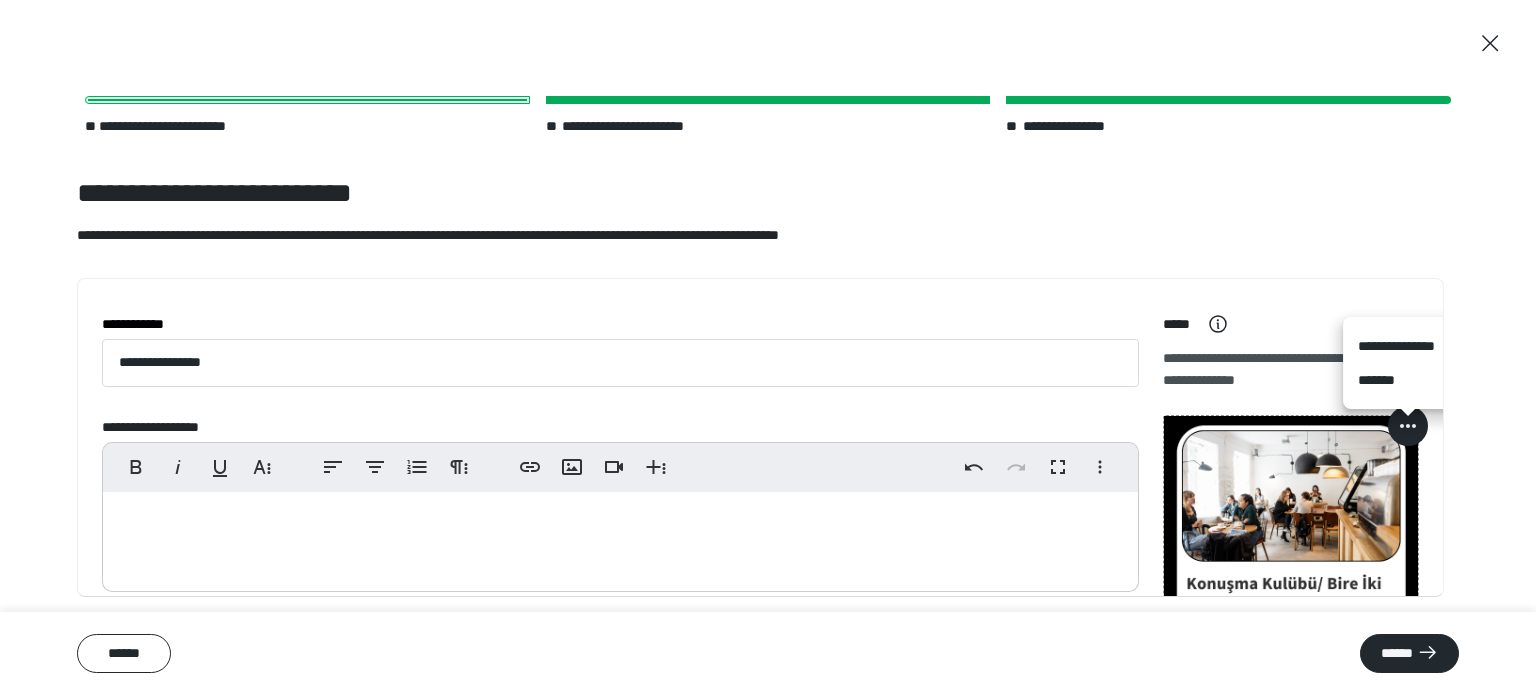 scroll, scrollTop: 0, scrollLeft: 0, axis: both 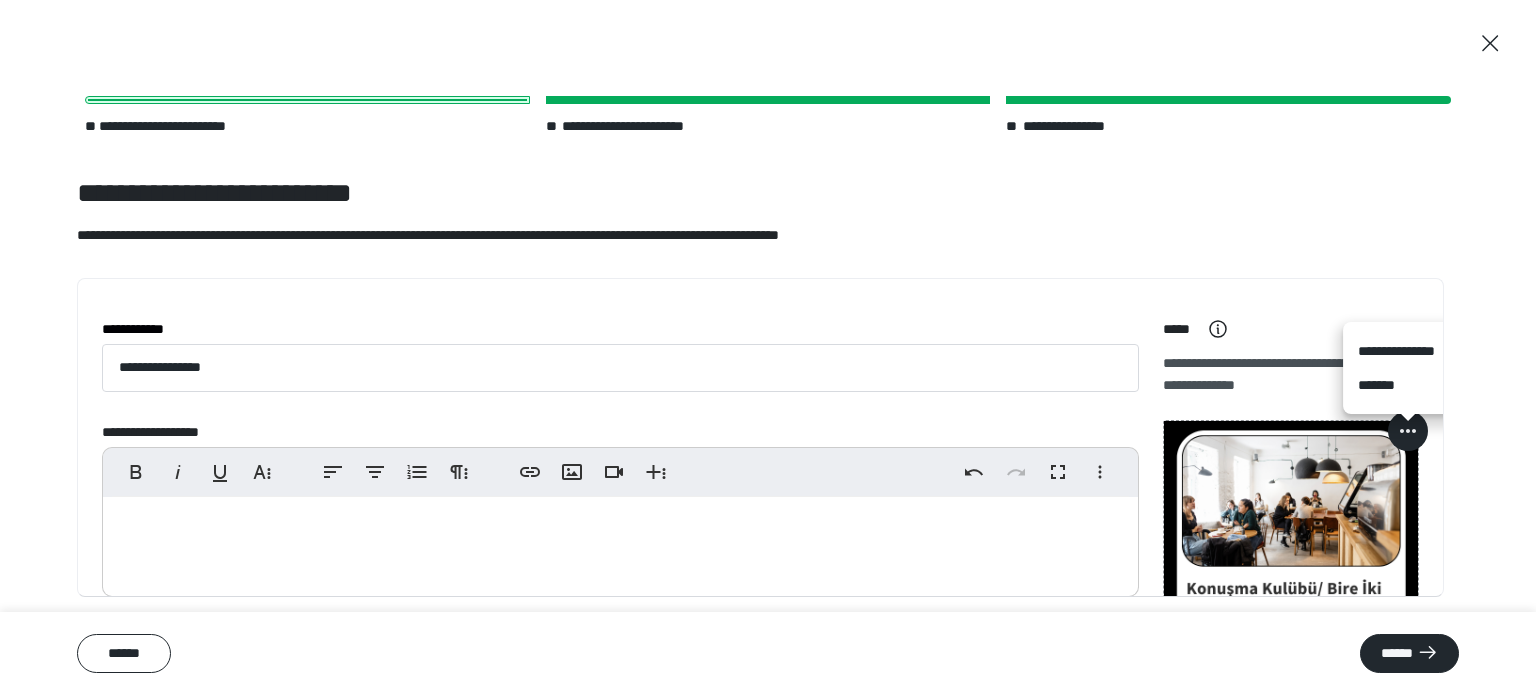 click on "*******" at bounding box center [1408, 385] 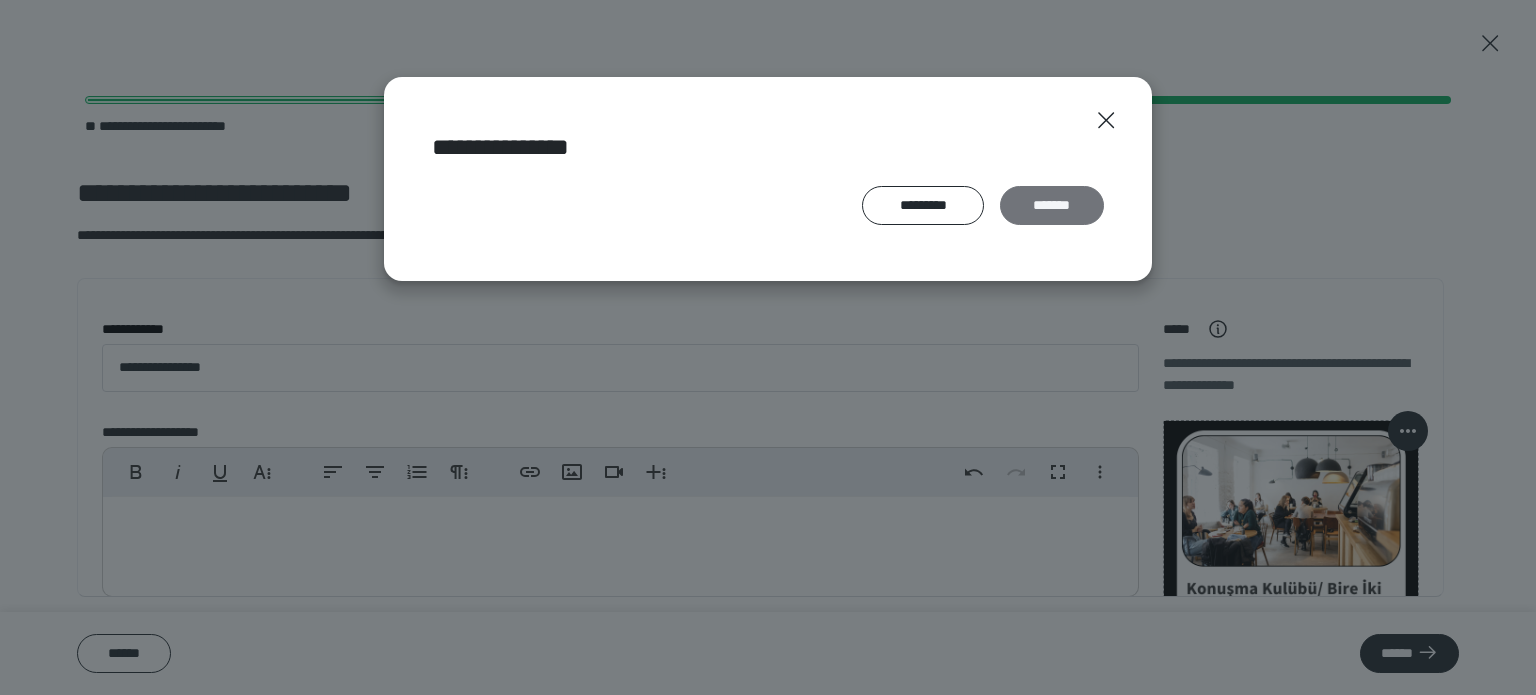 click on "*******" at bounding box center [1052, 206] 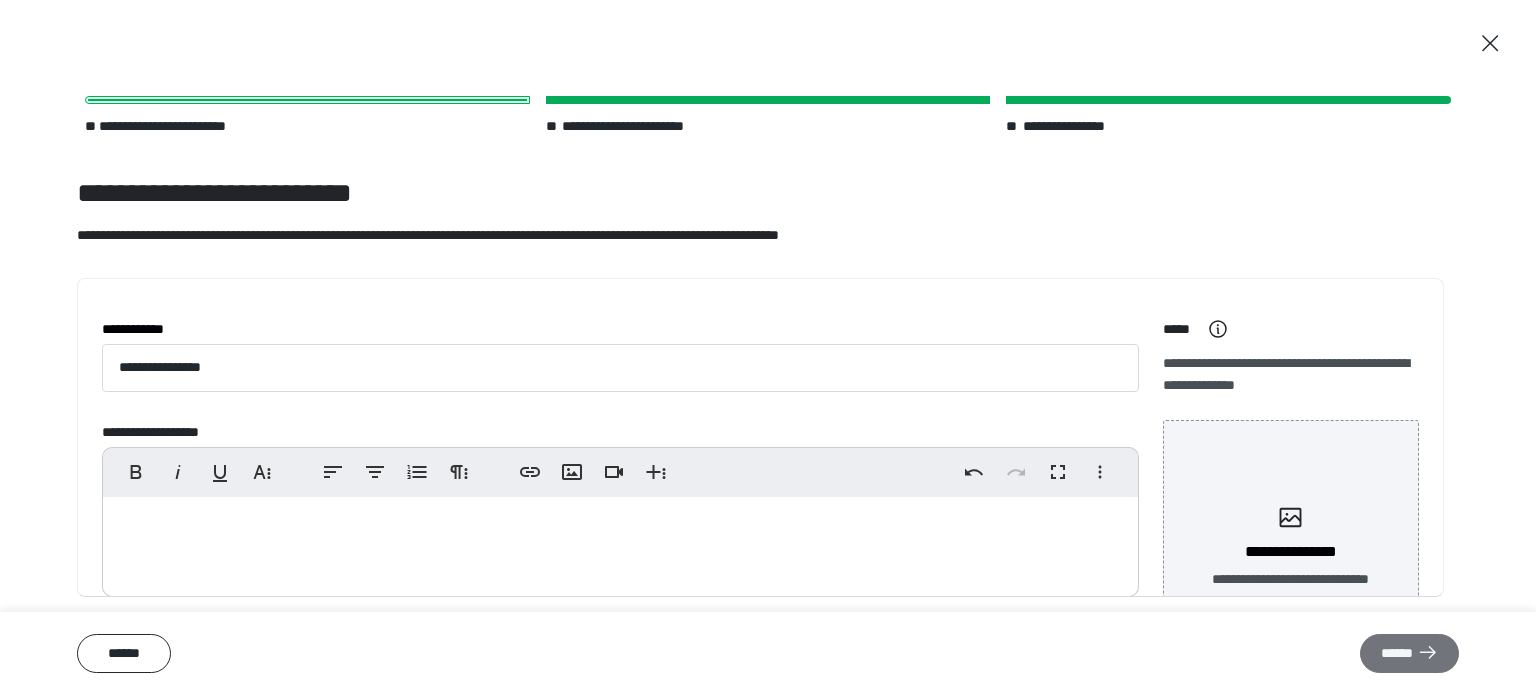 click on "******" at bounding box center [1409, 653] 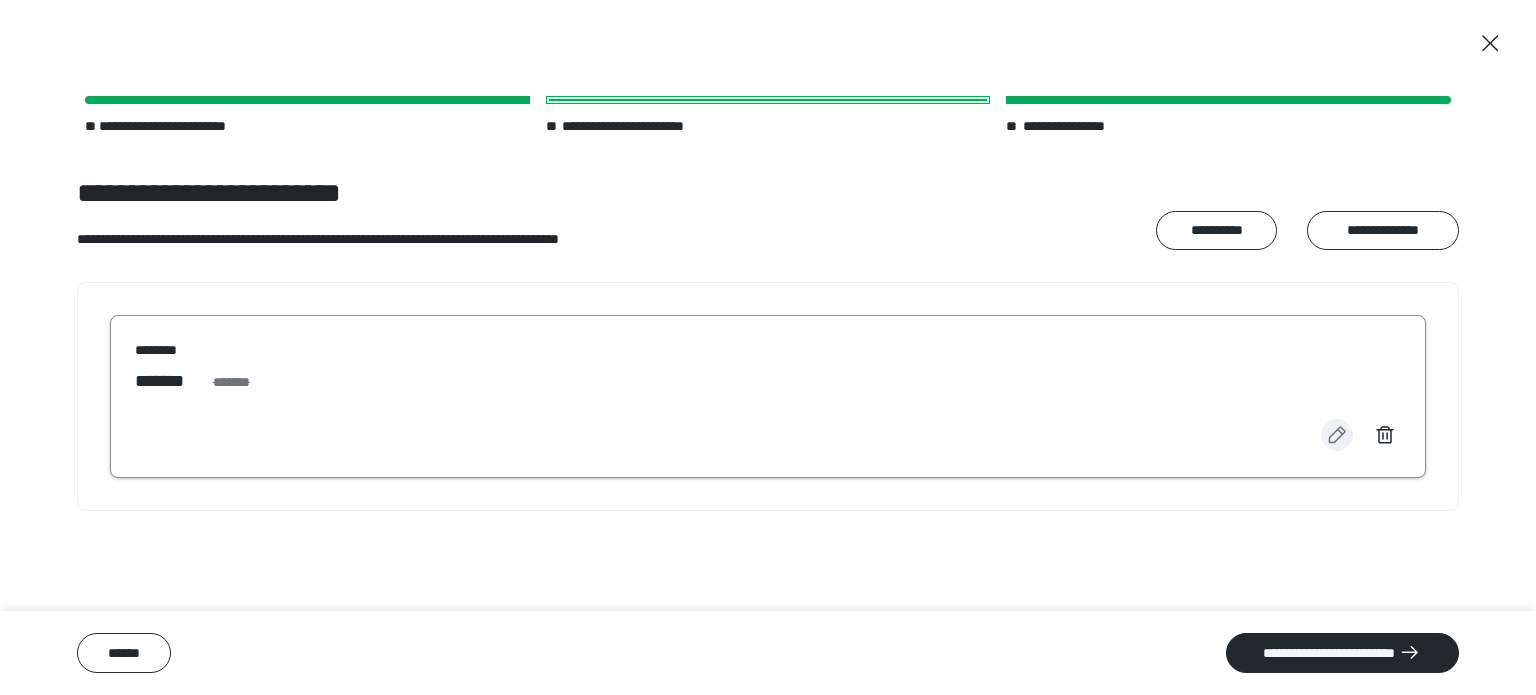 click 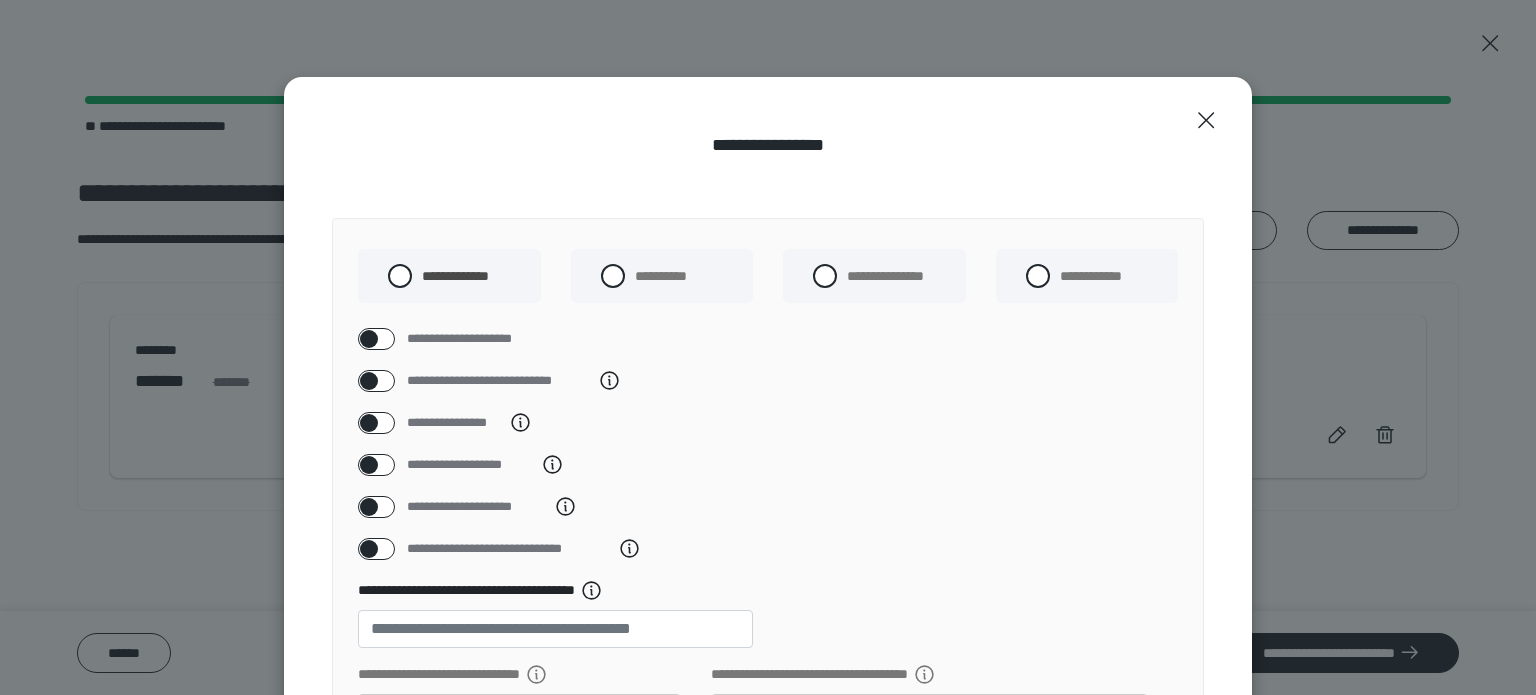click at bounding box center [369, 339] 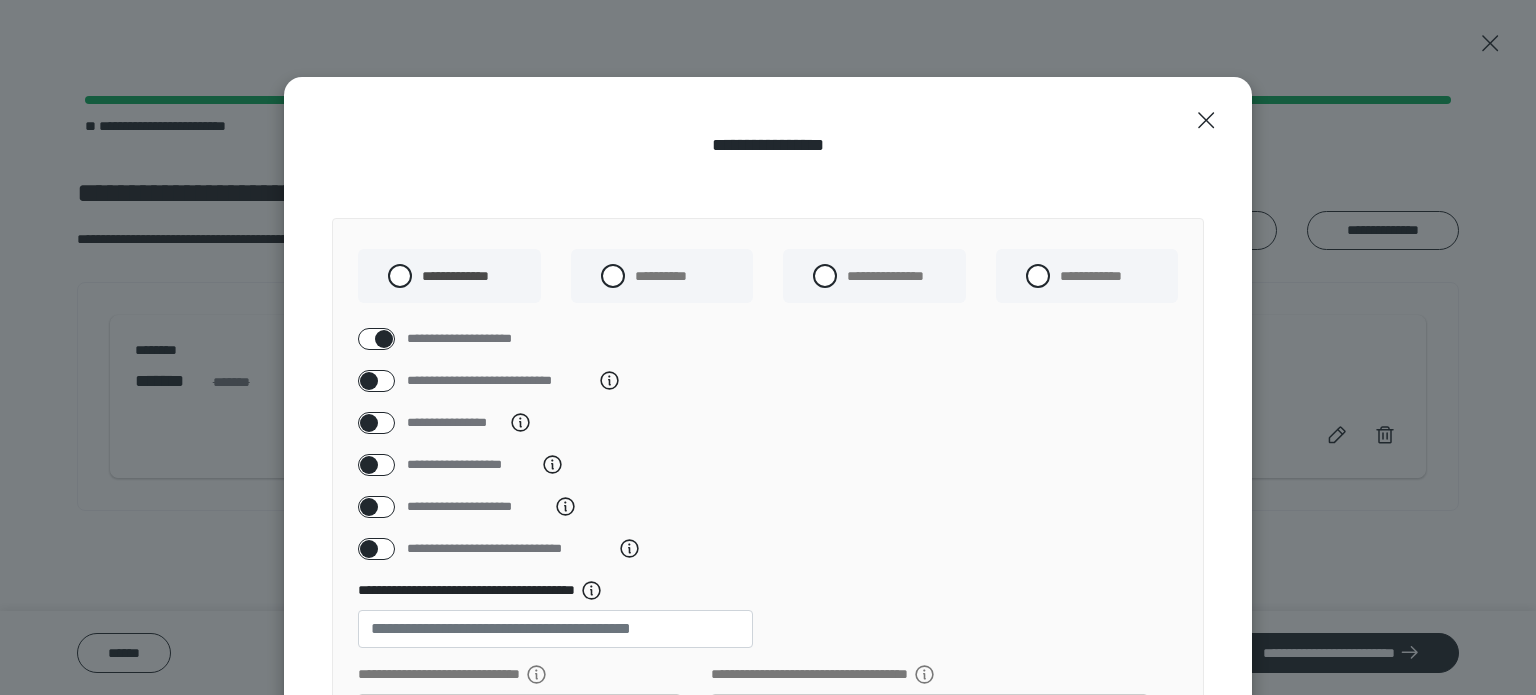 checkbox on "****" 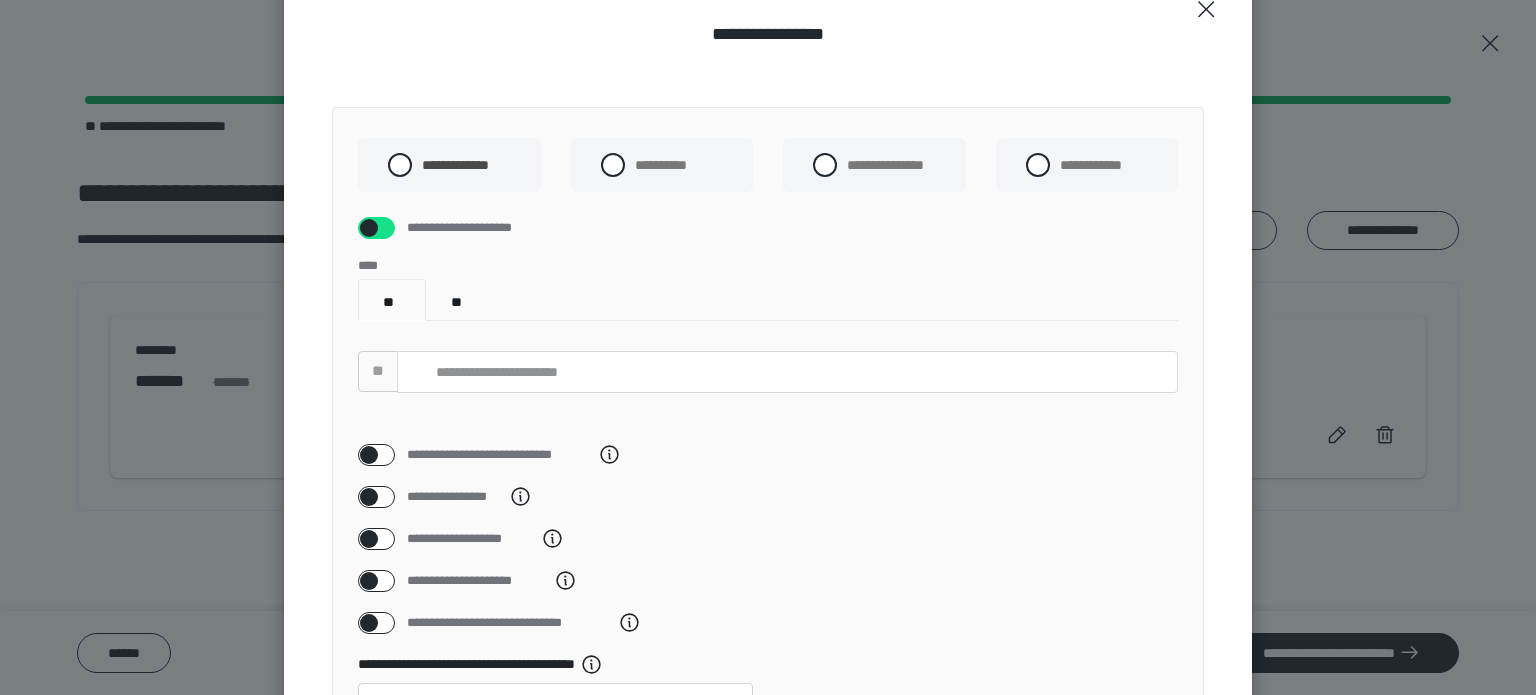 scroll, scrollTop: 133, scrollLeft: 0, axis: vertical 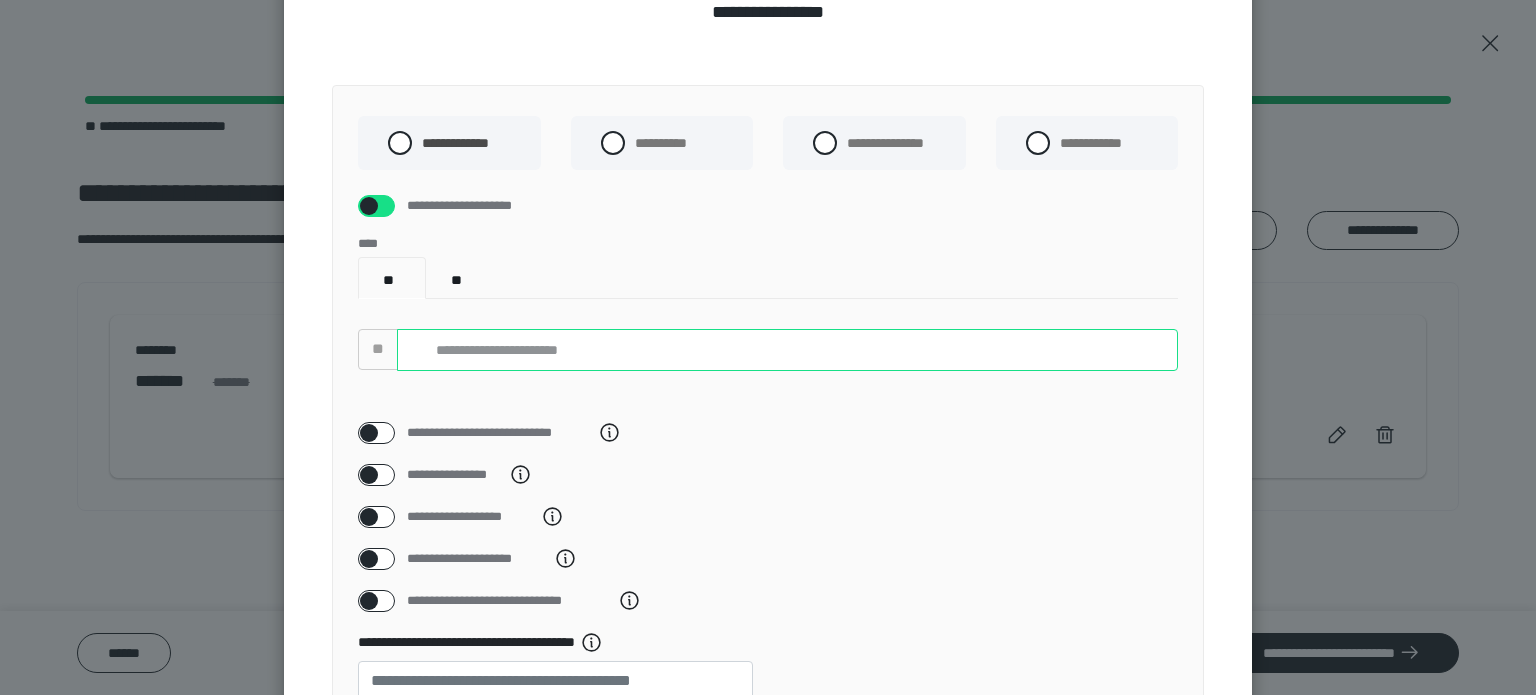 click at bounding box center [787, 350] 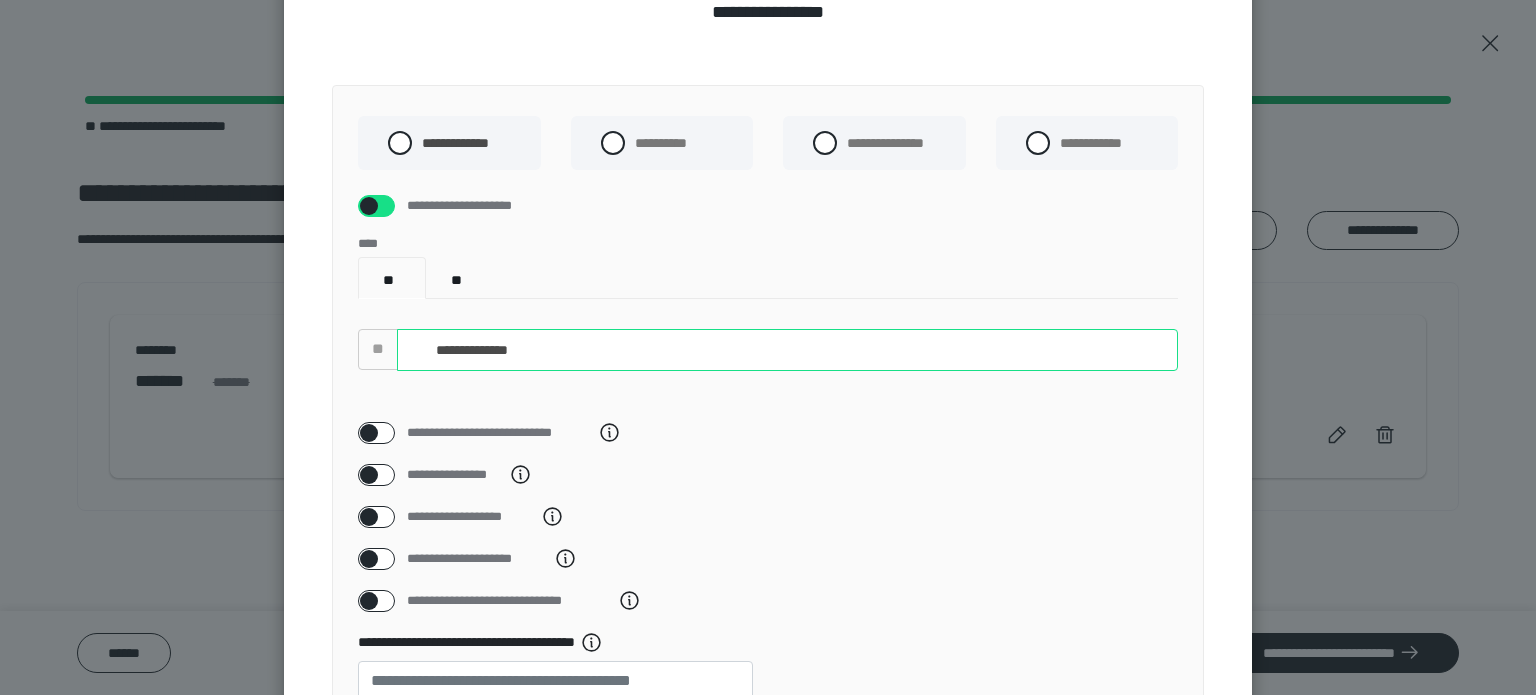 drag, startPoint x: 533, startPoint y: 369, endPoint x: 404, endPoint y: 380, distance: 129.46814 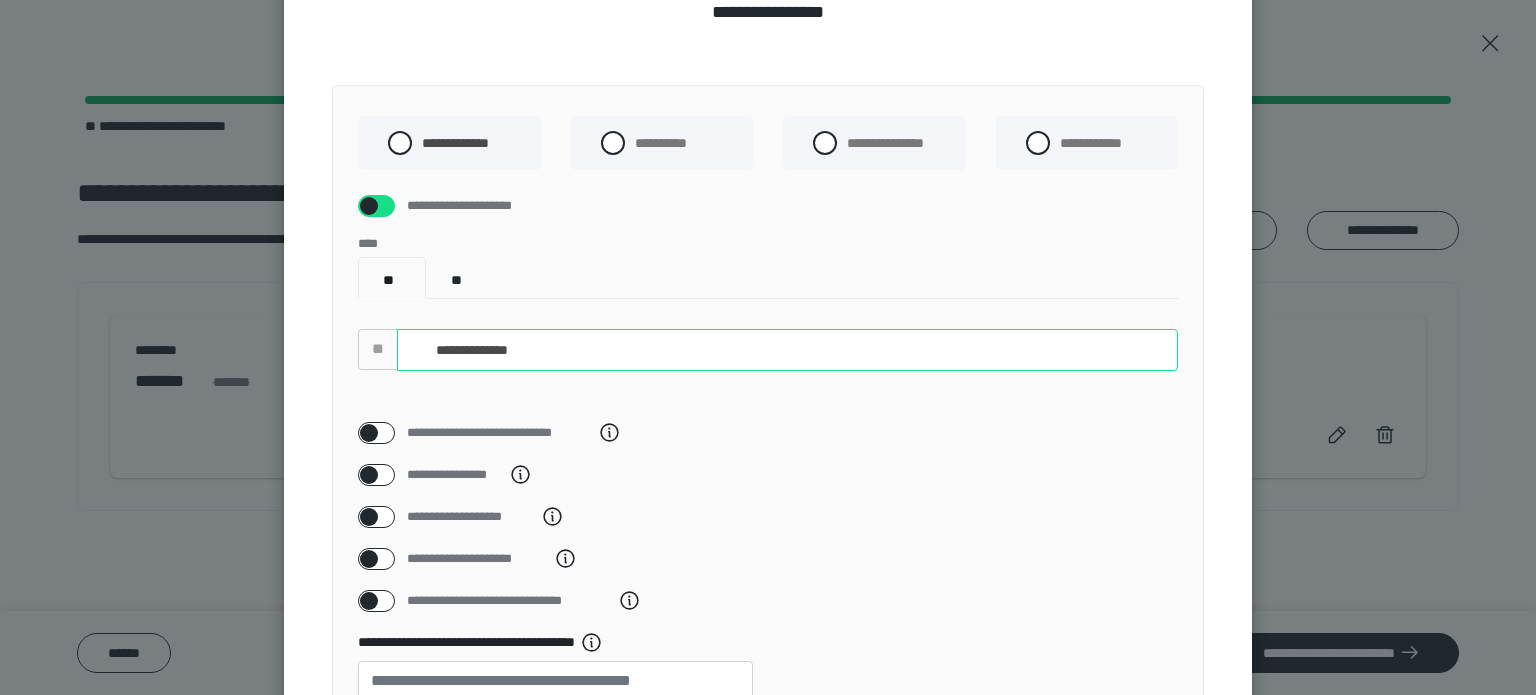 type on "**********" 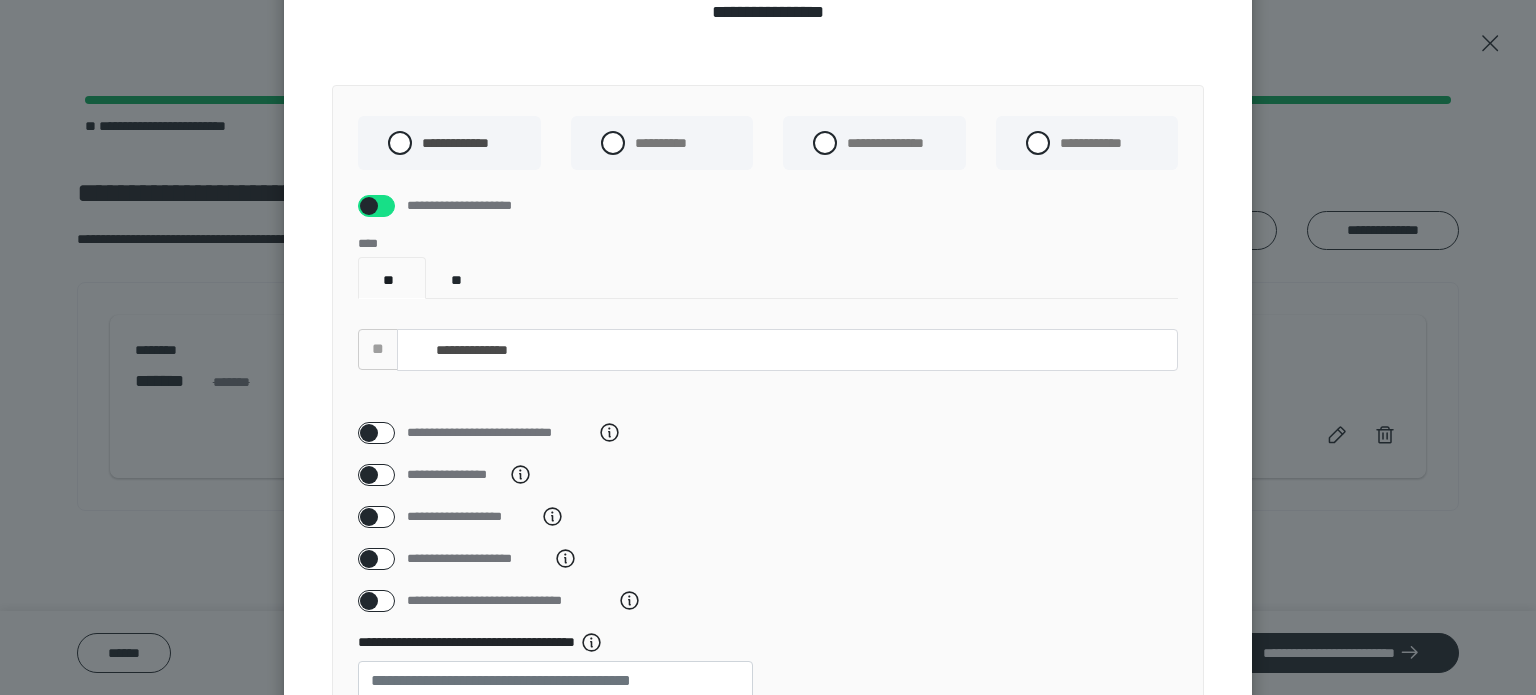 click on "**" at bounding box center [460, 278] 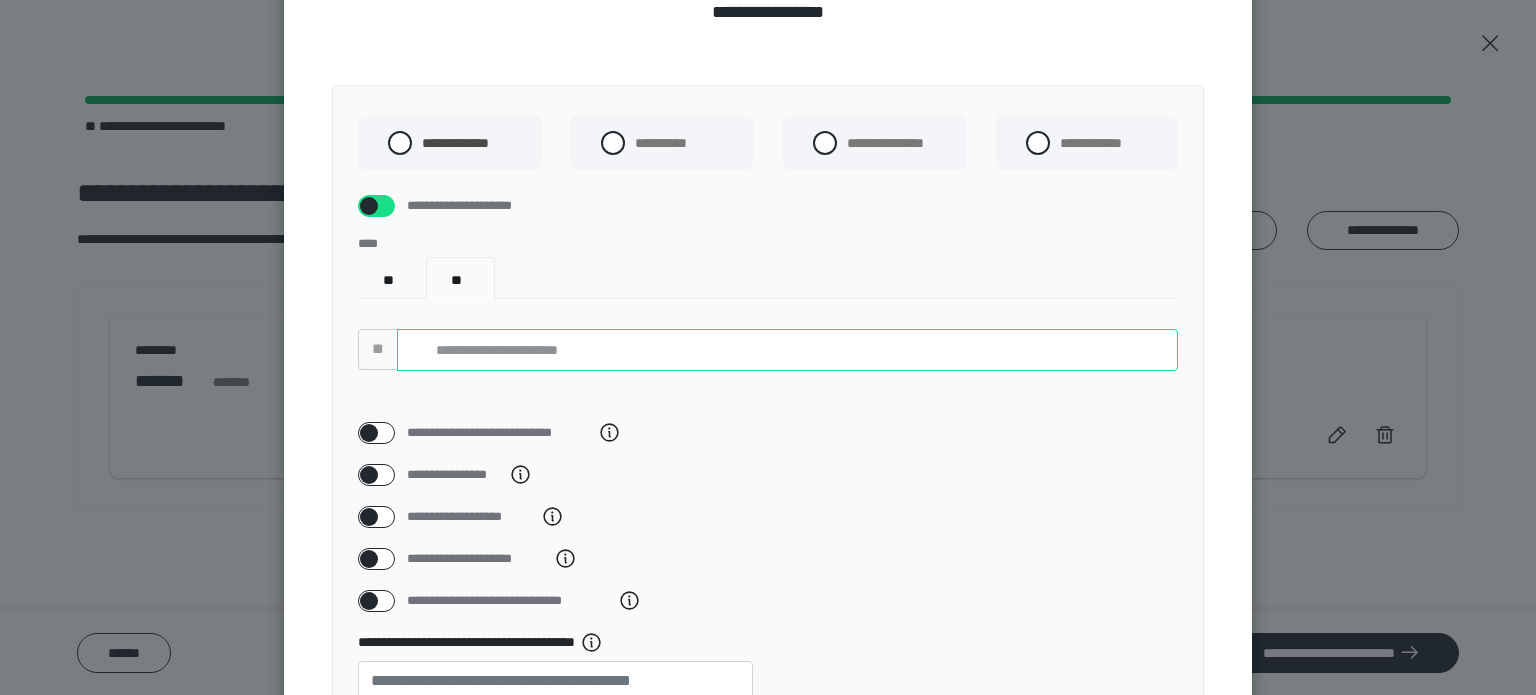 click at bounding box center [787, 350] 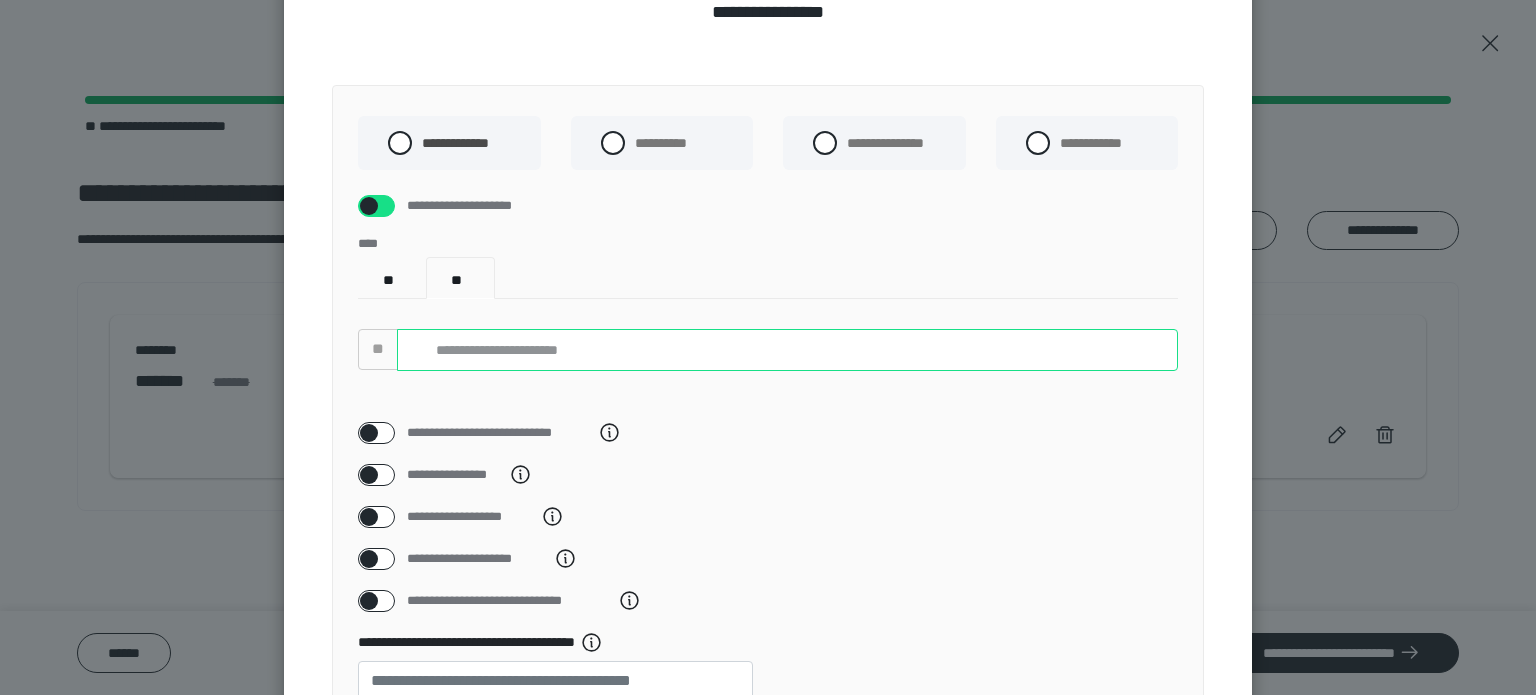 paste on "**********" 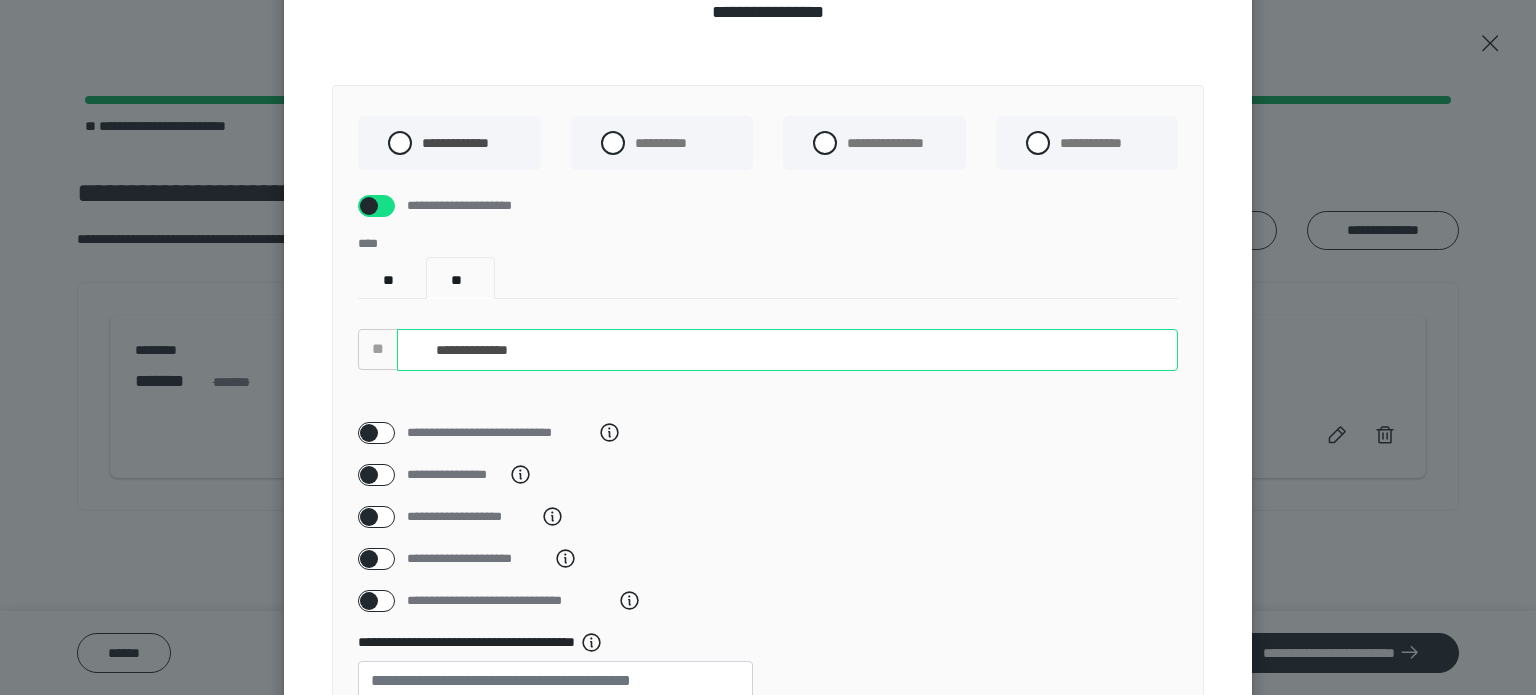 click on "**********" at bounding box center [787, 350] 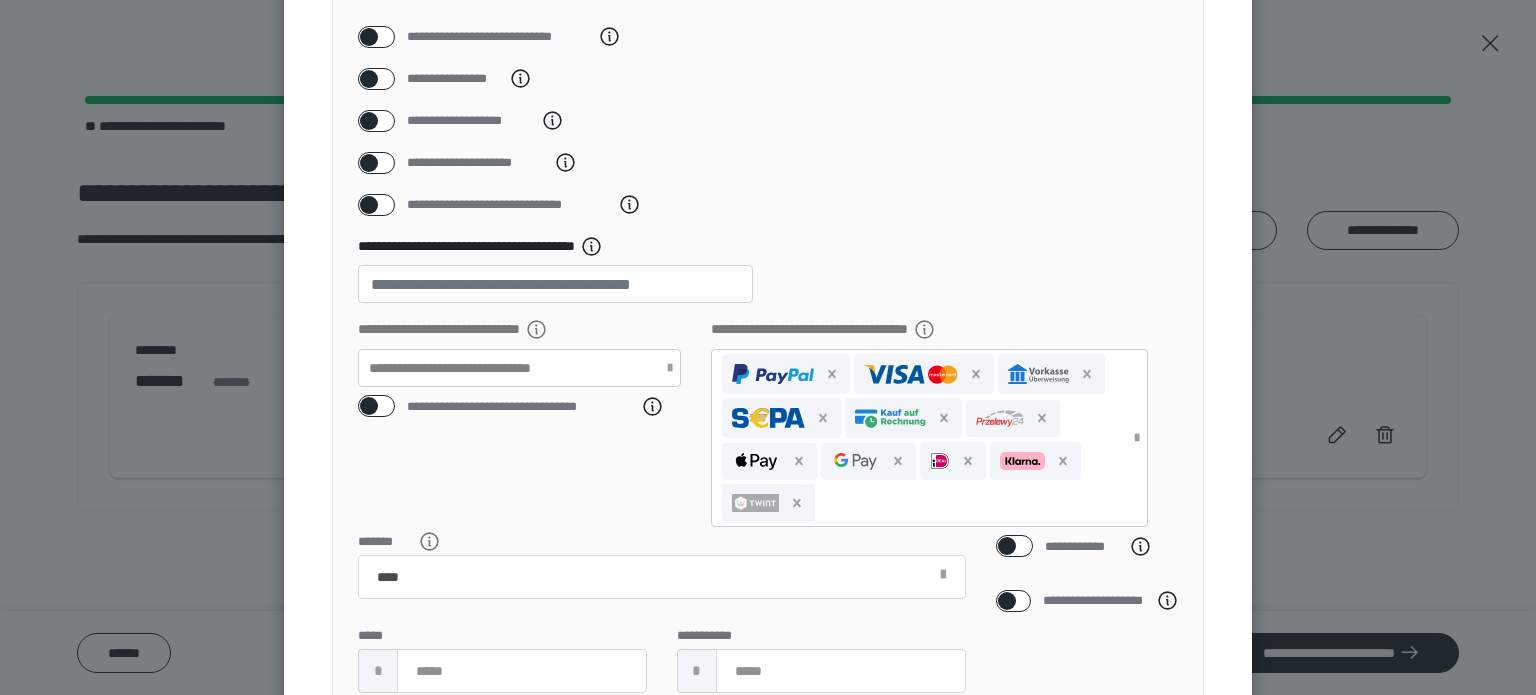 scroll, scrollTop: 533, scrollLeft: 0, axis: vertical 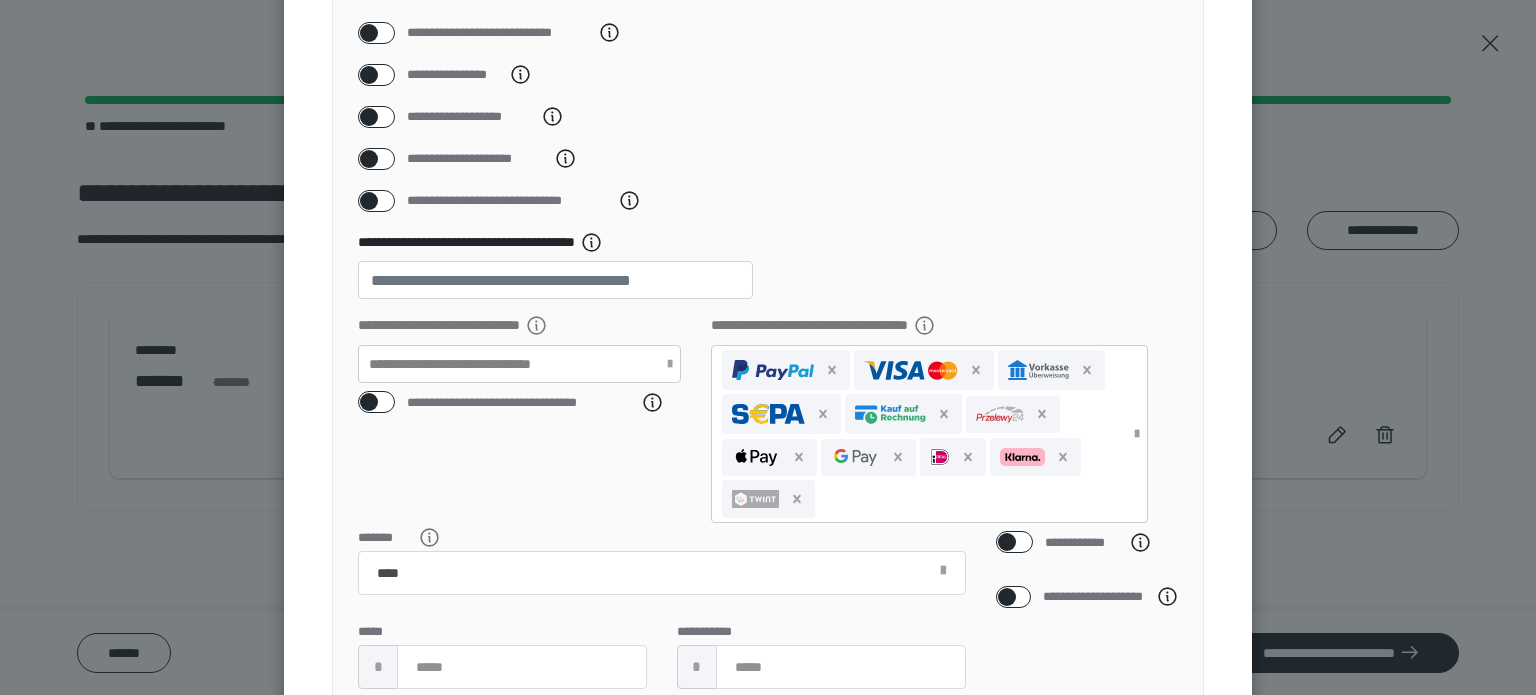 type on "**********" 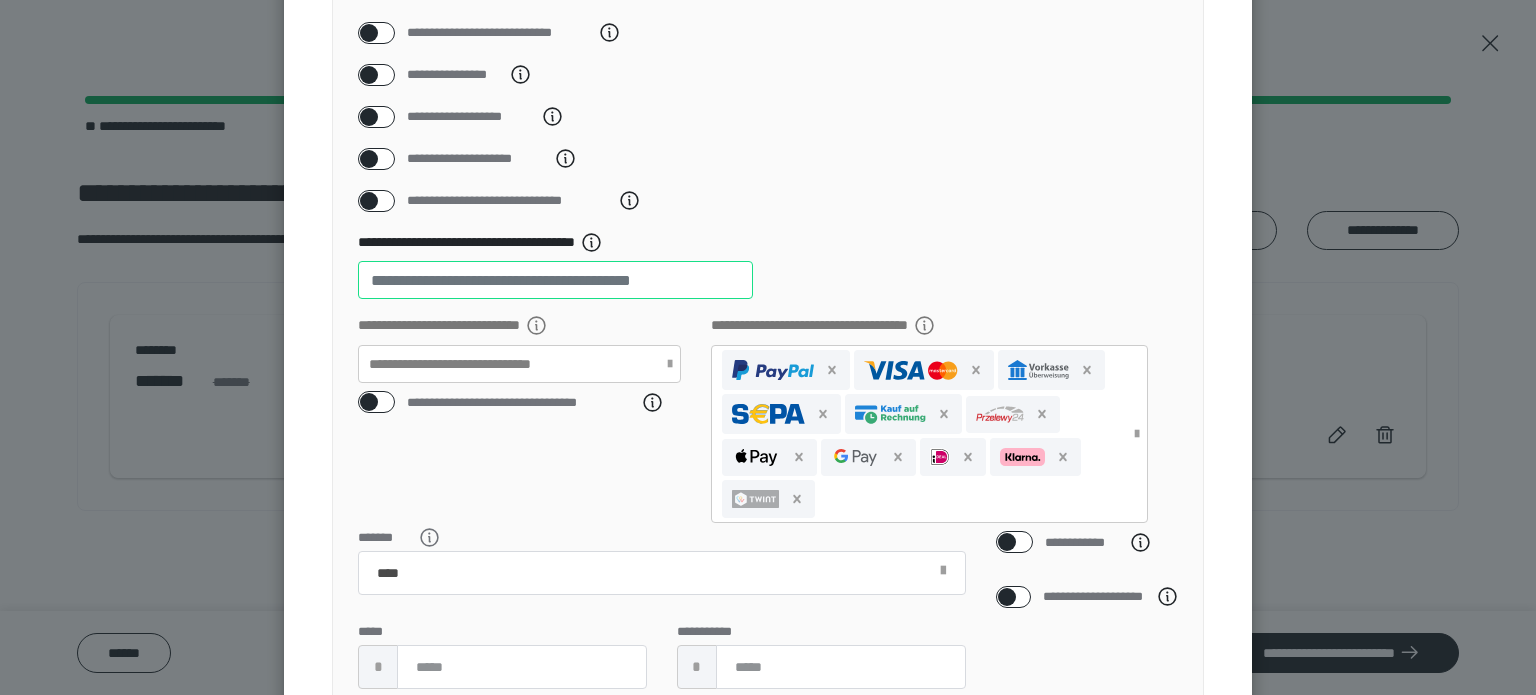 drag, startPoint x: 392, startPoint y: 294, endPoint x: 280, endPoint y: 306, distance: 112.64102 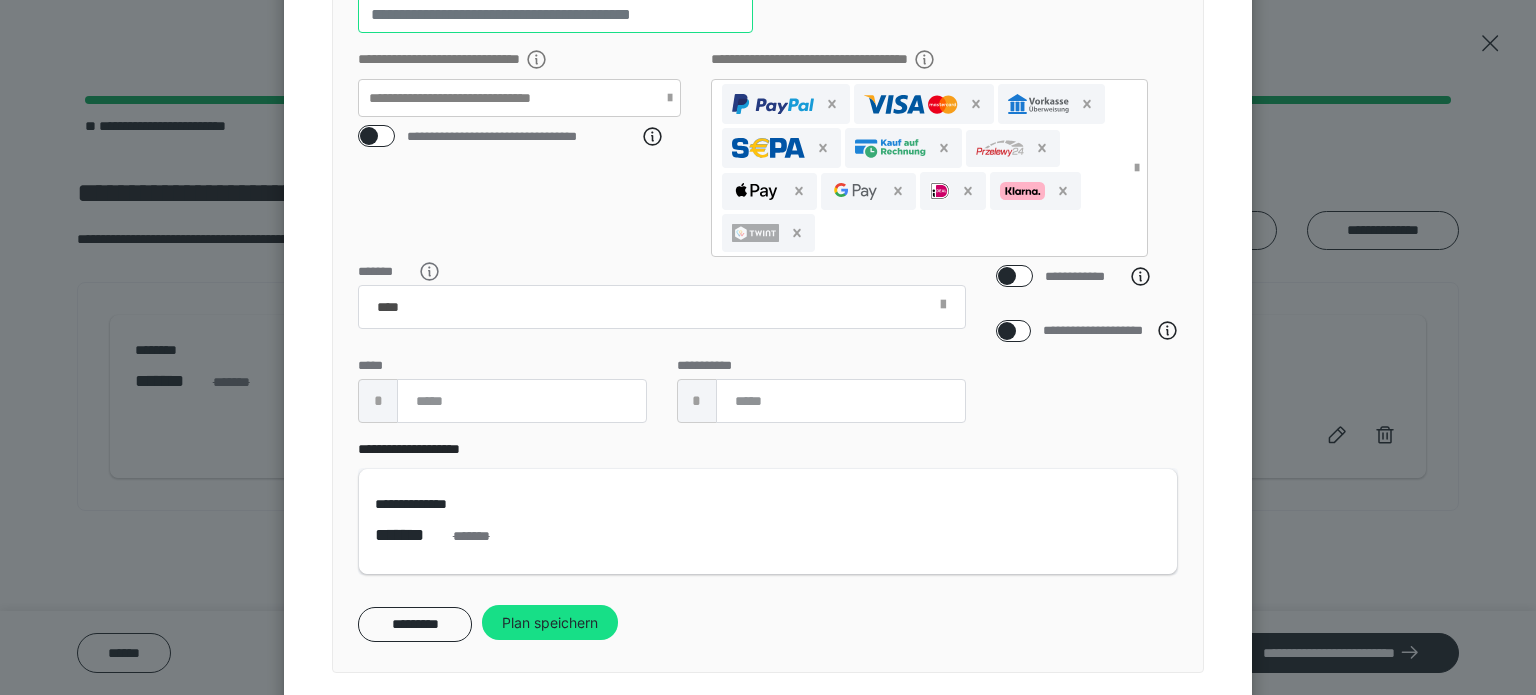 scroll, scrollTop: 851, scrollLeft: 0, axis: vertical 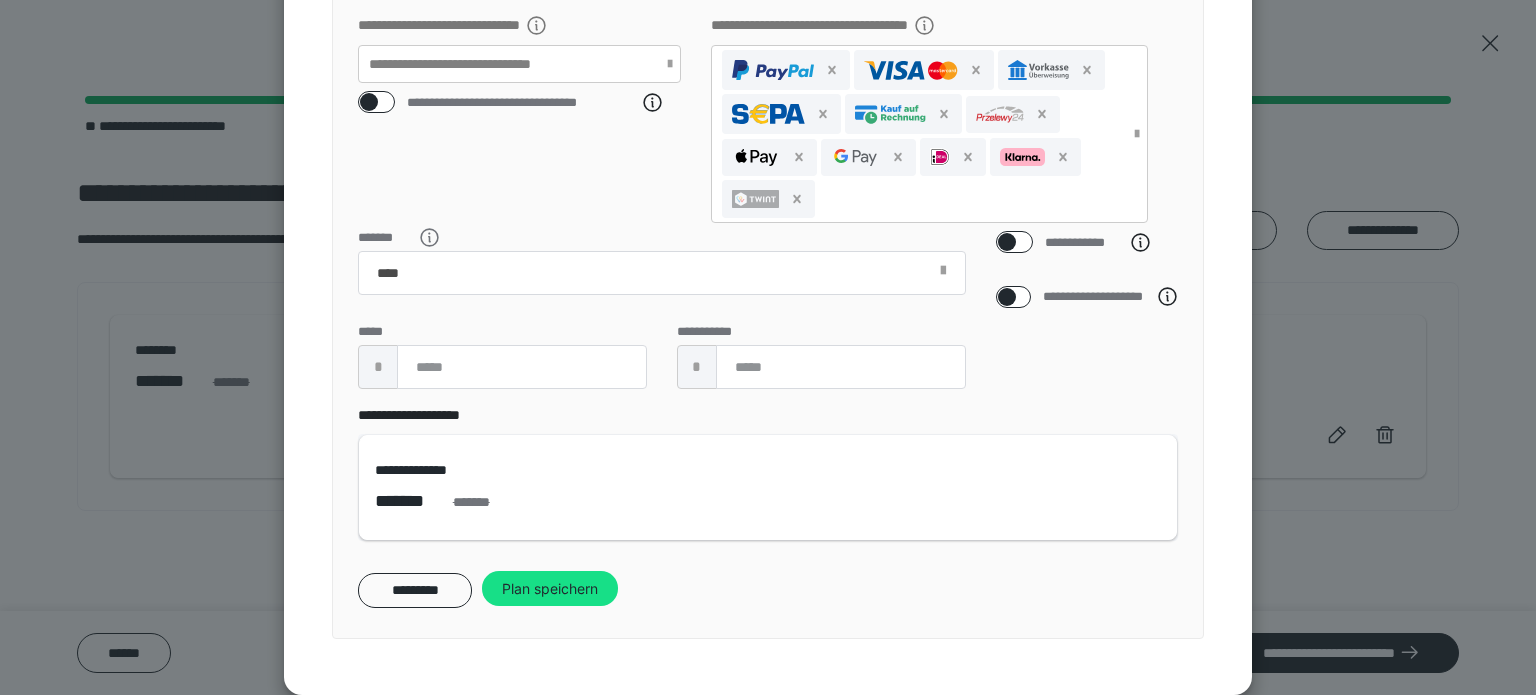 type on "*" 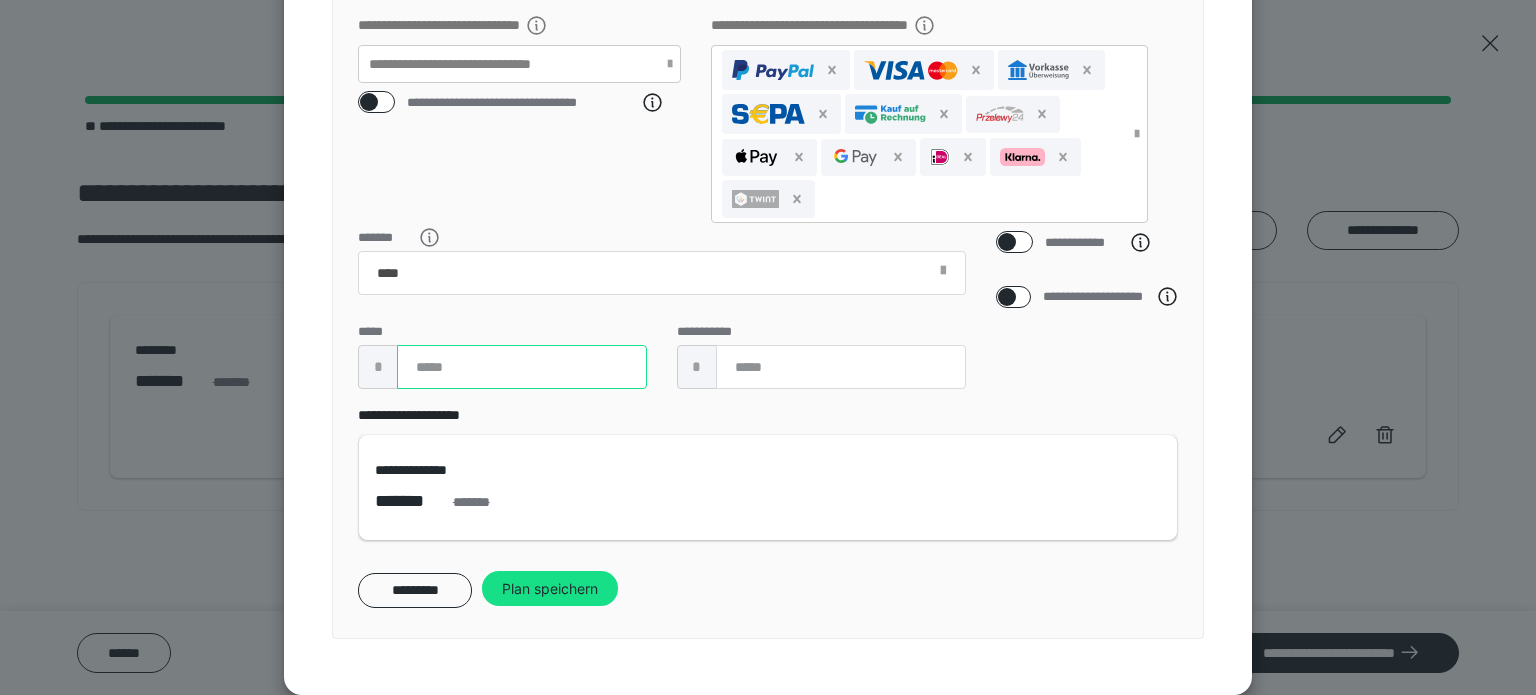 drag, startPoint x: 435, startPoint y: 375, endPoint x: 388, endPoint y: 375, distance: 47 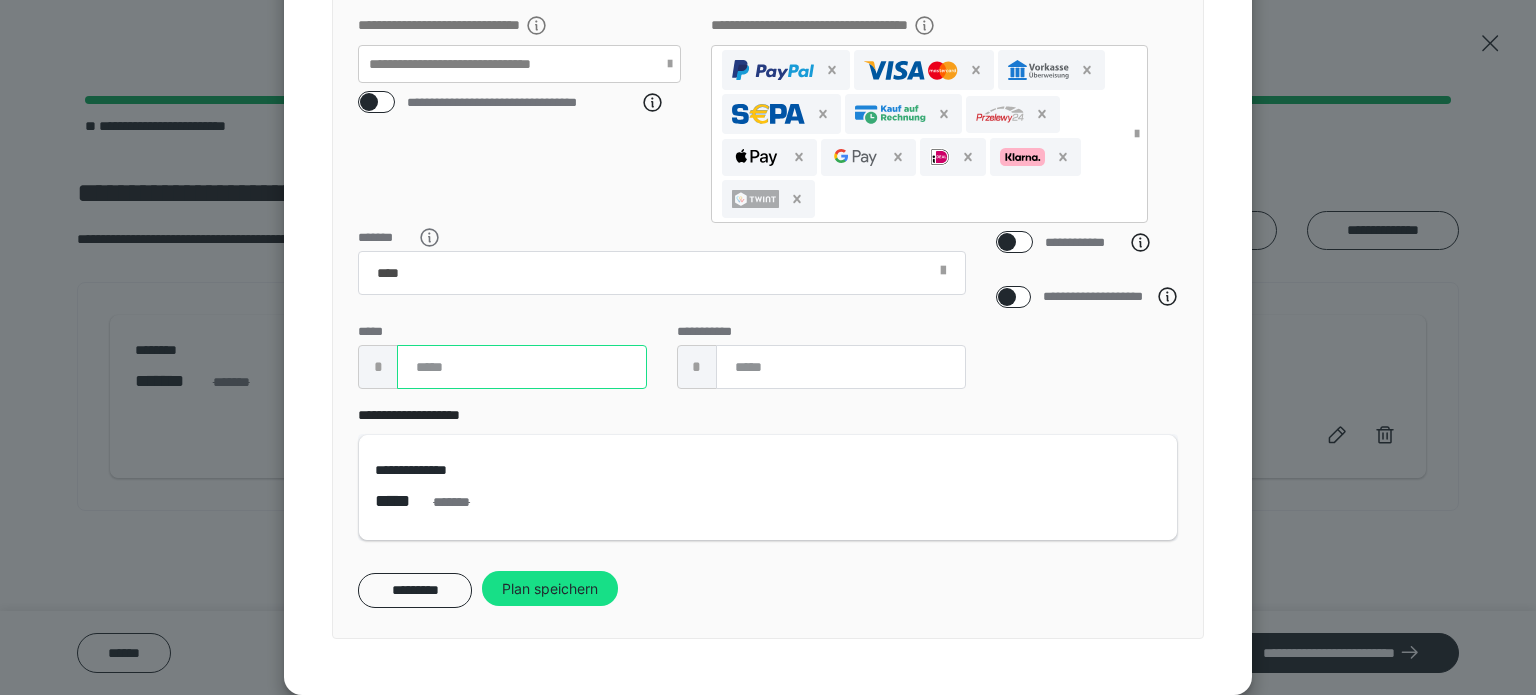 type on "****" 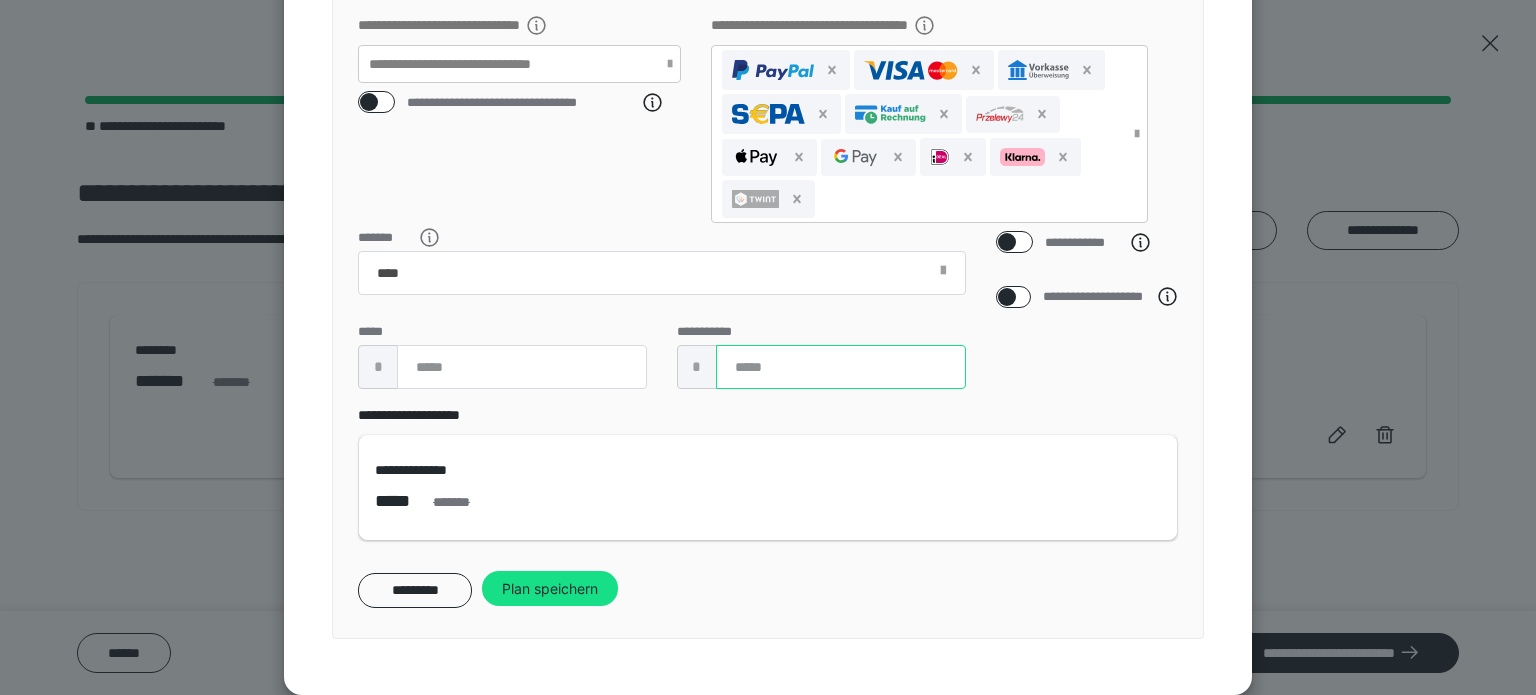 click on "***" at bounding box center (841, 367) 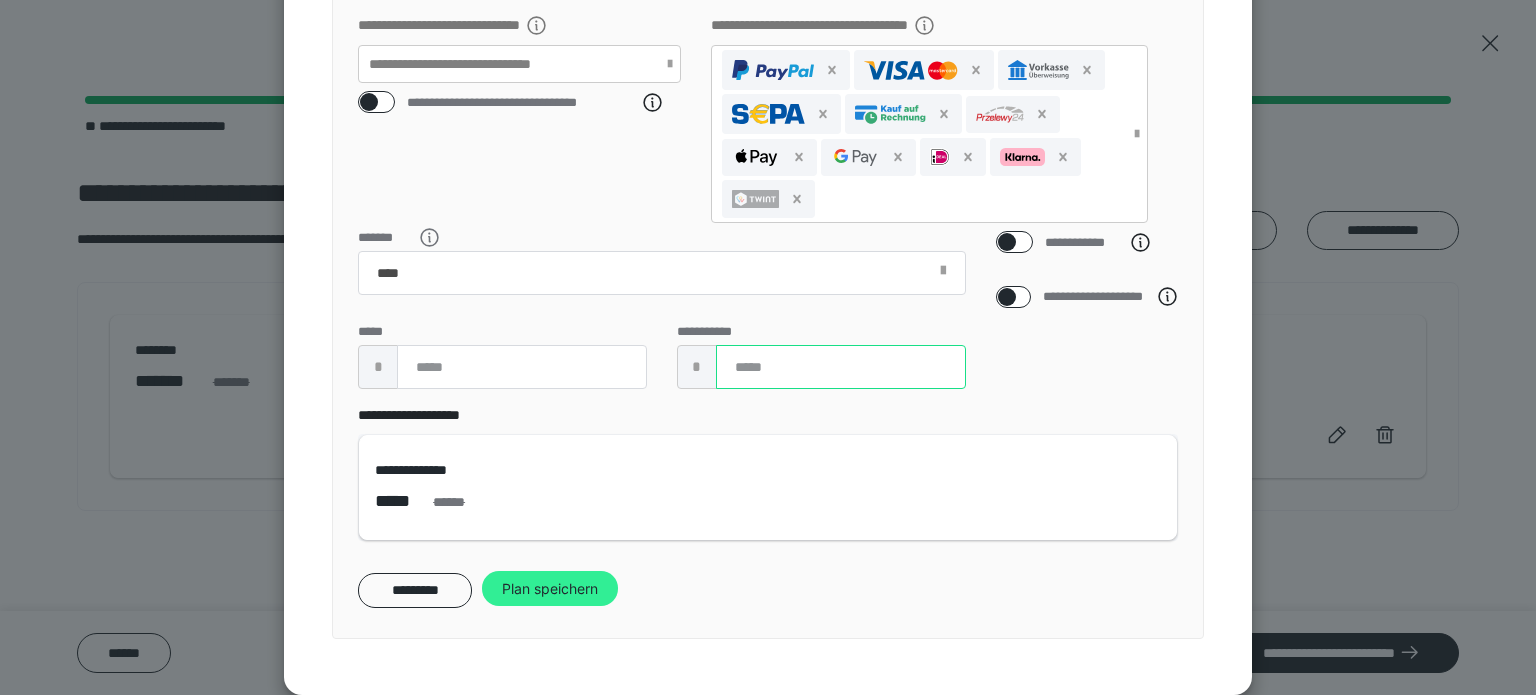 type on "****" 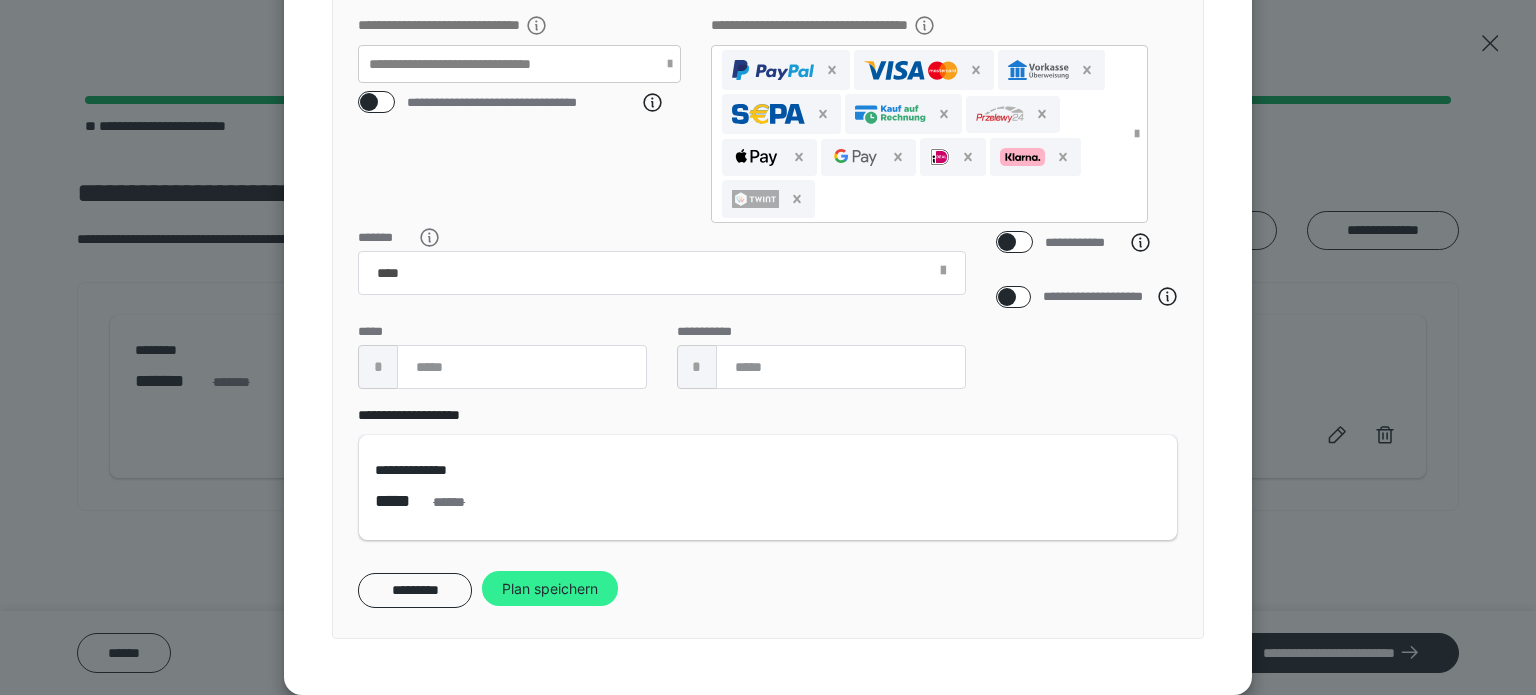 click on "Plan speichern" at bounding box center [550, 589] 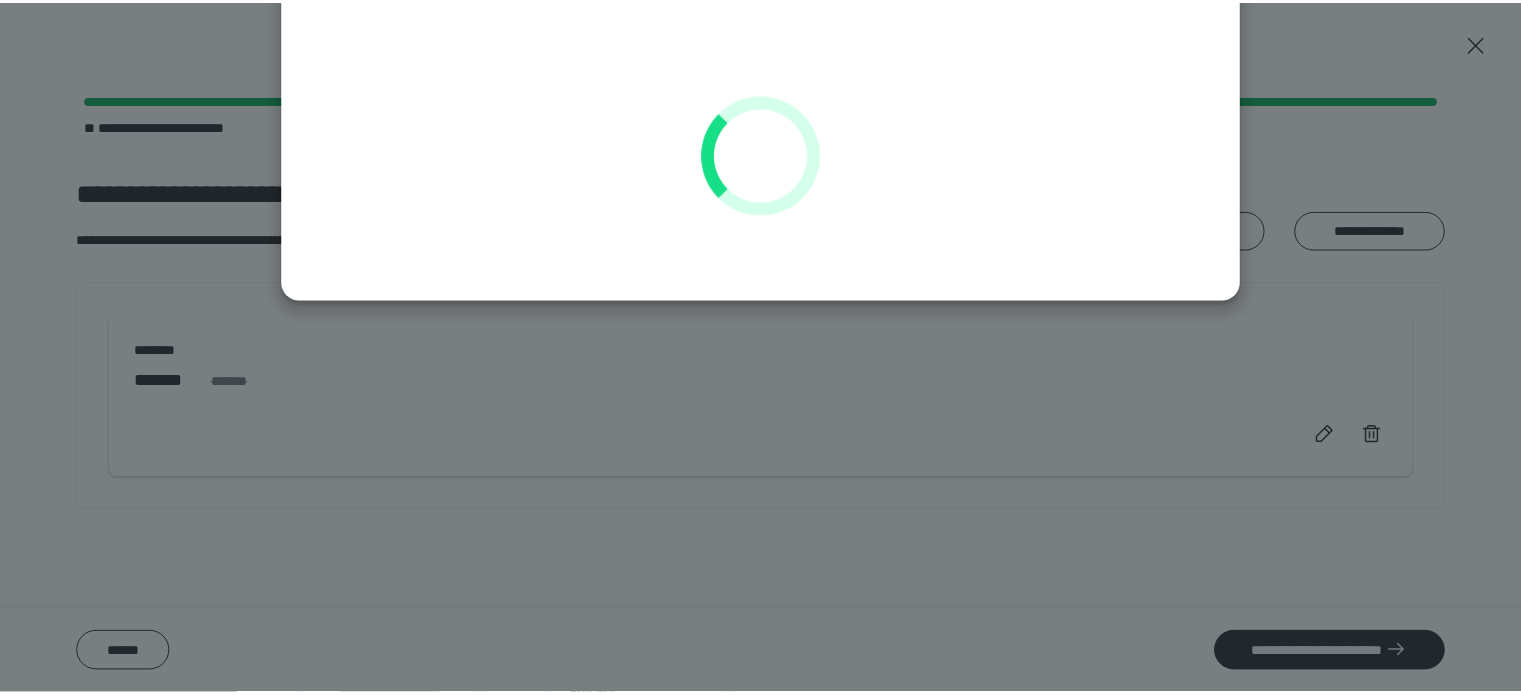 scroll, scrollTop: 152, scrollLeft: 0, axis: vertical 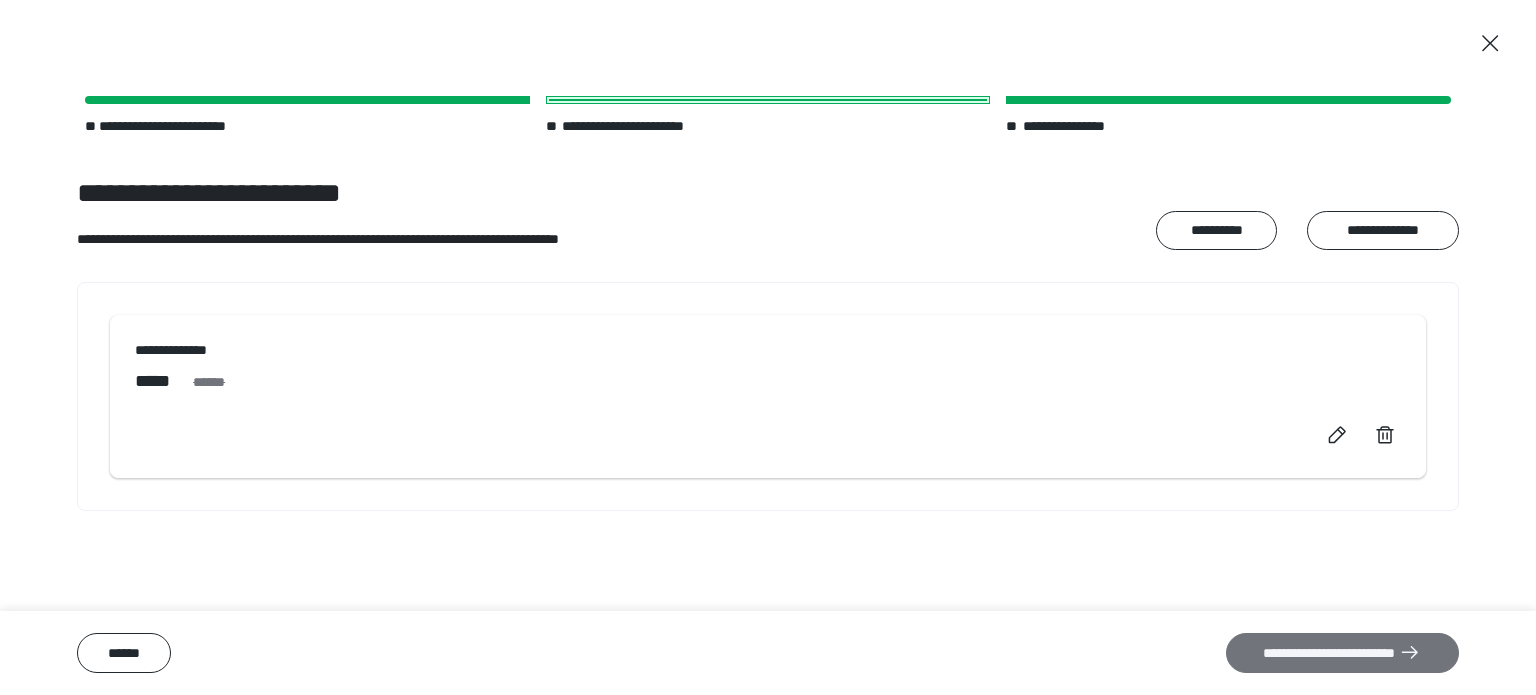 click on "**********" at bounding box center [1342, 653] 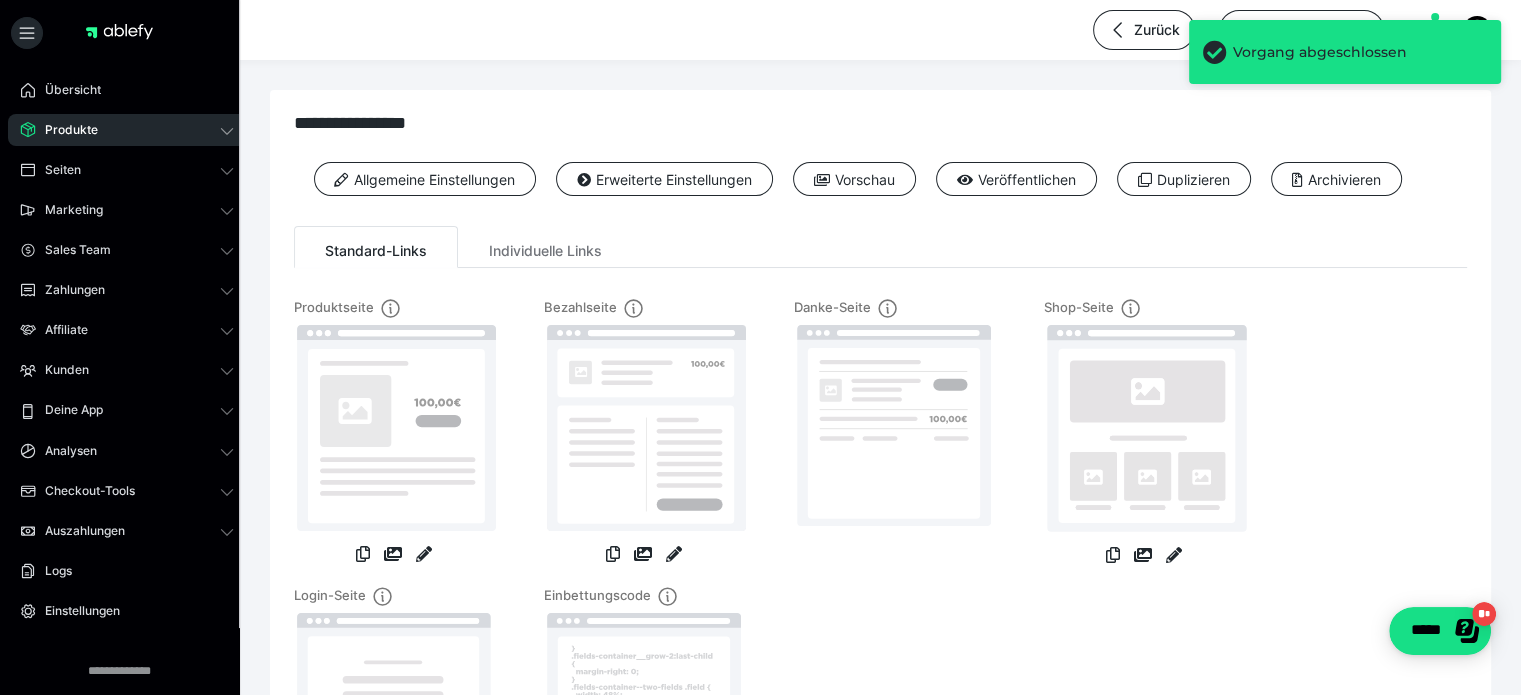 click on "Produkte" at bounding box center (127, 130) 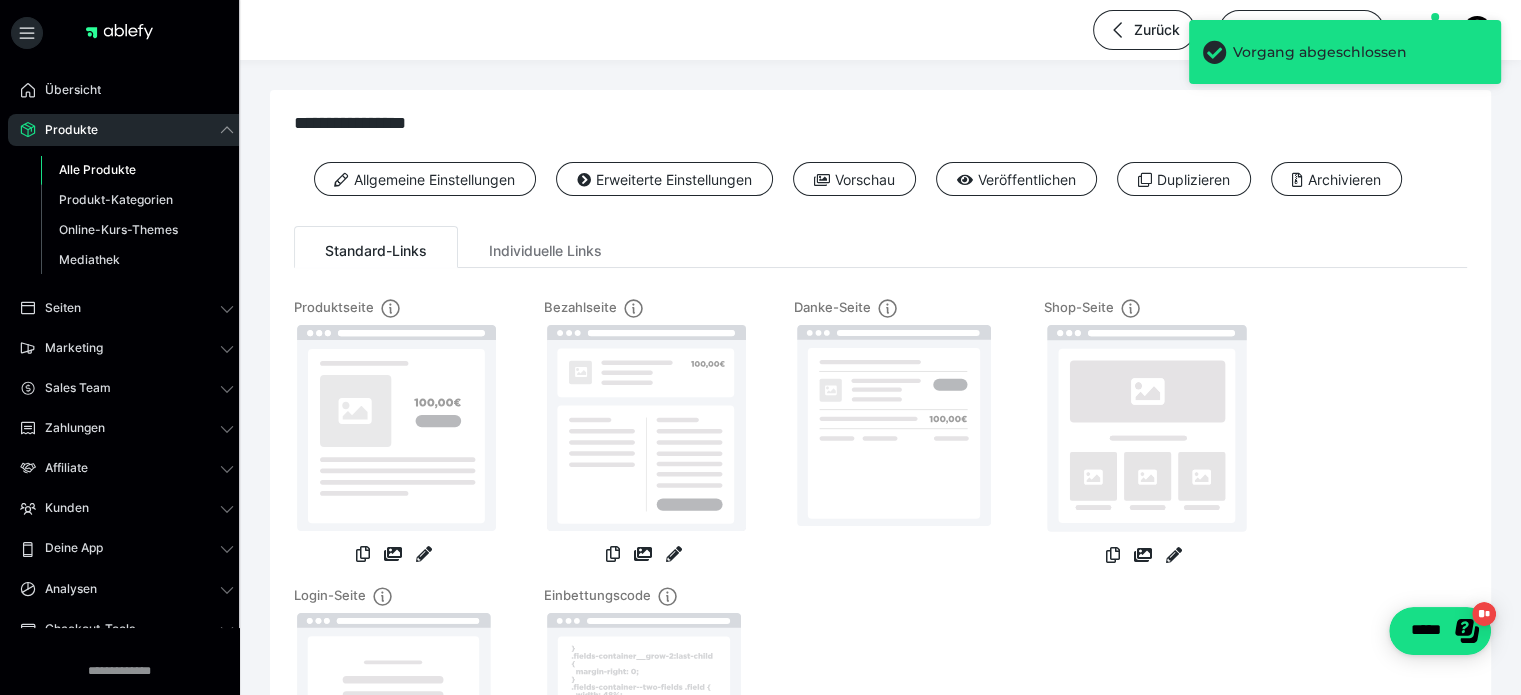 click on "Alle Produkte" at bounding box center (137, 170) 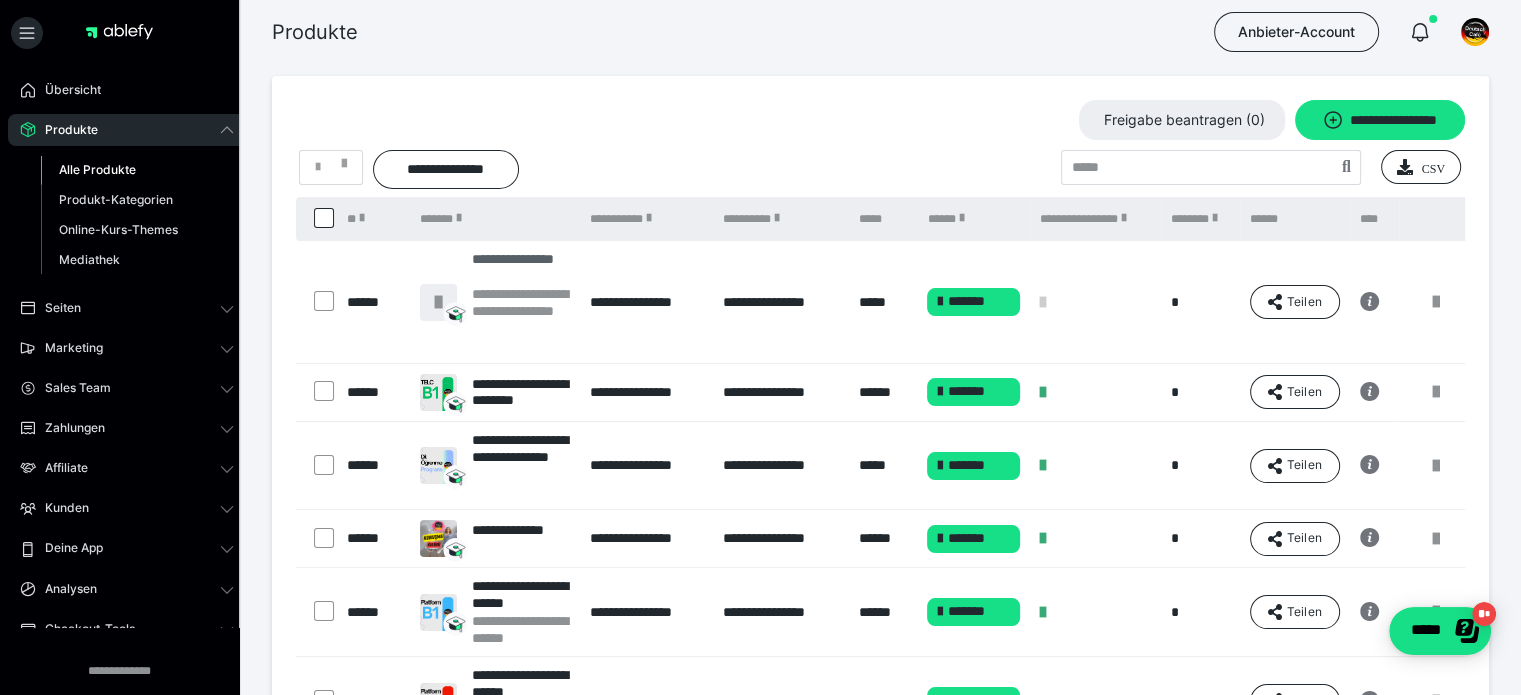 click on "**********" at bounding box center [521, 268] 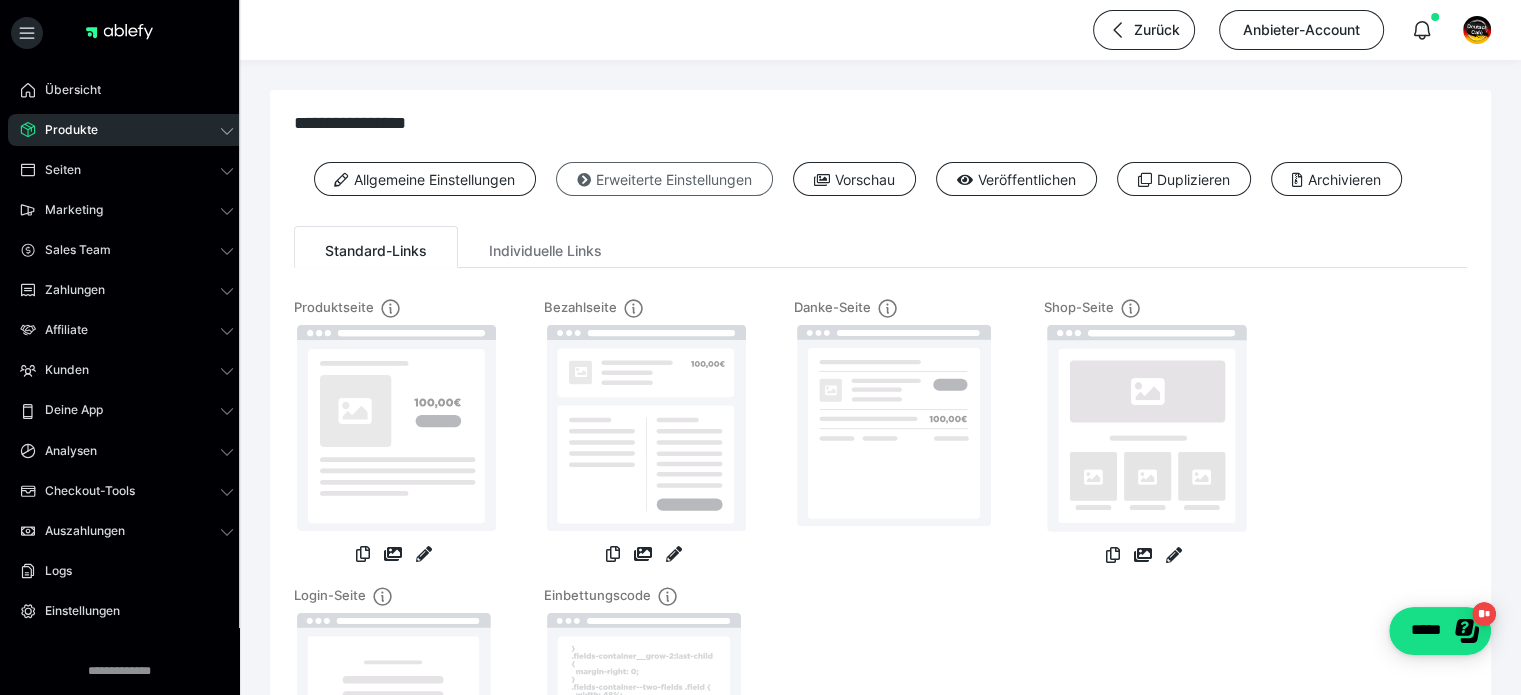 click on "Erweiterte Einstellungen" at bounding box center [664, 179] 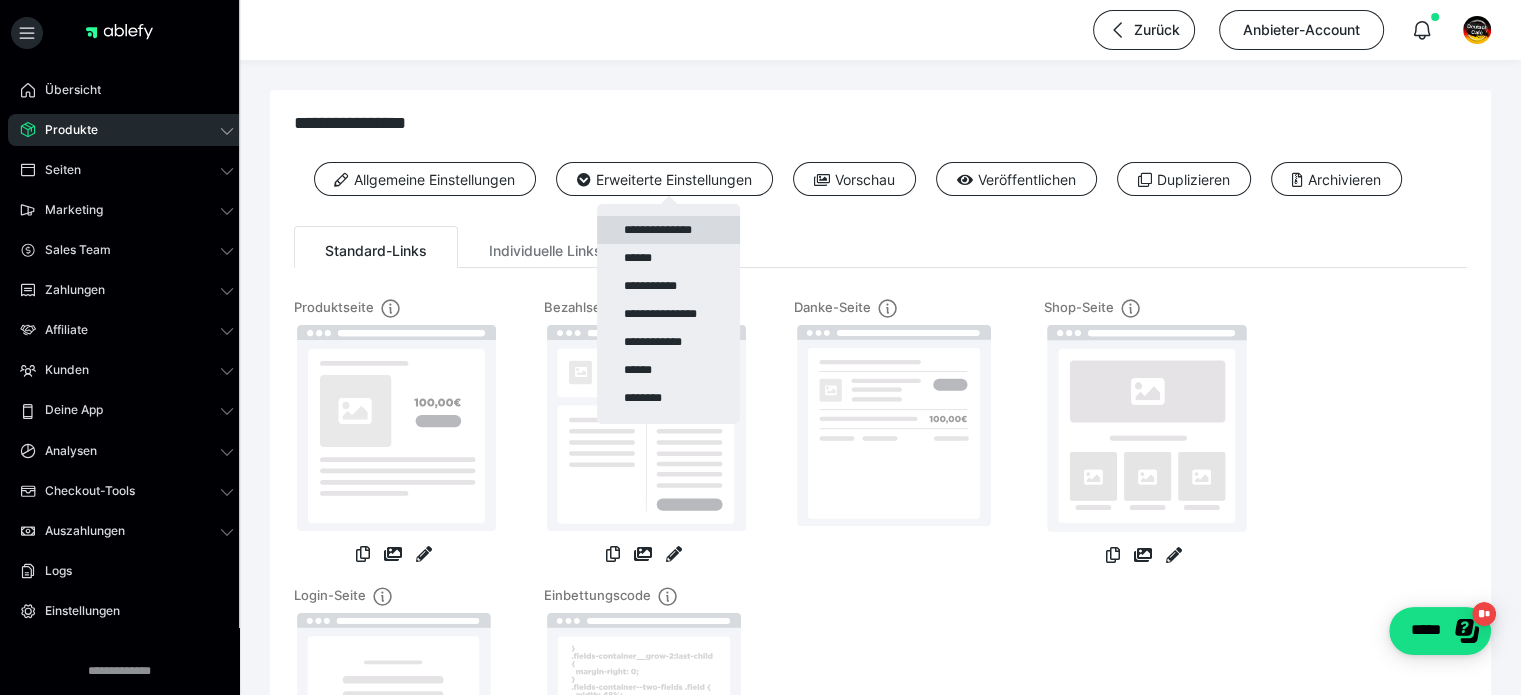 click on "**********" at bounding box center [668, 230] 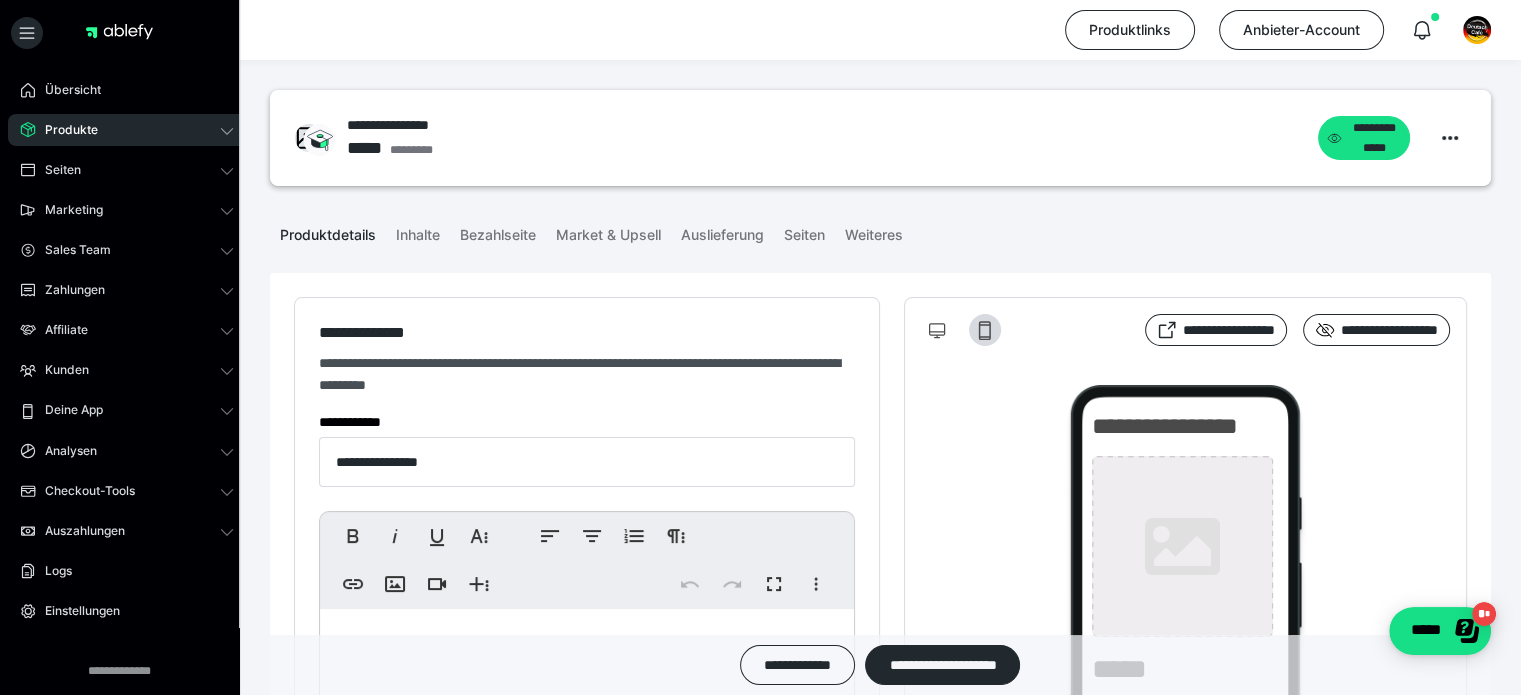 type on "**********" 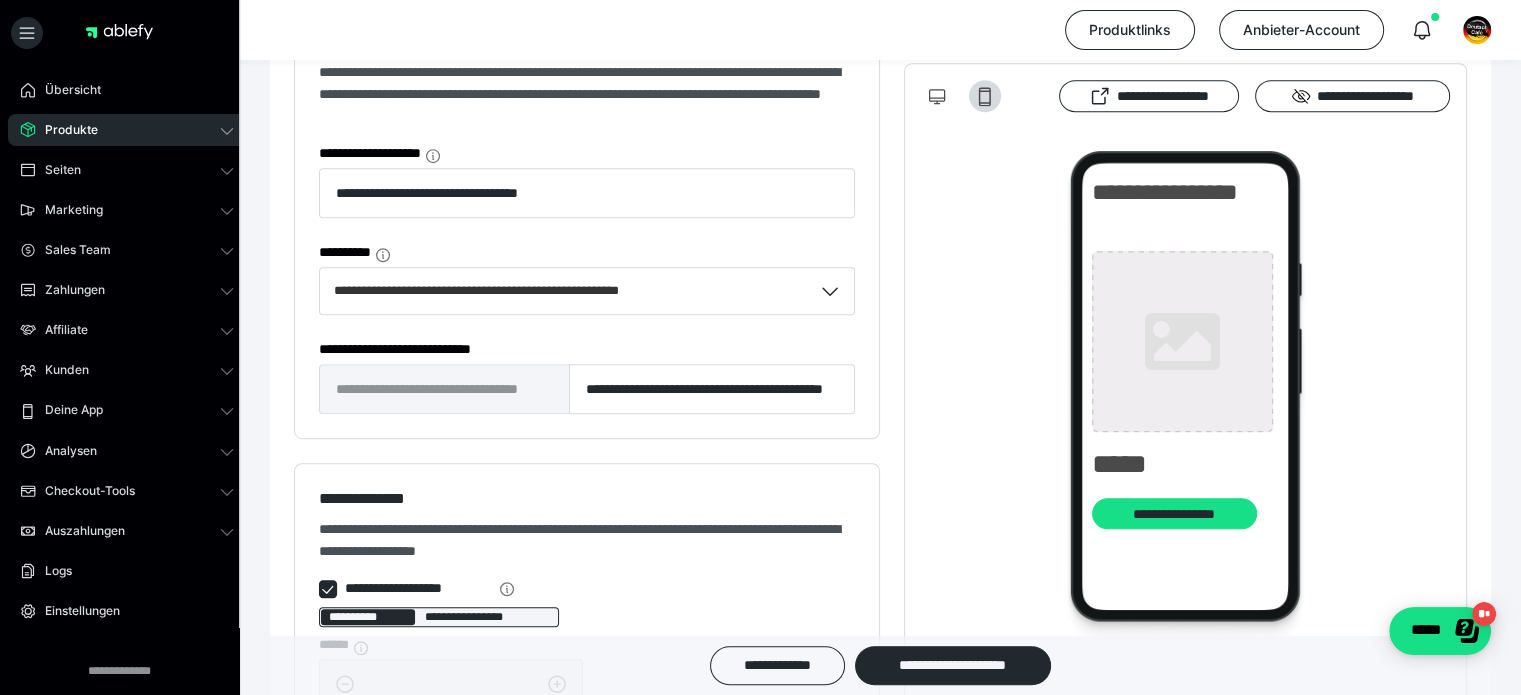 scroll, scrollTop: 1166, scrollLeft: 0, axis: vertical 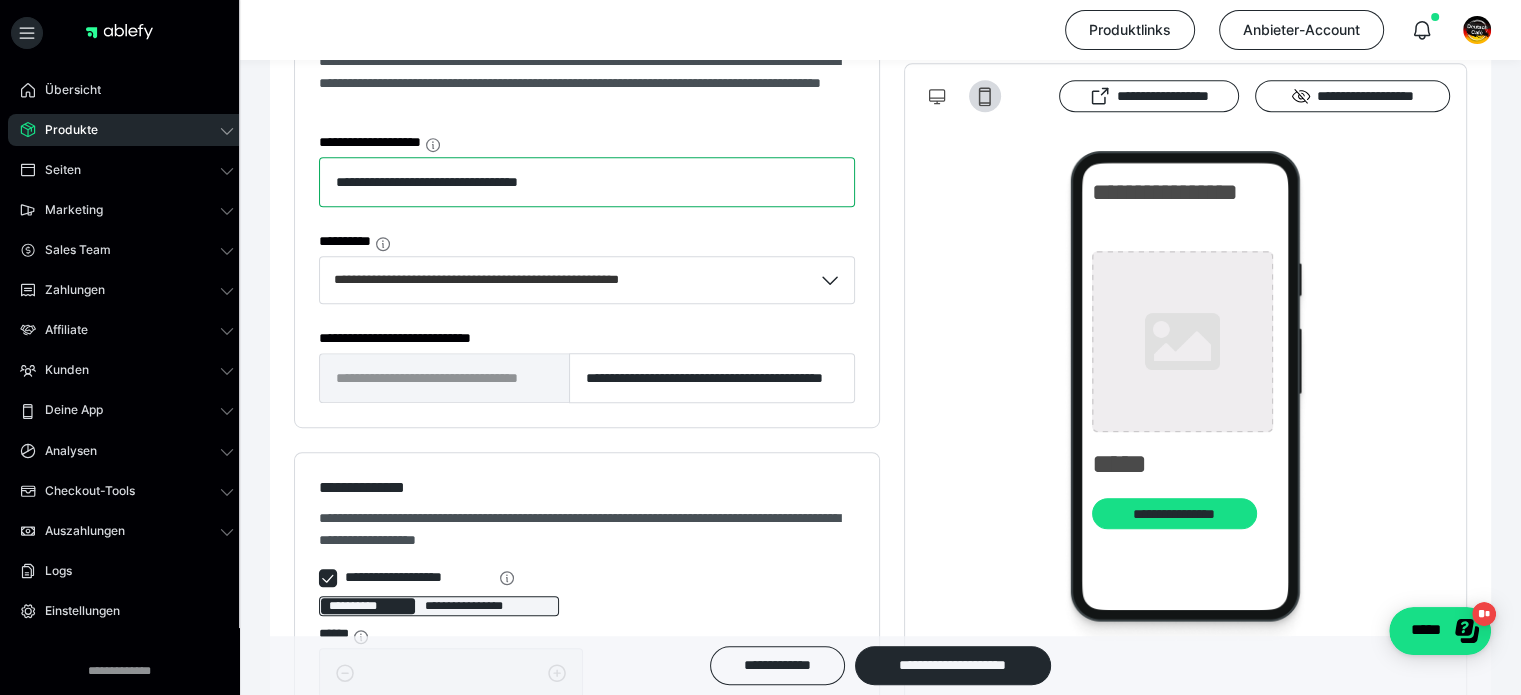 drag, startPoint x: 588, startPoint y: 186, endPoint x: 301, endPoint y: 190, distance: 287.02786 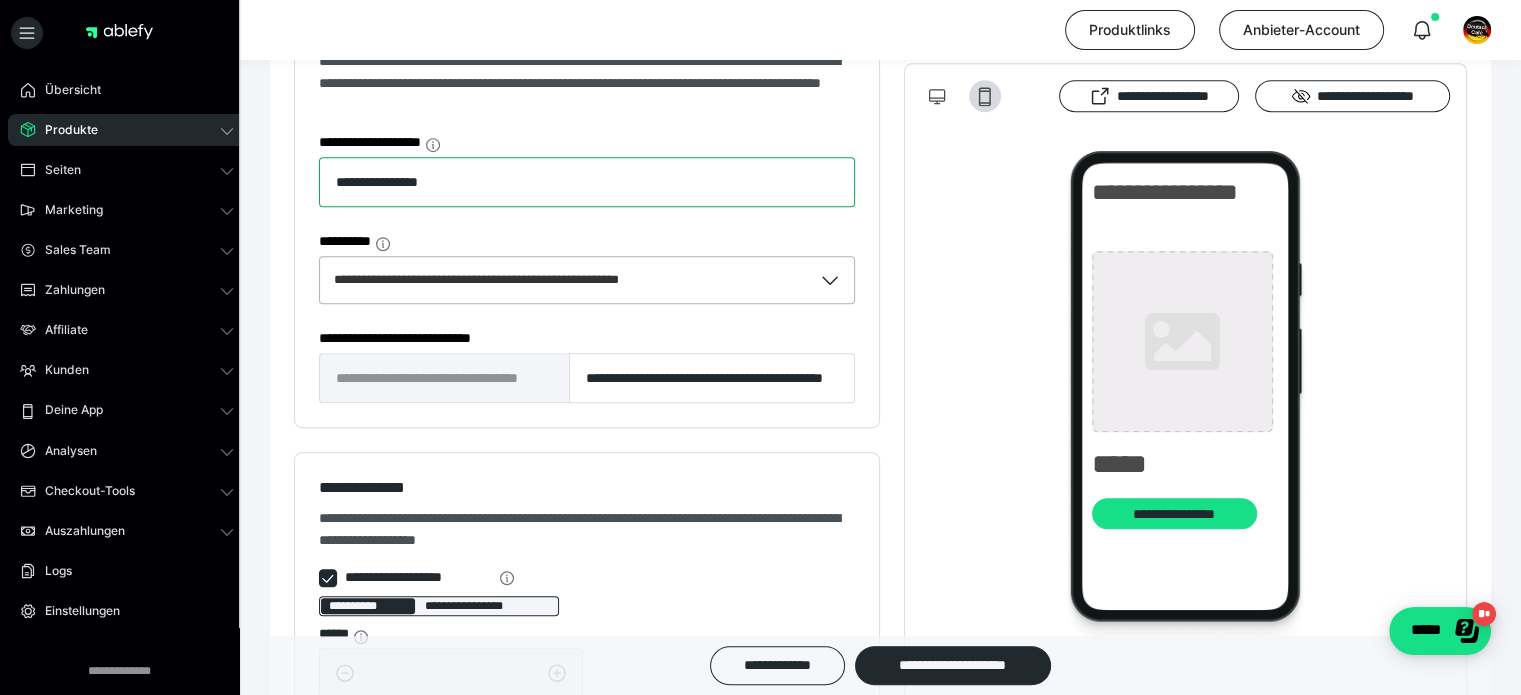 type on "**********" 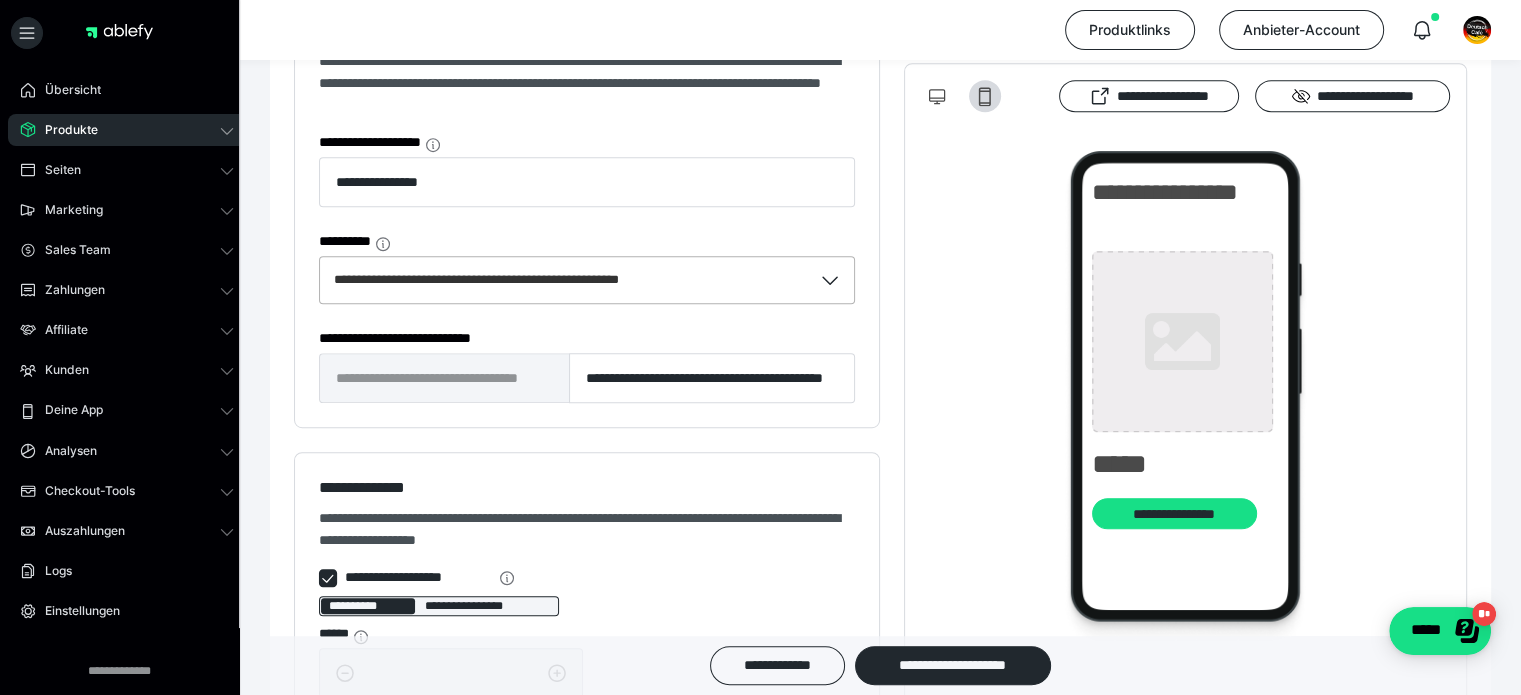 click on "**********" at bounding box center [508, 280] 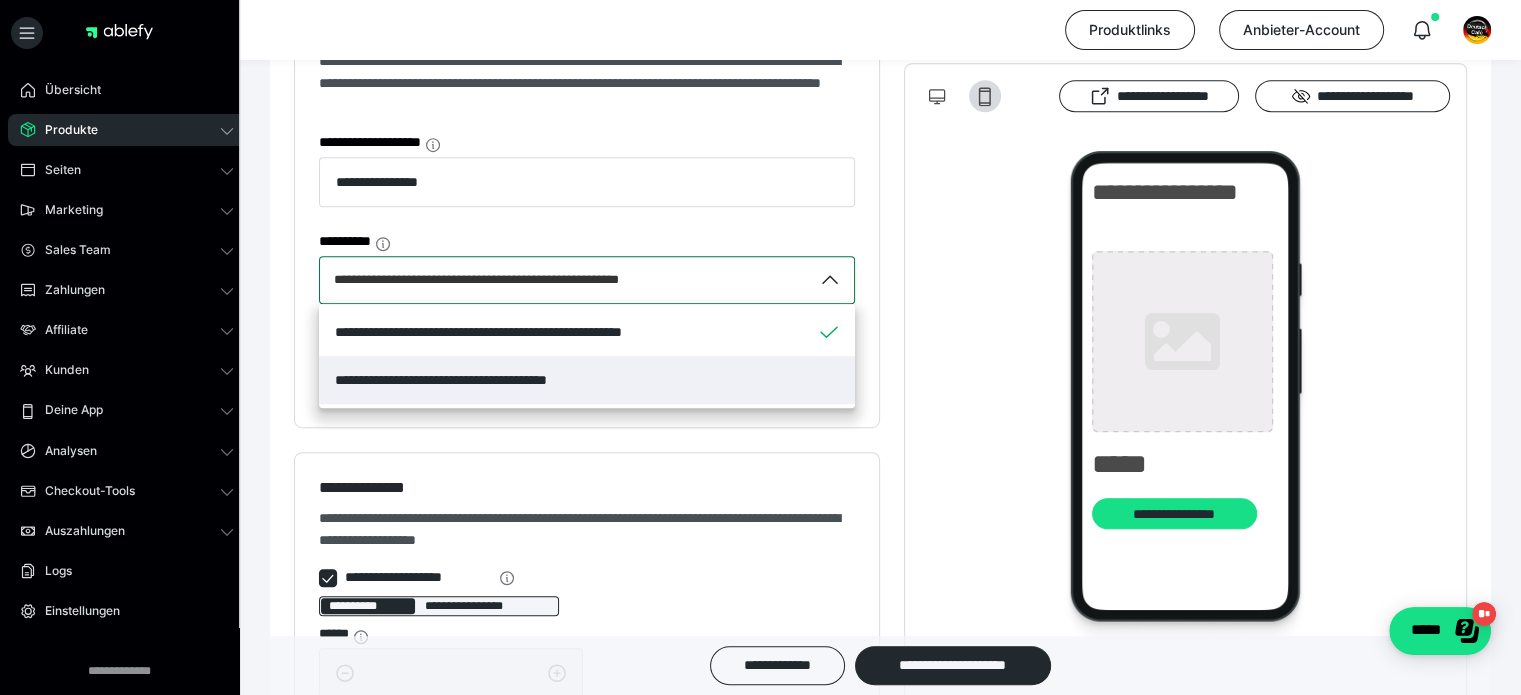click on "**********" at bounding box center (466, 380) 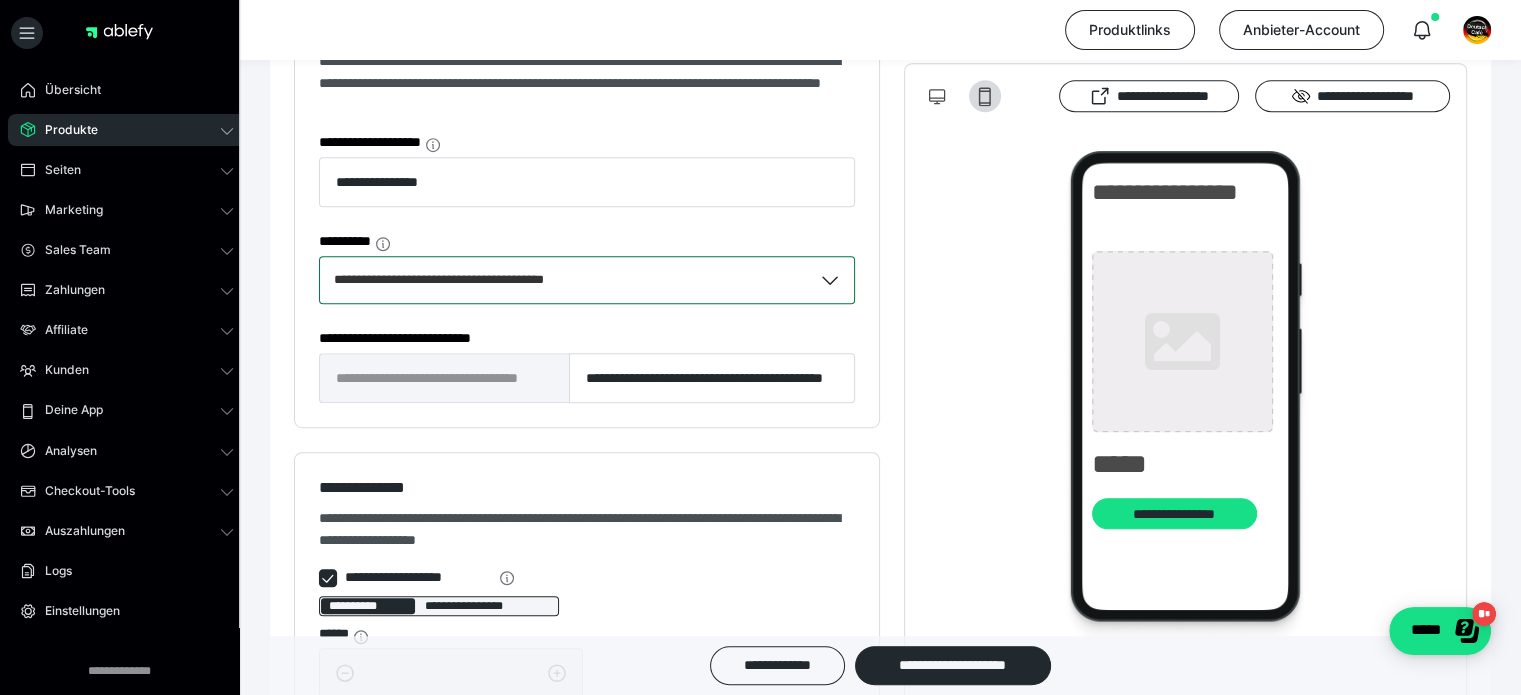 click on "**********" at bounding box center [587, 211] 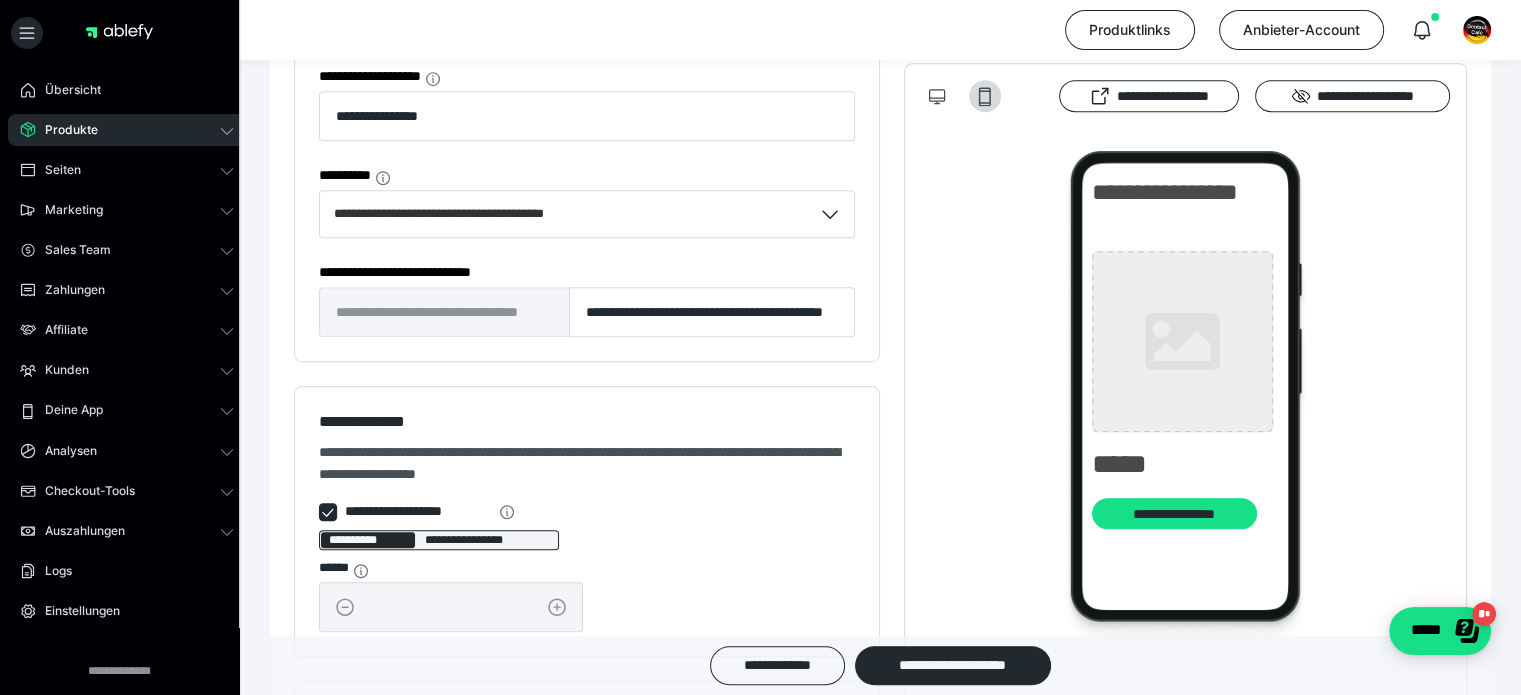 scroll, scrollTop: 1233, scrollLeft: 0, axis: vertical 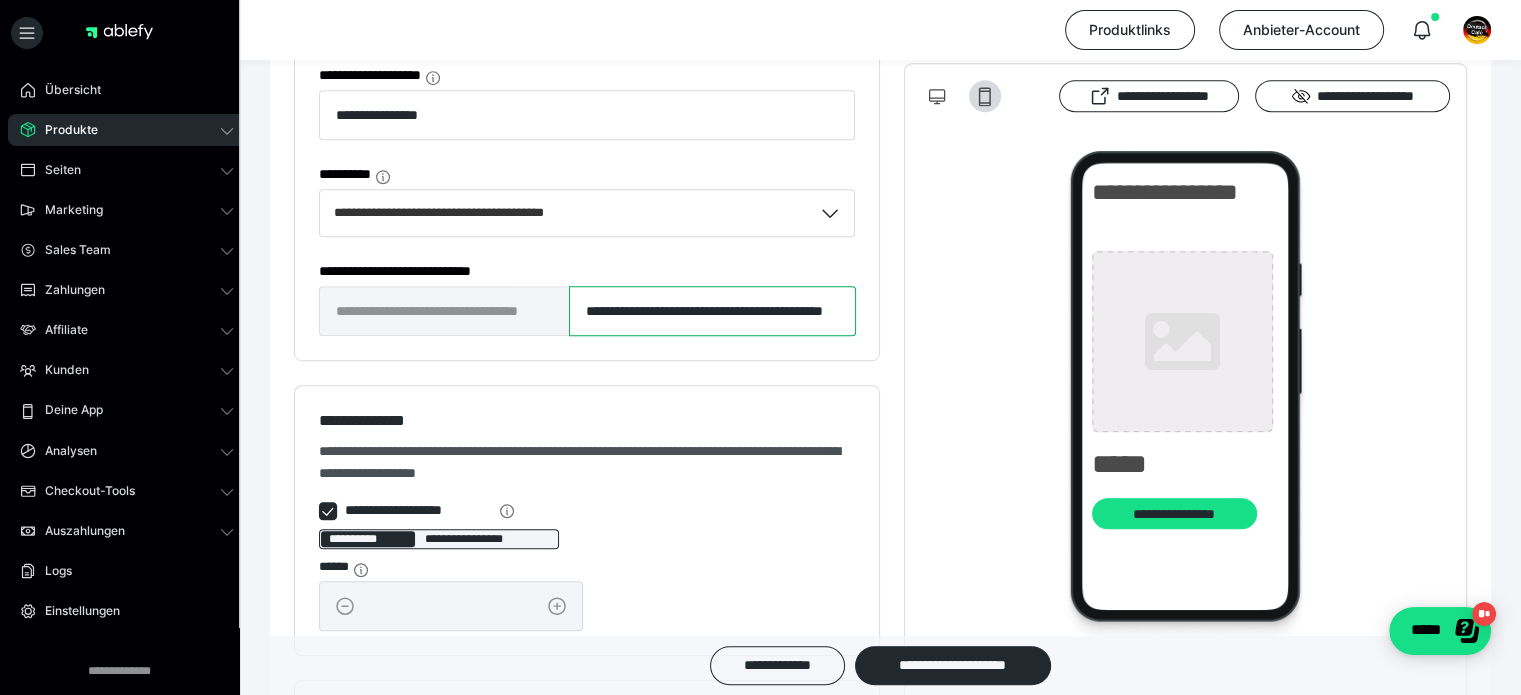 drag, startPoint x: 584, startPoint y: 311, endPoint x: 948, endPoint y: 308, distance: 364.01236 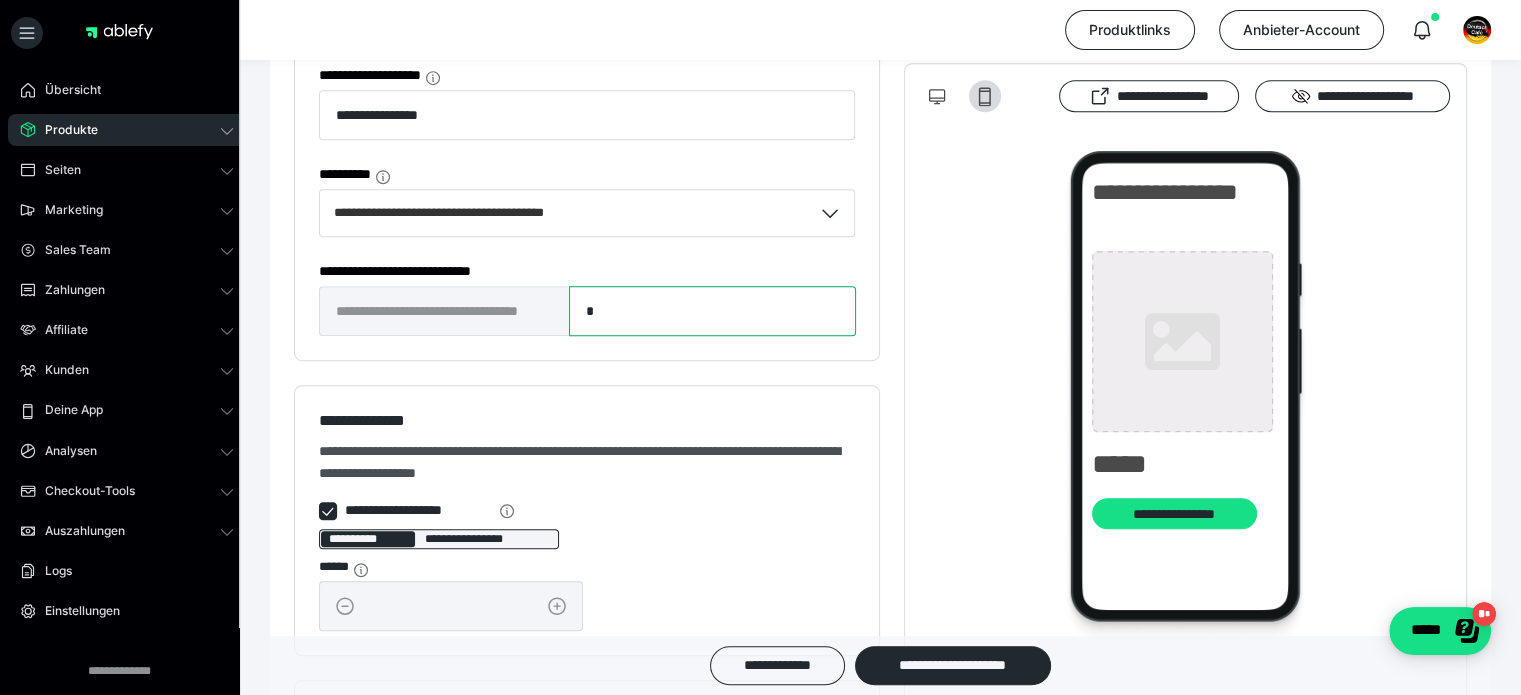 scroll, scrollTop: 0, scrollLeft: 0, axis: both 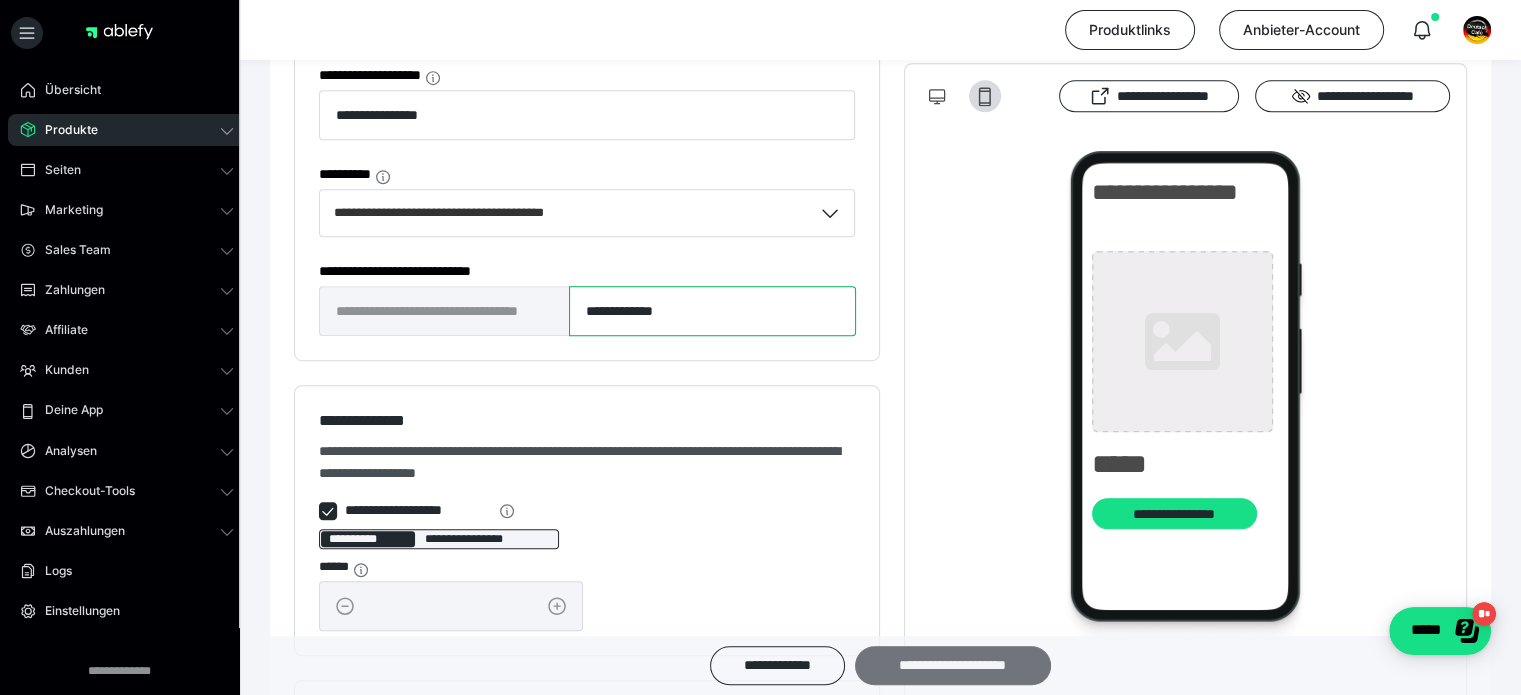 type on "**********" 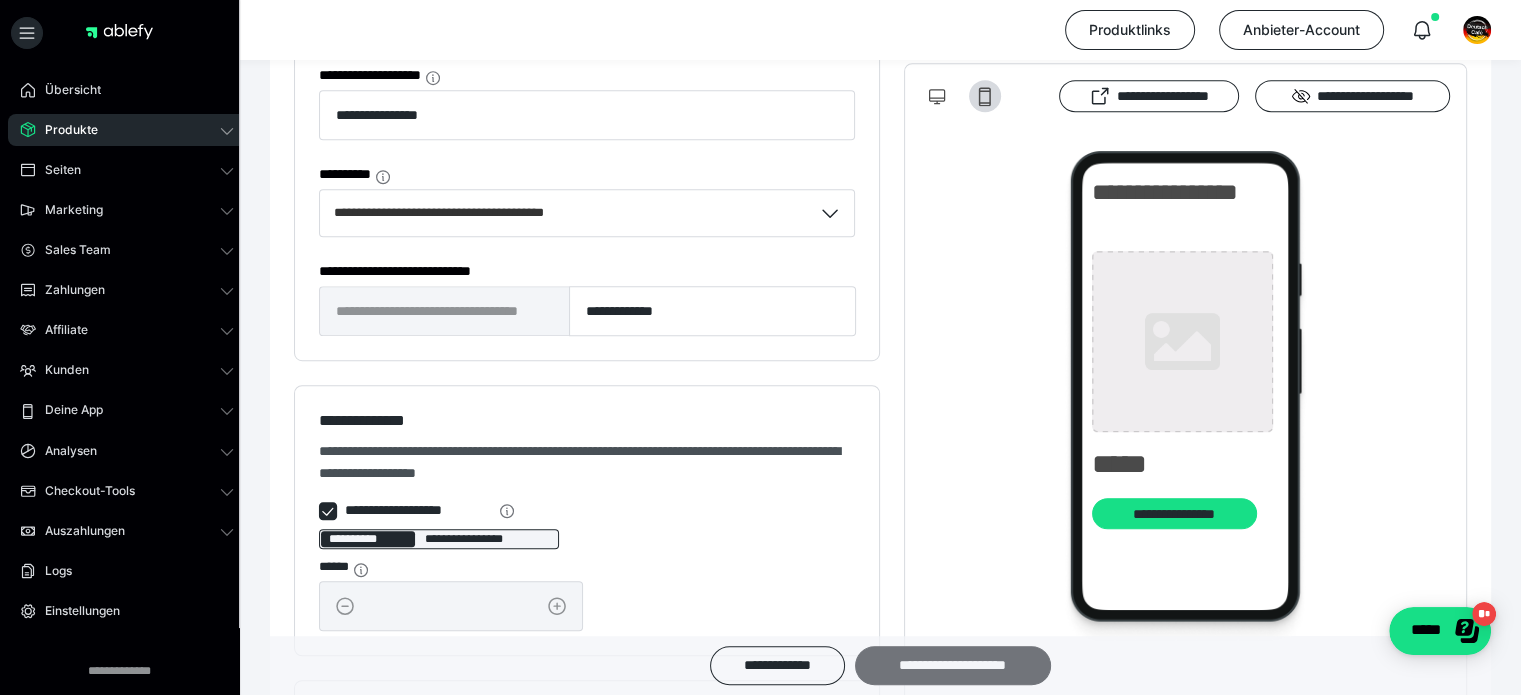 click on "**********" at bounding box center [953, 665] 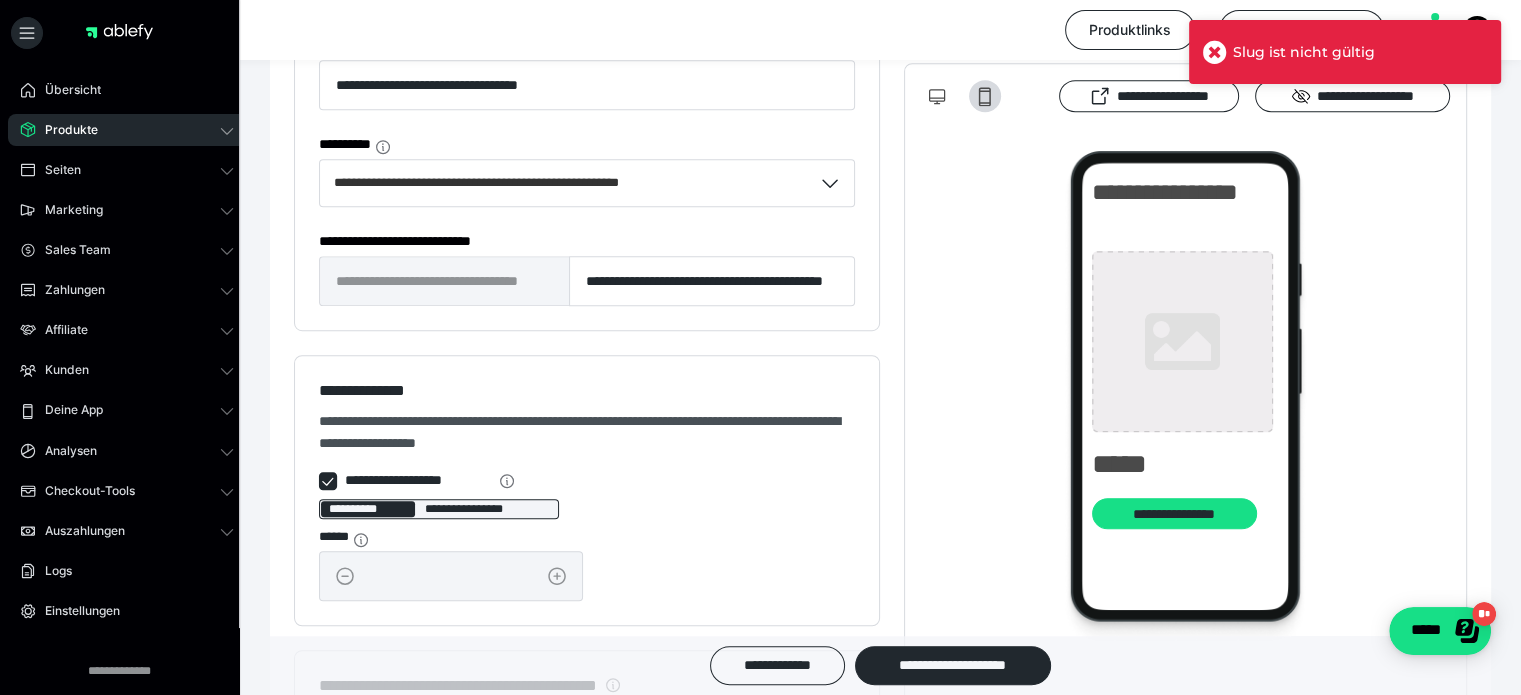 scroll, scrollTop: 1266, scrollLeft: 0, axis: vertical 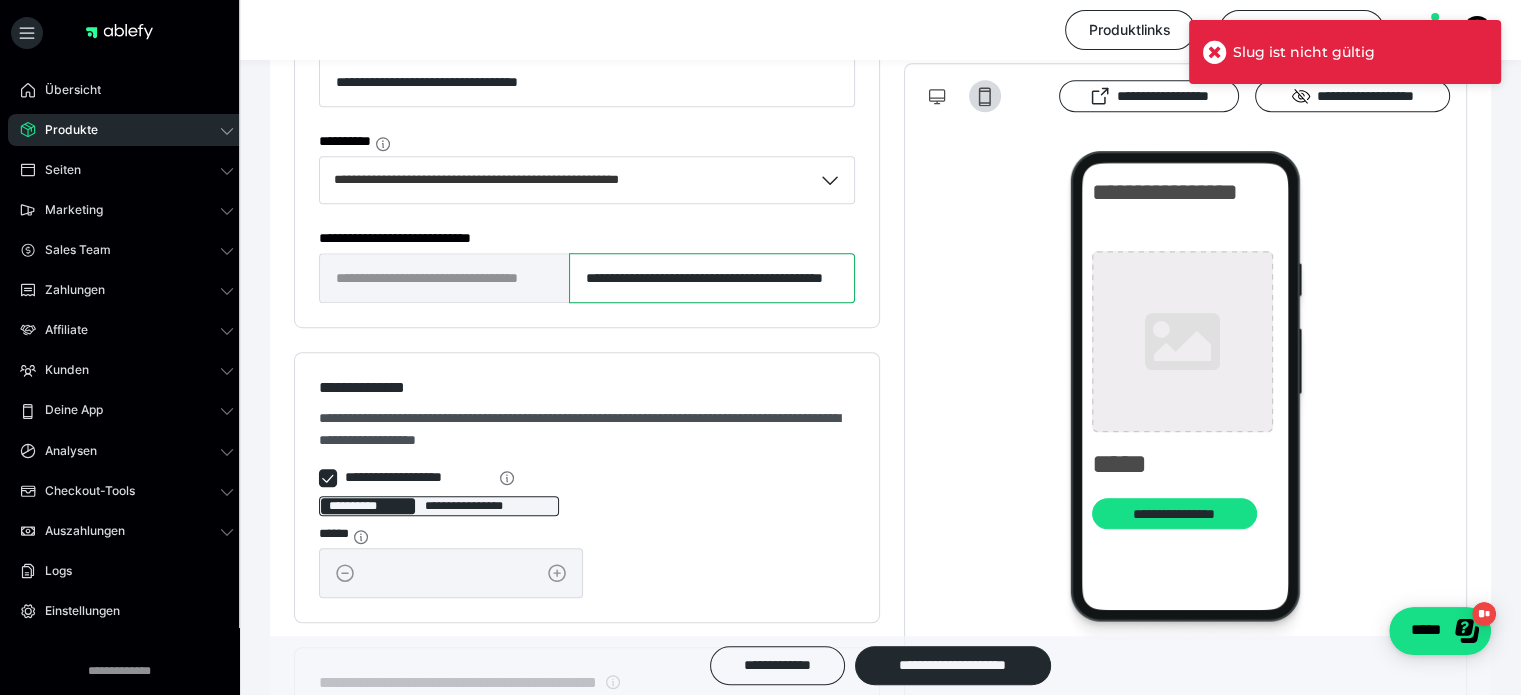 click on "**********" at bounding box center (712, 278) 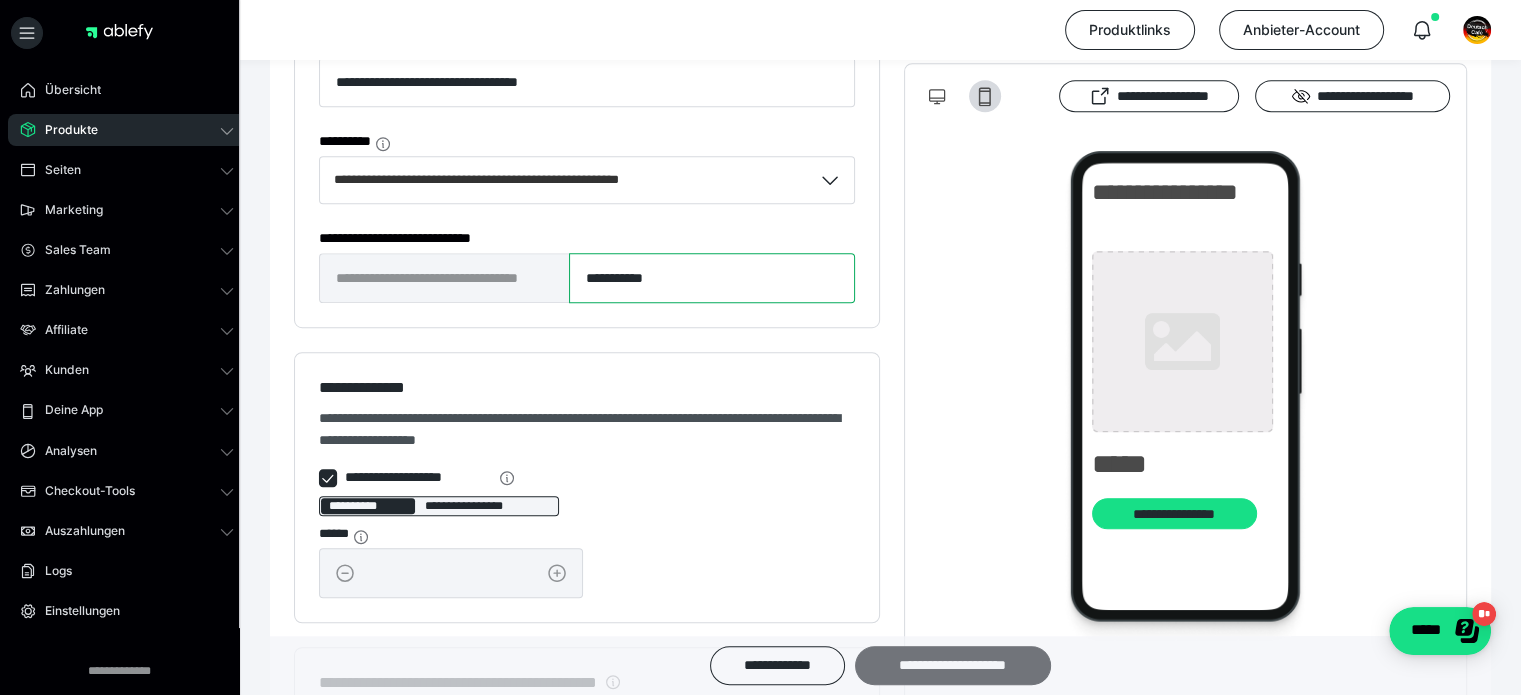 type on "**********" 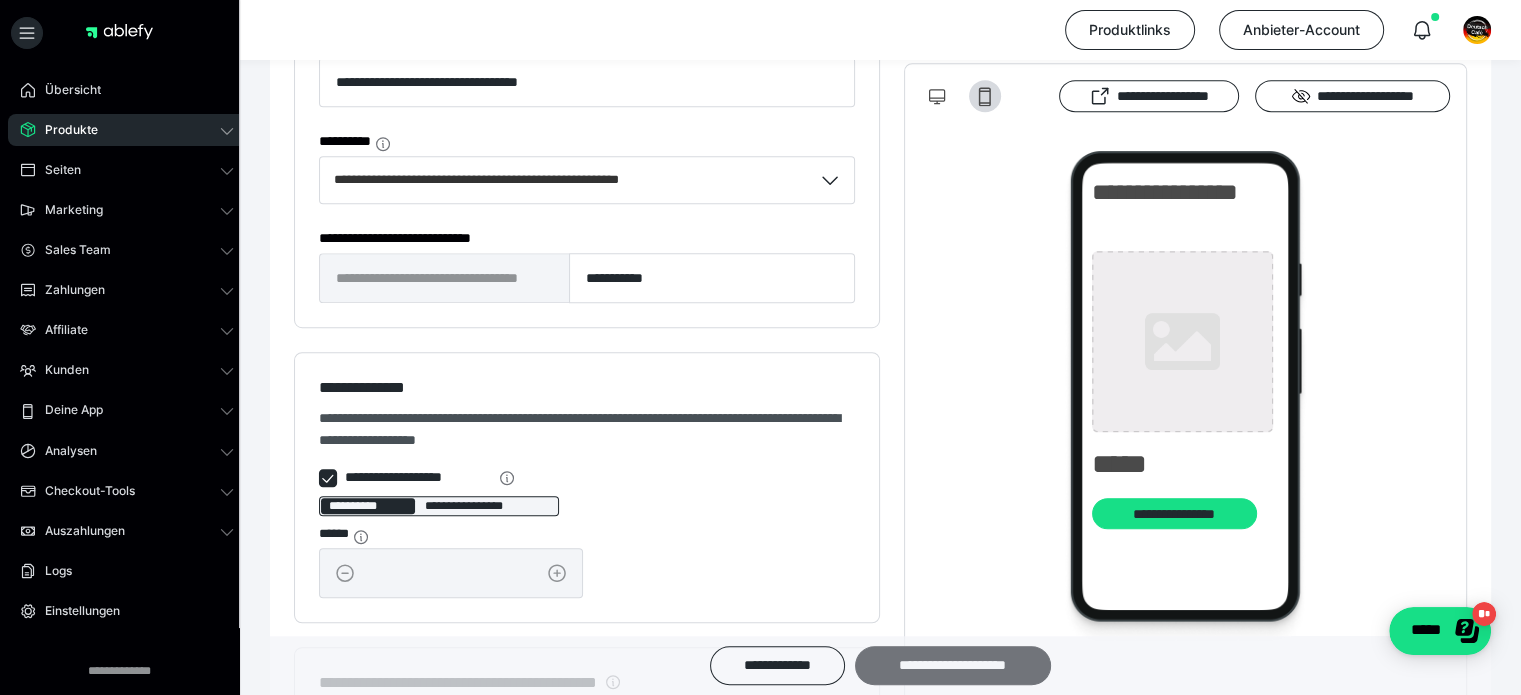 click on "**********" at bounding box center (953, 665) 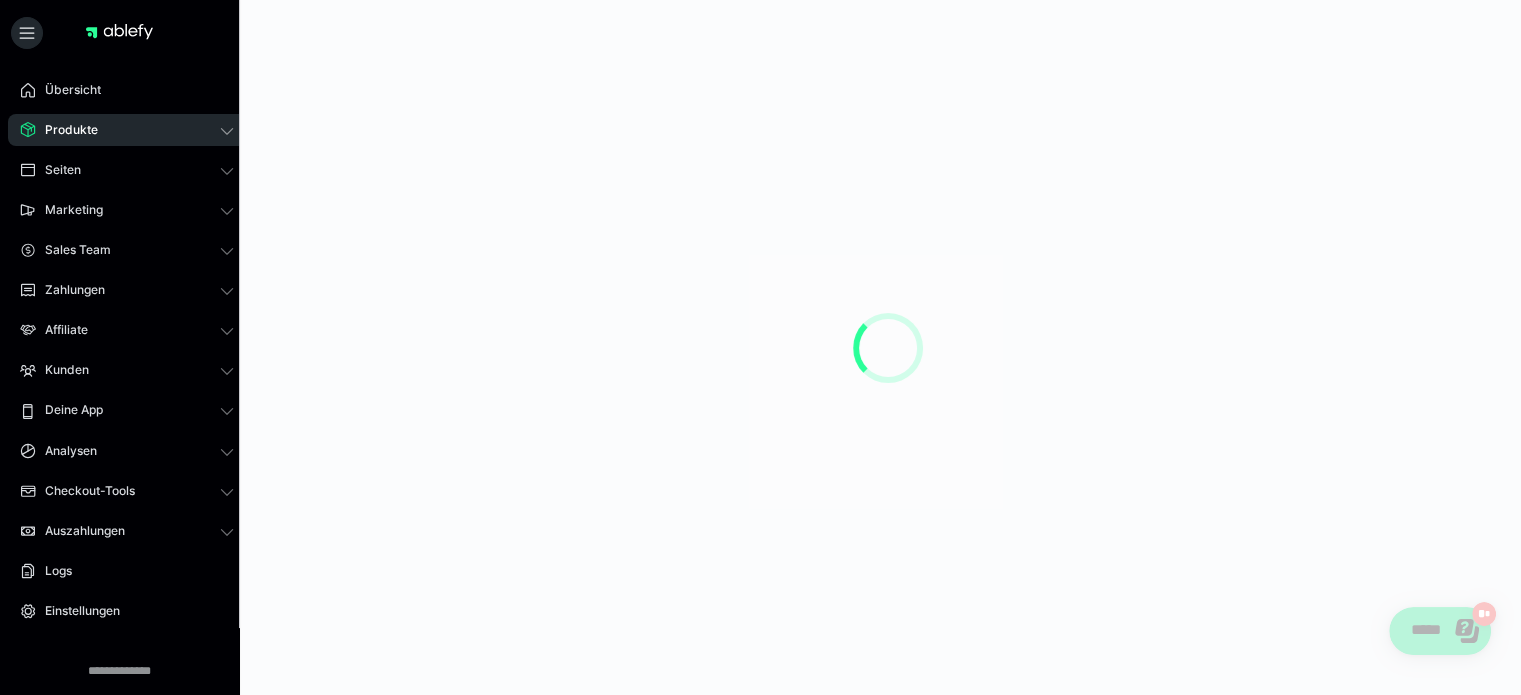 scroll, scrollTop: 0, scrollLeft: 0, axis: both 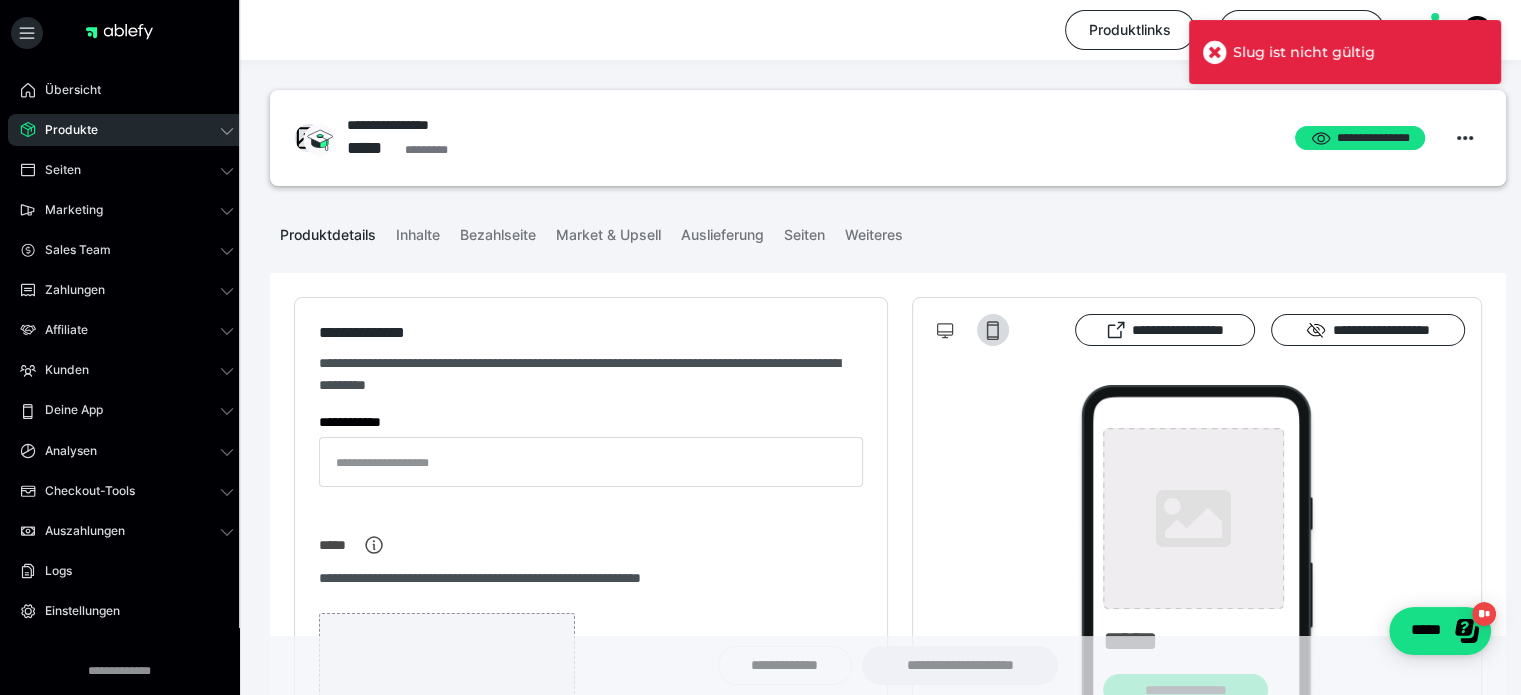 type on "**********" 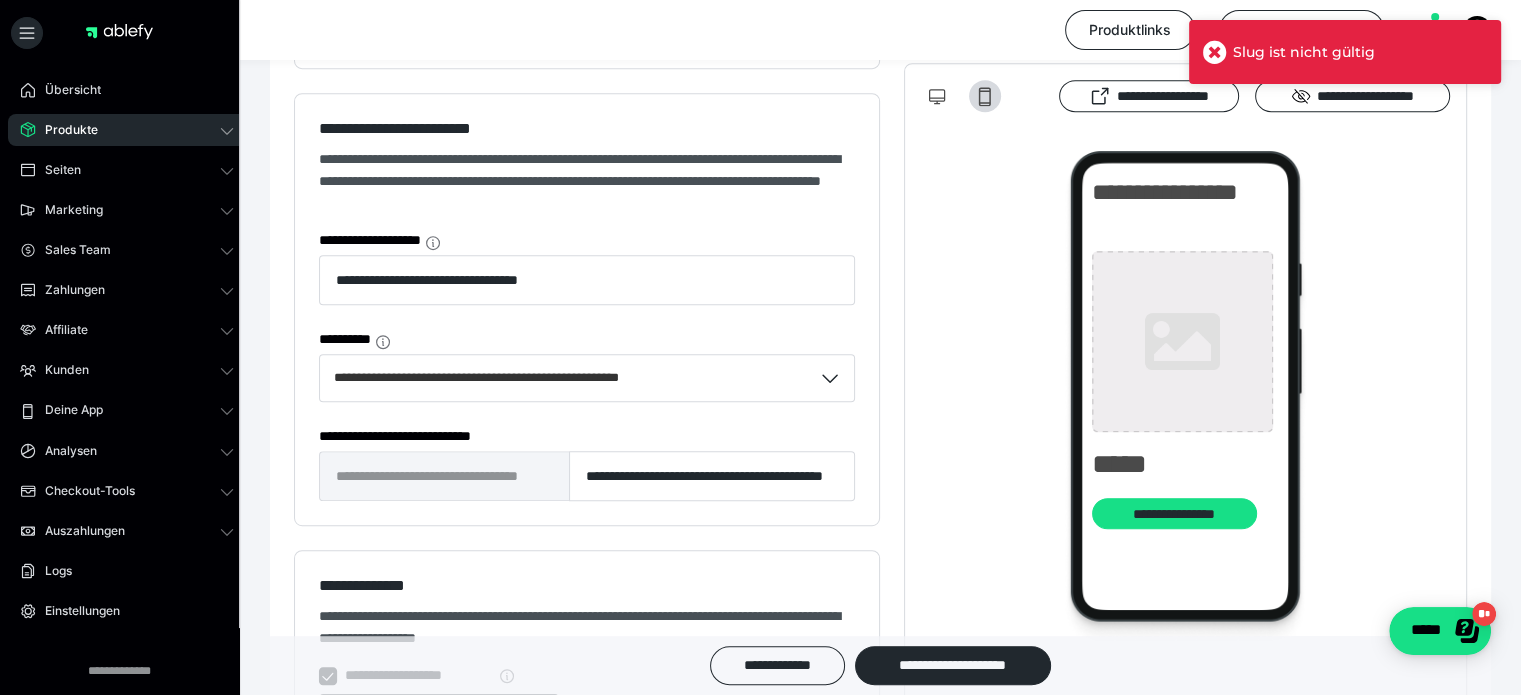 scroll, scrollTop: 1066, scrollLeft: 0, axis: vertical 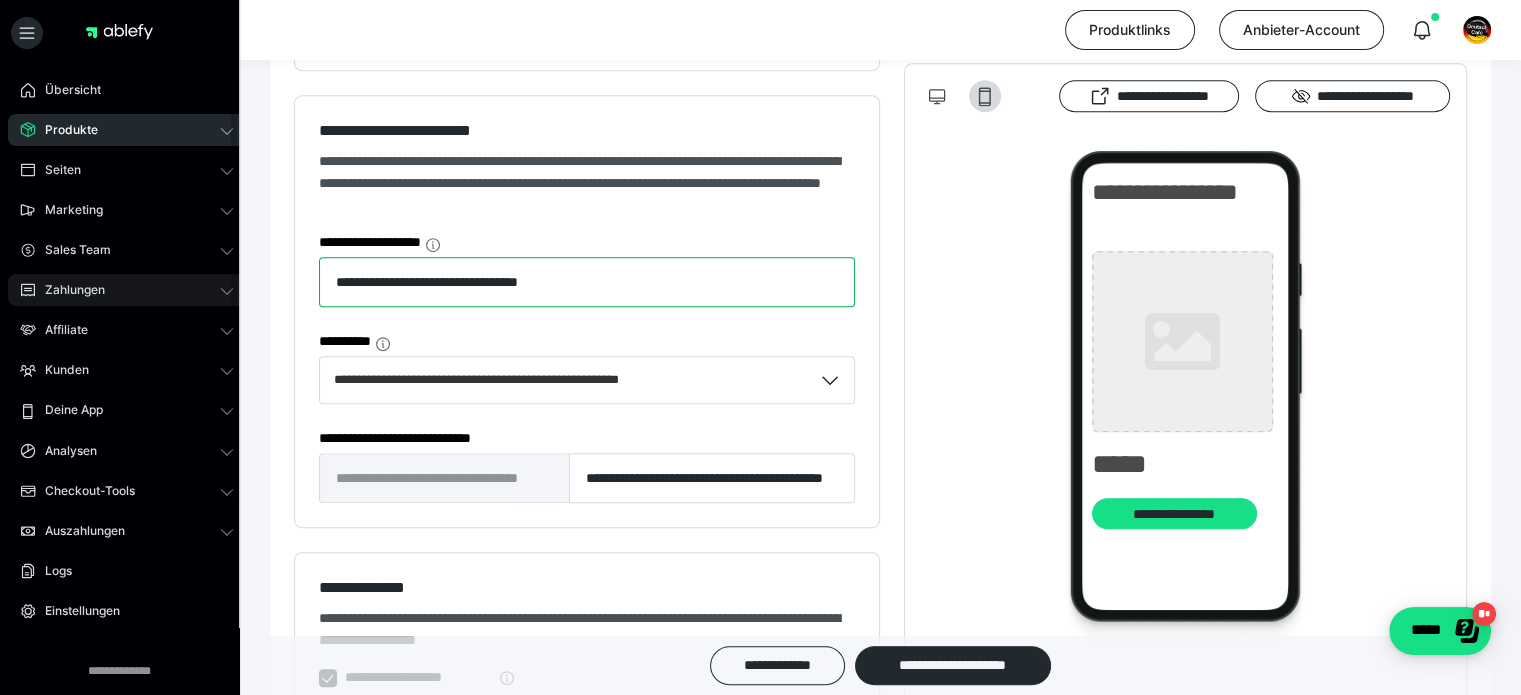 drag, startPoint x: 617, startPoint y: 292, endPoint x: 229, endPoint y: 289, distance: 388.0116 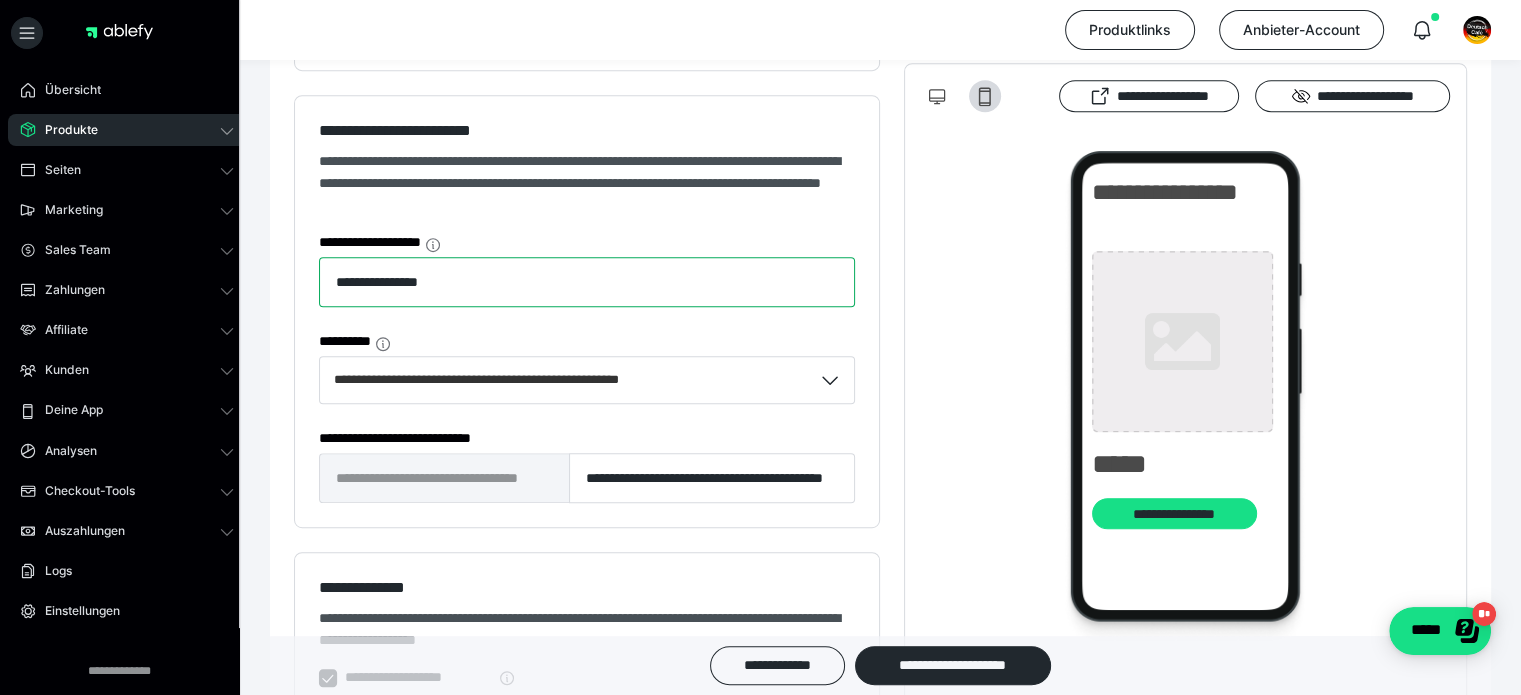 drag, startPoint x: 467, startPoint y: 283, endPoint x: 314, endPoint y: 285, distance: 153.01308 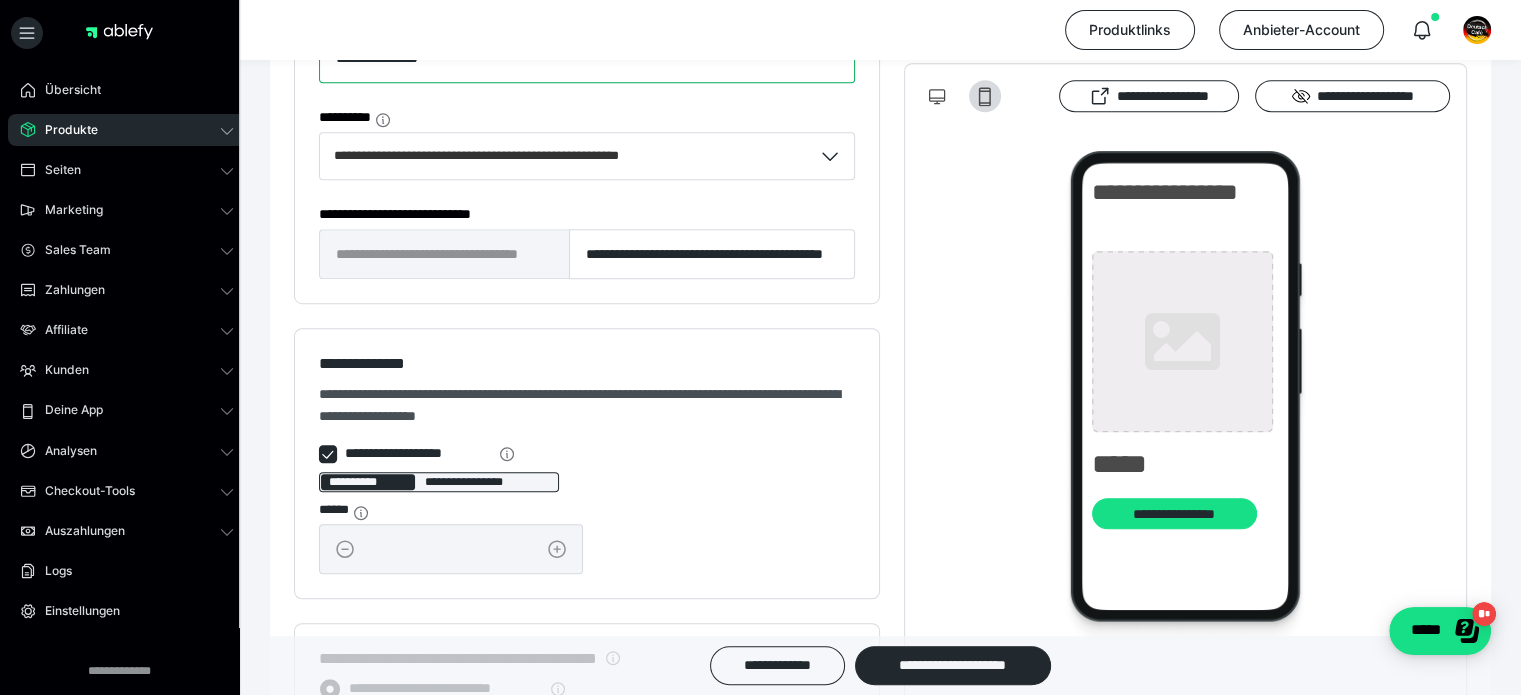 scroll, scrollTop: 1300, scrollLeft: 0, axis: vertical 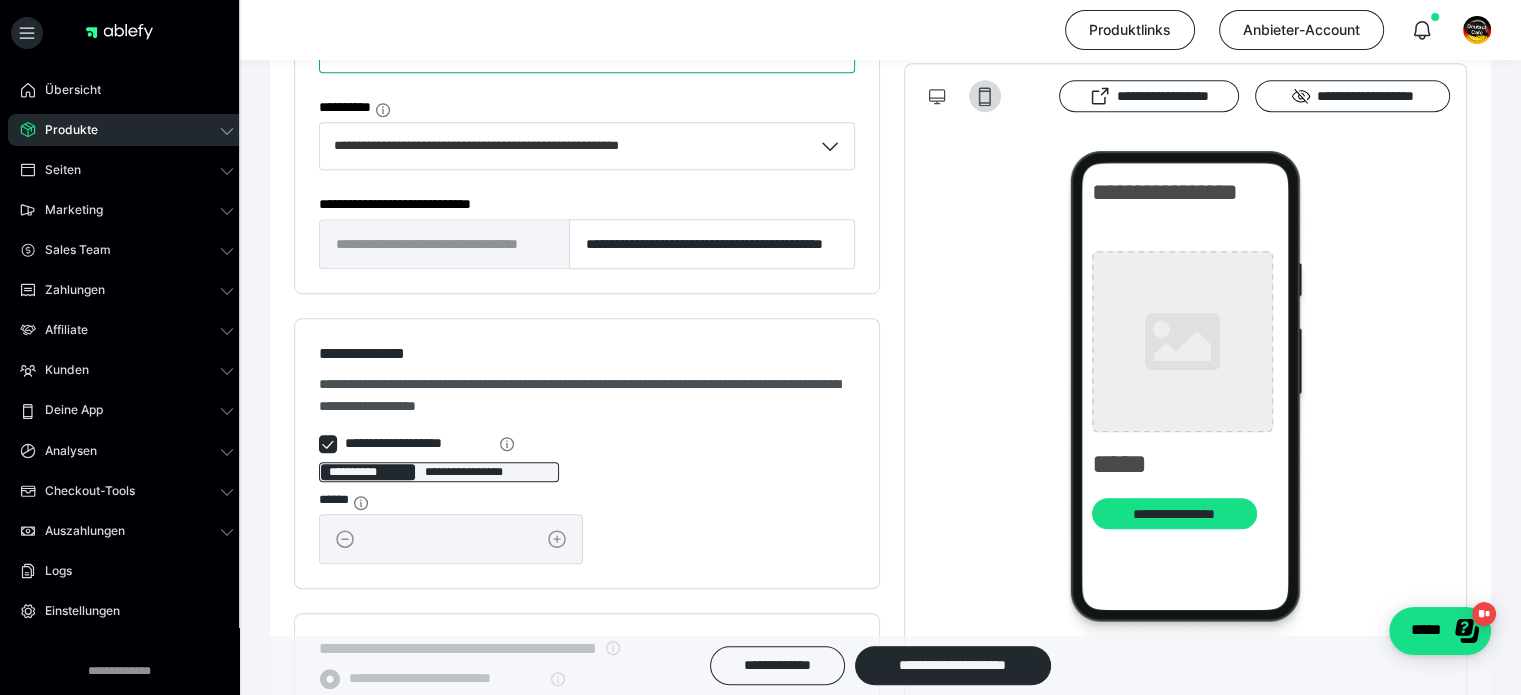 type on "**********" 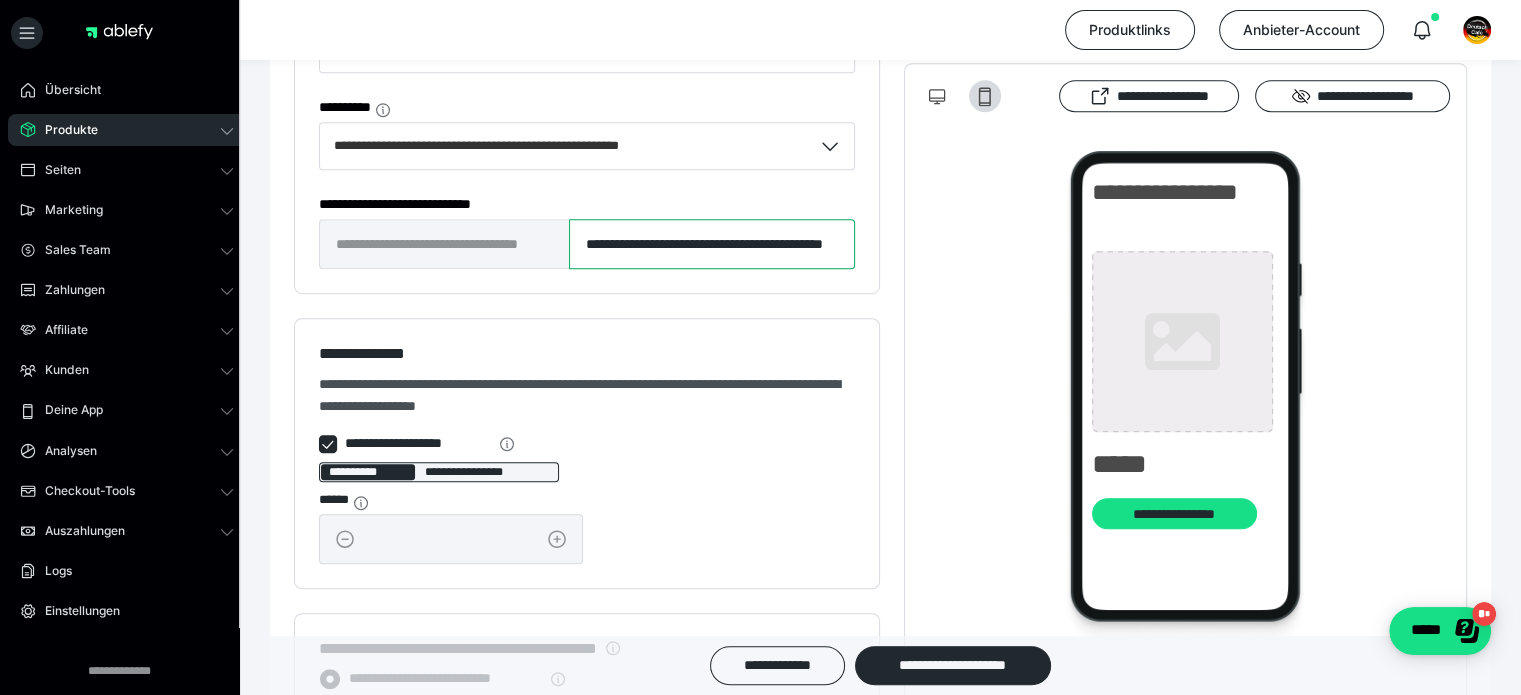 click on "**********" at bounding box center [712, 244] 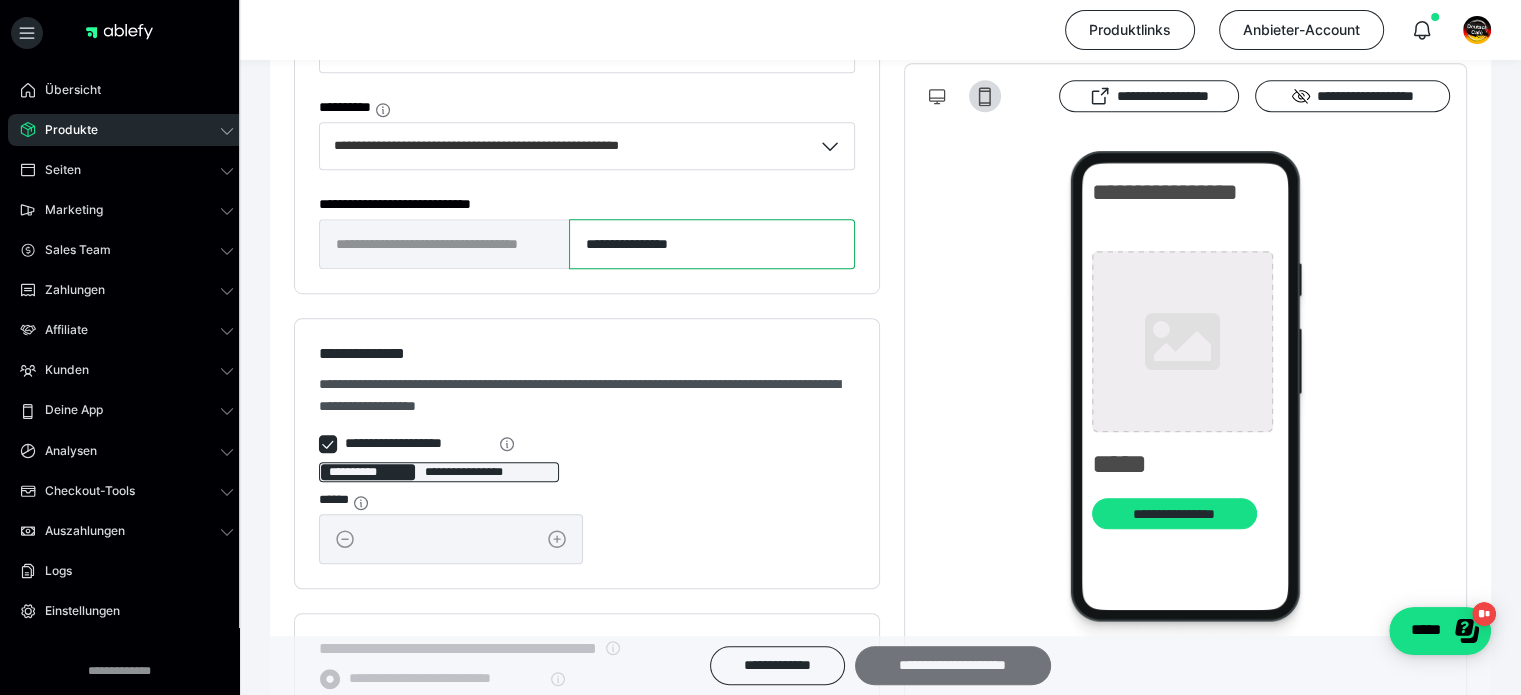 type on "**********" 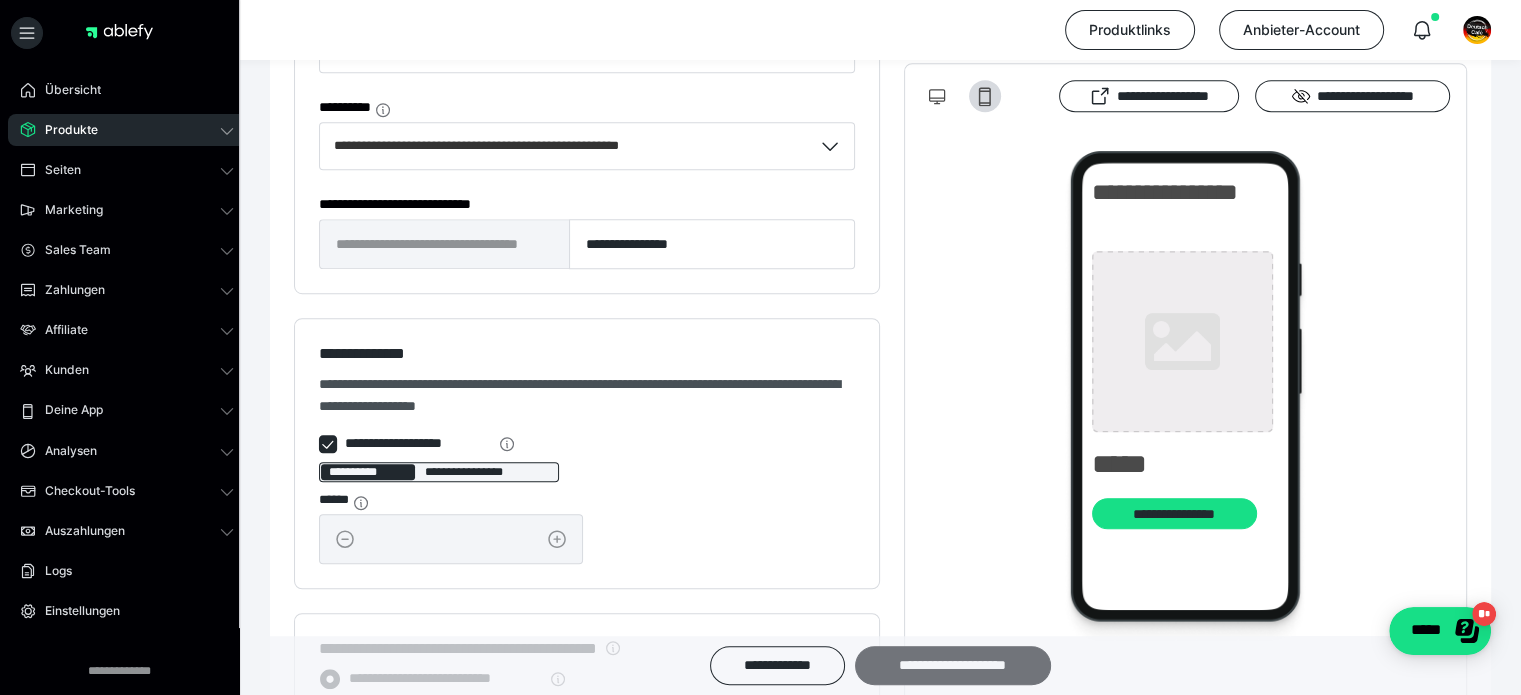 click on "**********" at bounding box center (953, 665) 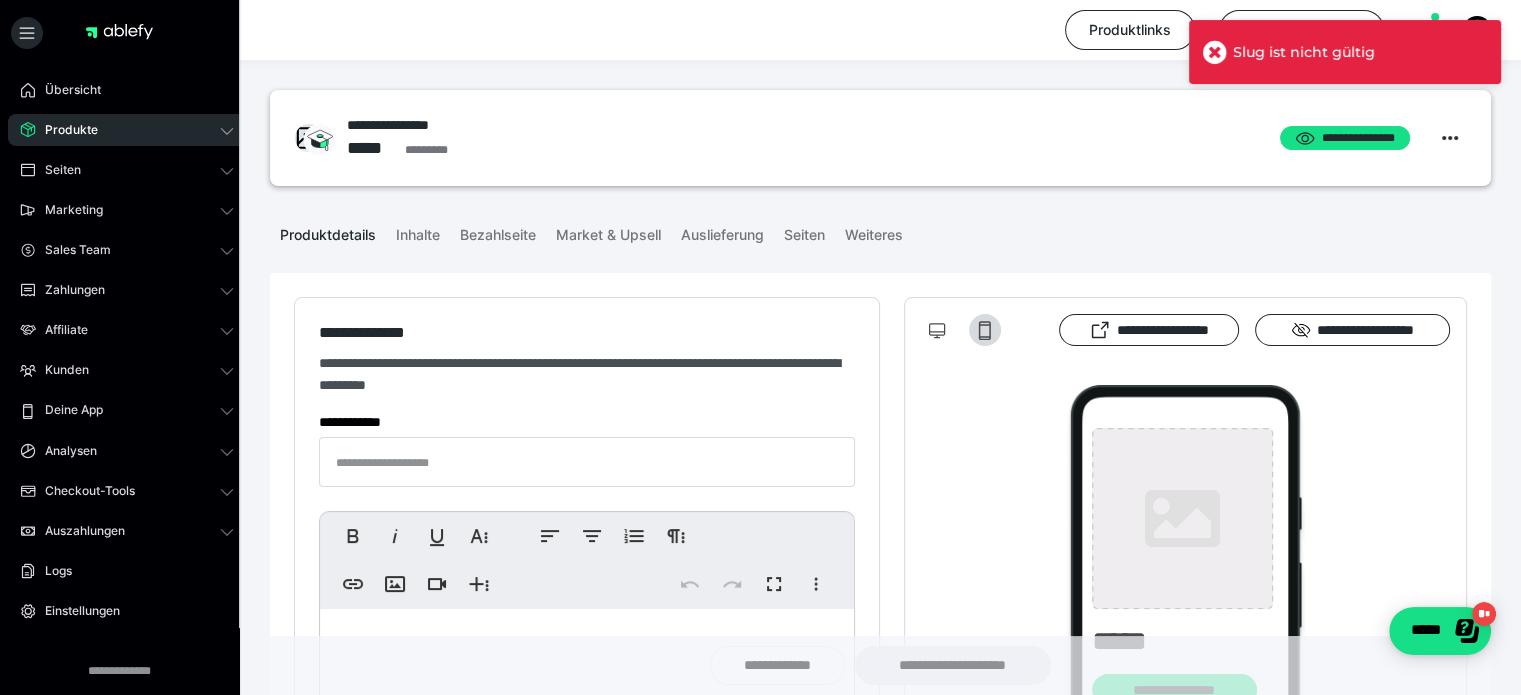 type on "**********" 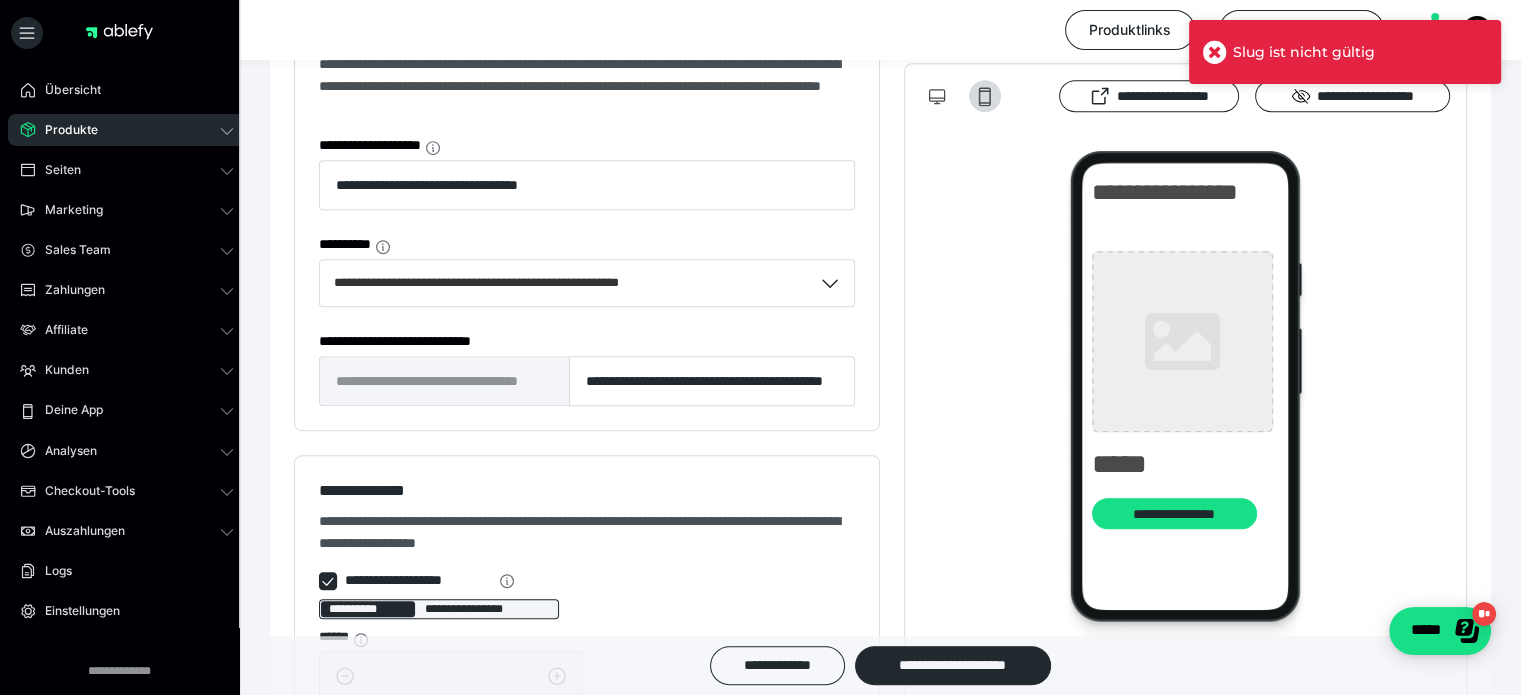scroll, scrollTop: 1166, scrollLeft: 0, axis: vertical 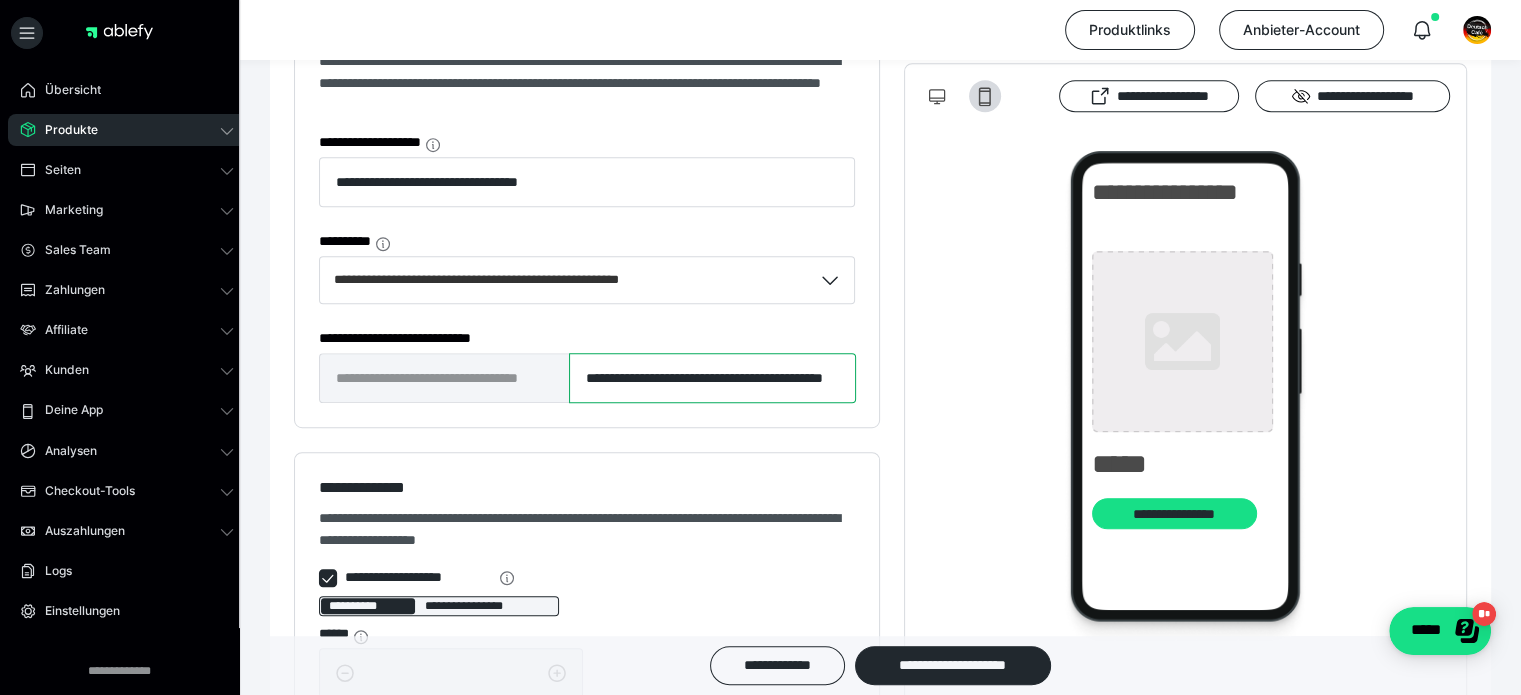 drag, startPoint x: 583, startPoint y: 376, endPoint x: 1010, endPoint y: 375, distance: 427.00116 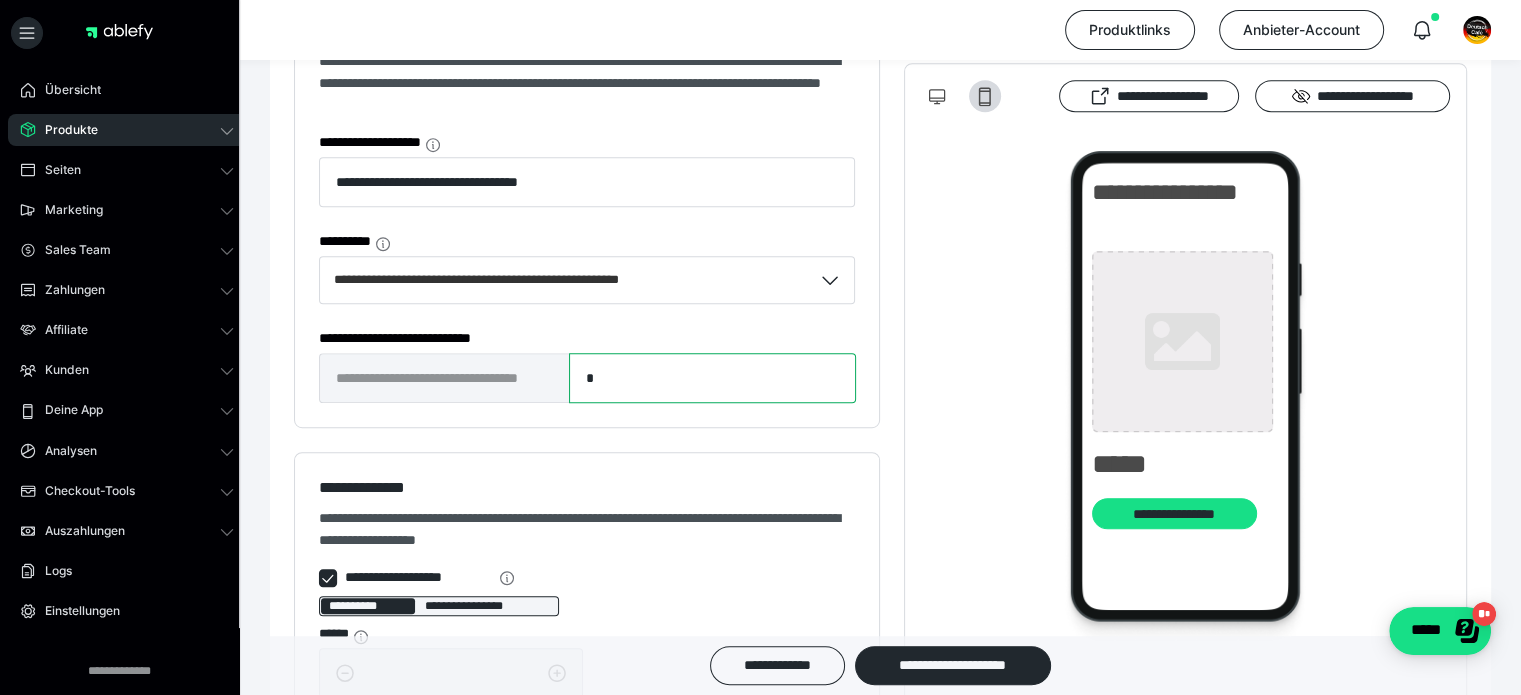 scroll, scrollTop: 0, scrollLeft: 0, axis: both 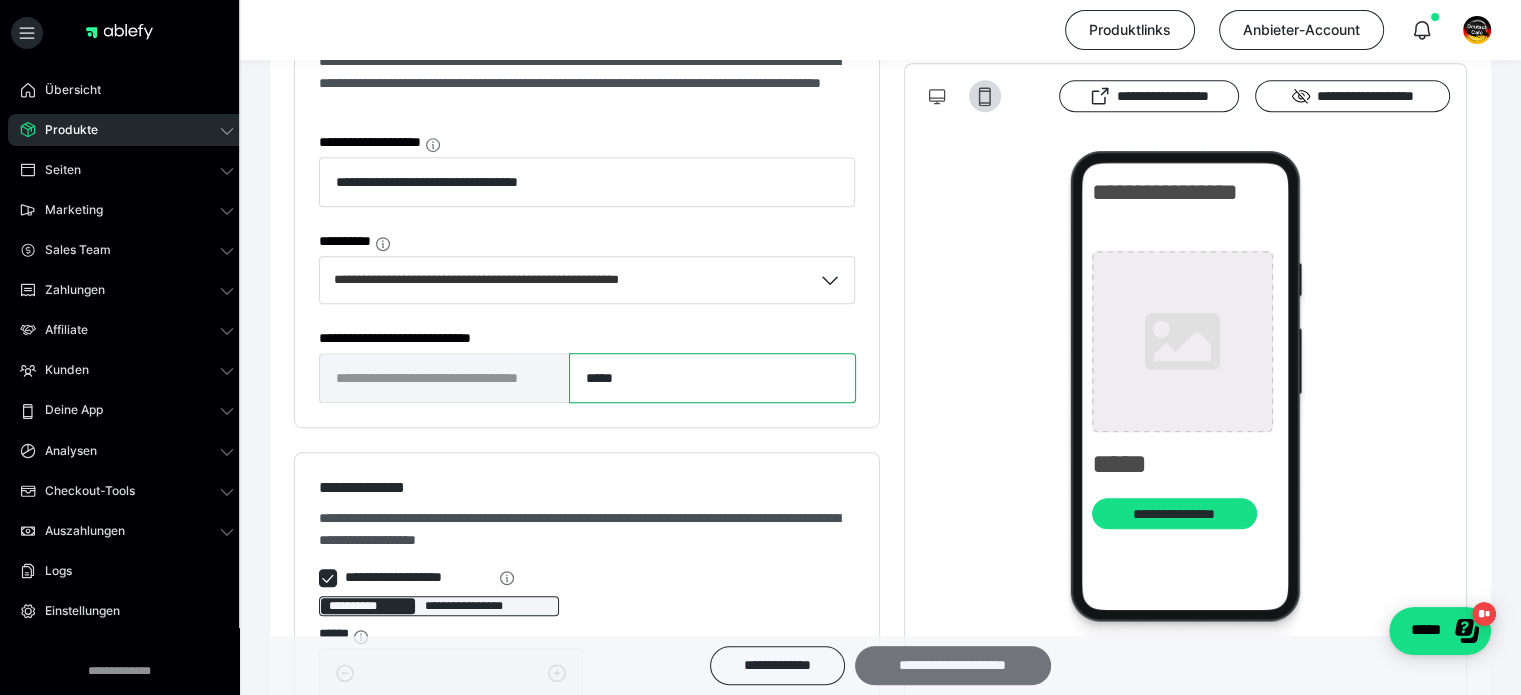 type on "*****" 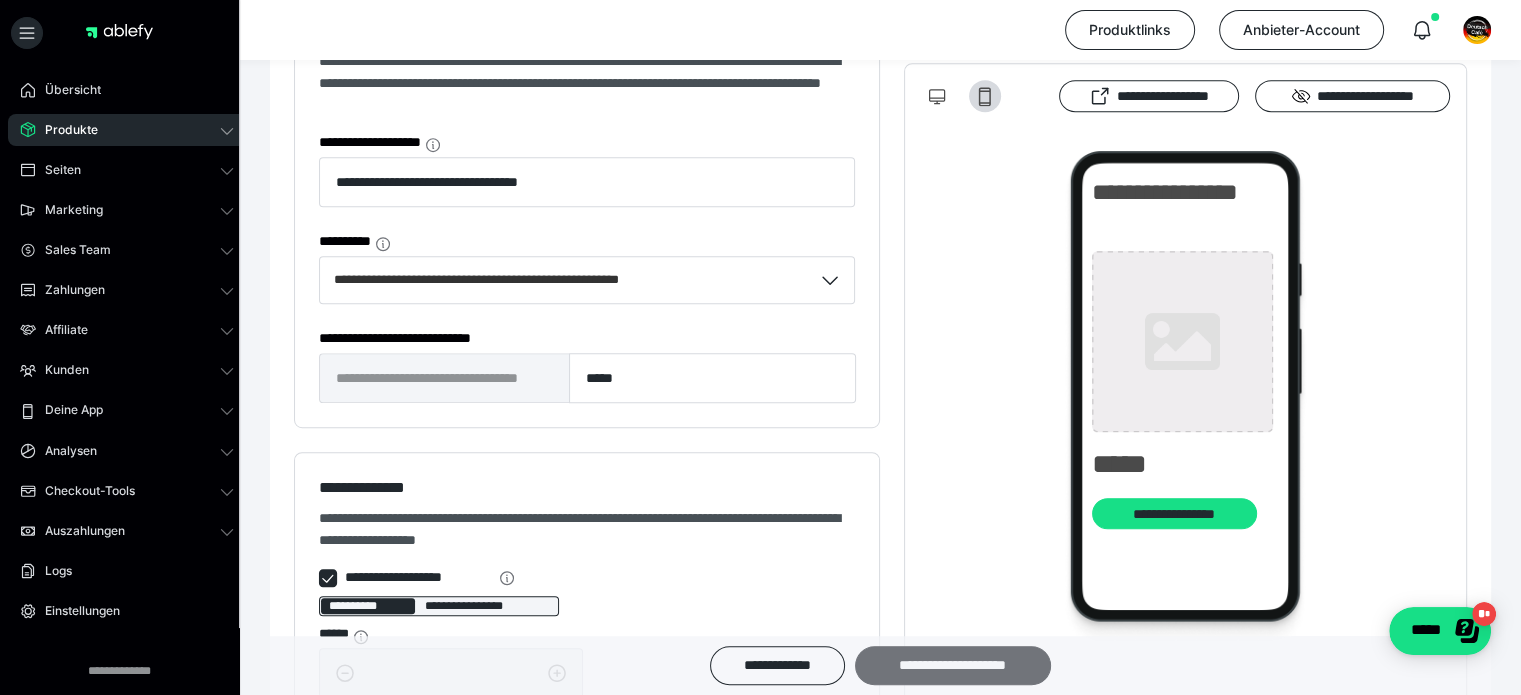 click on "**********" at bounding box center [953, 665] 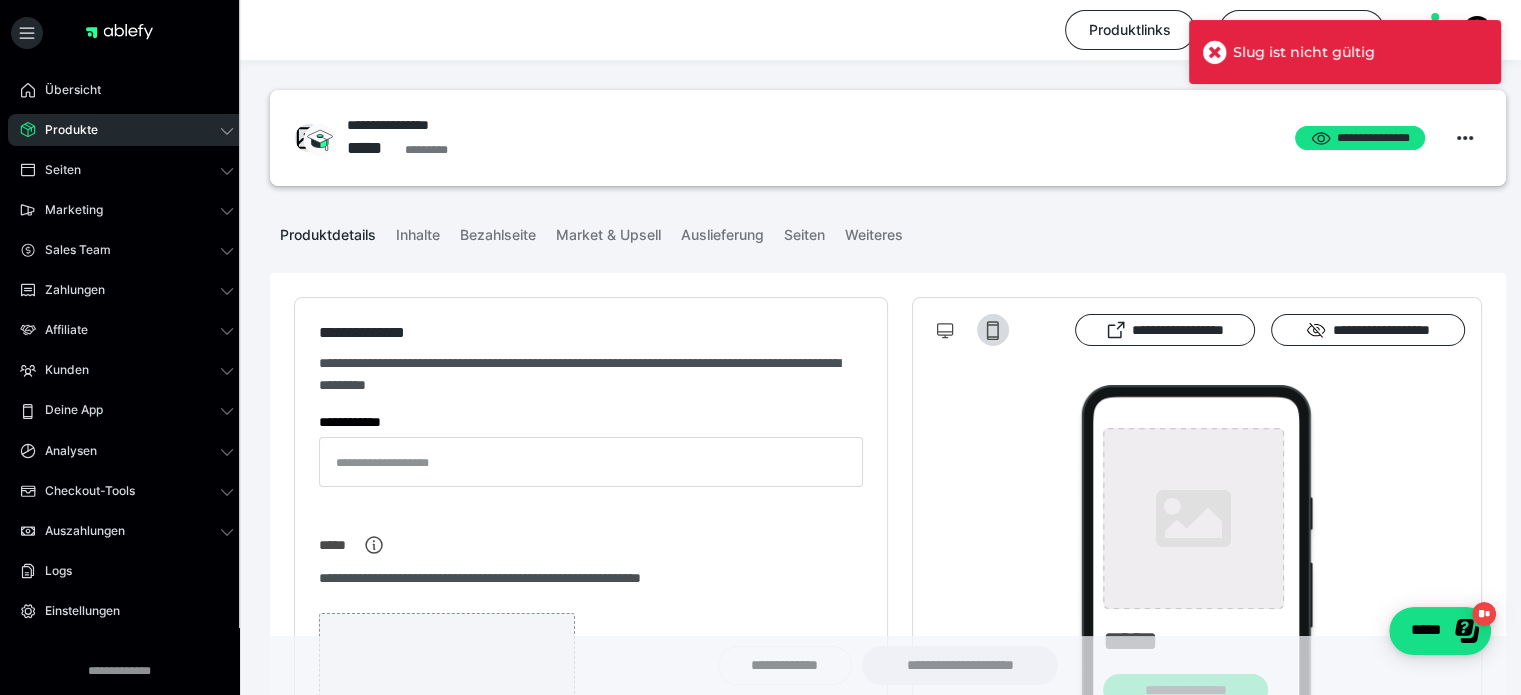type on "**********" 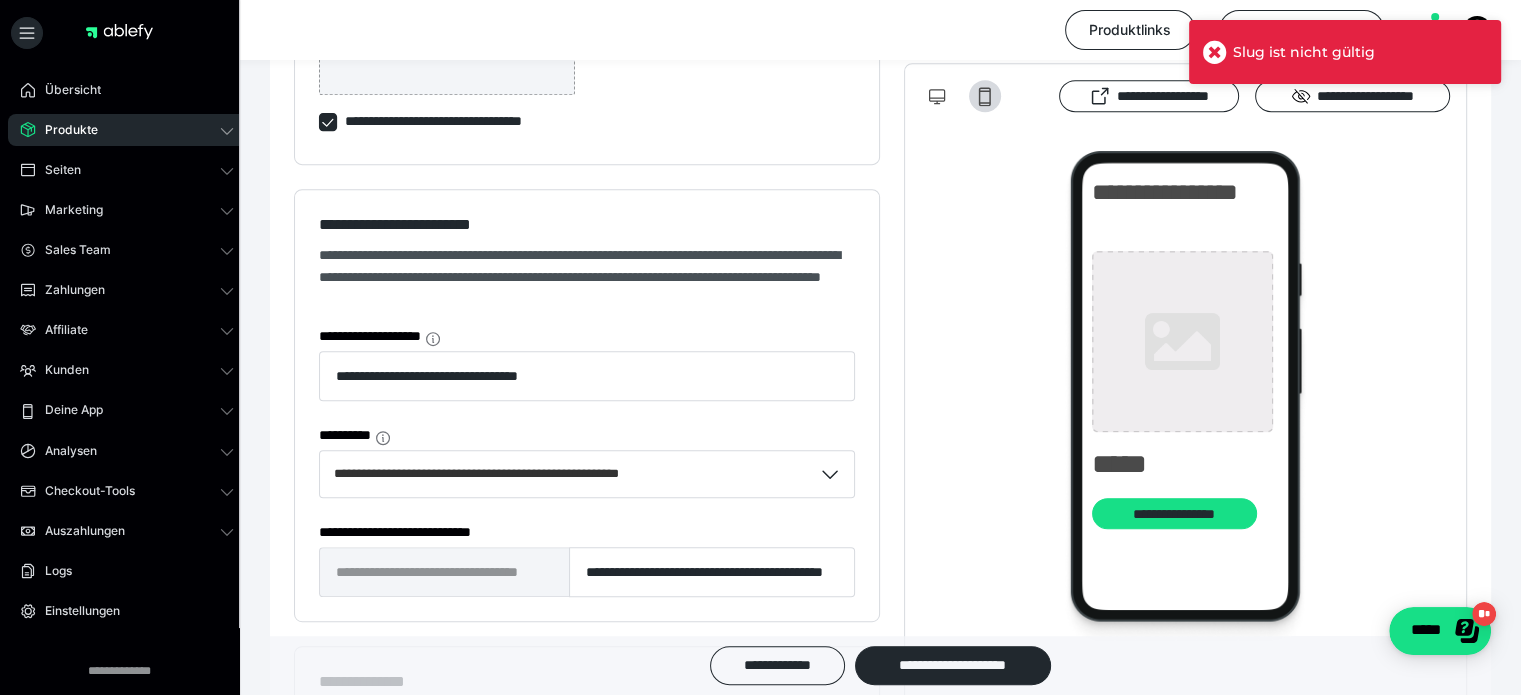 scroll, scrollTop: 1000, scrollLeft: 0, axis: vertical 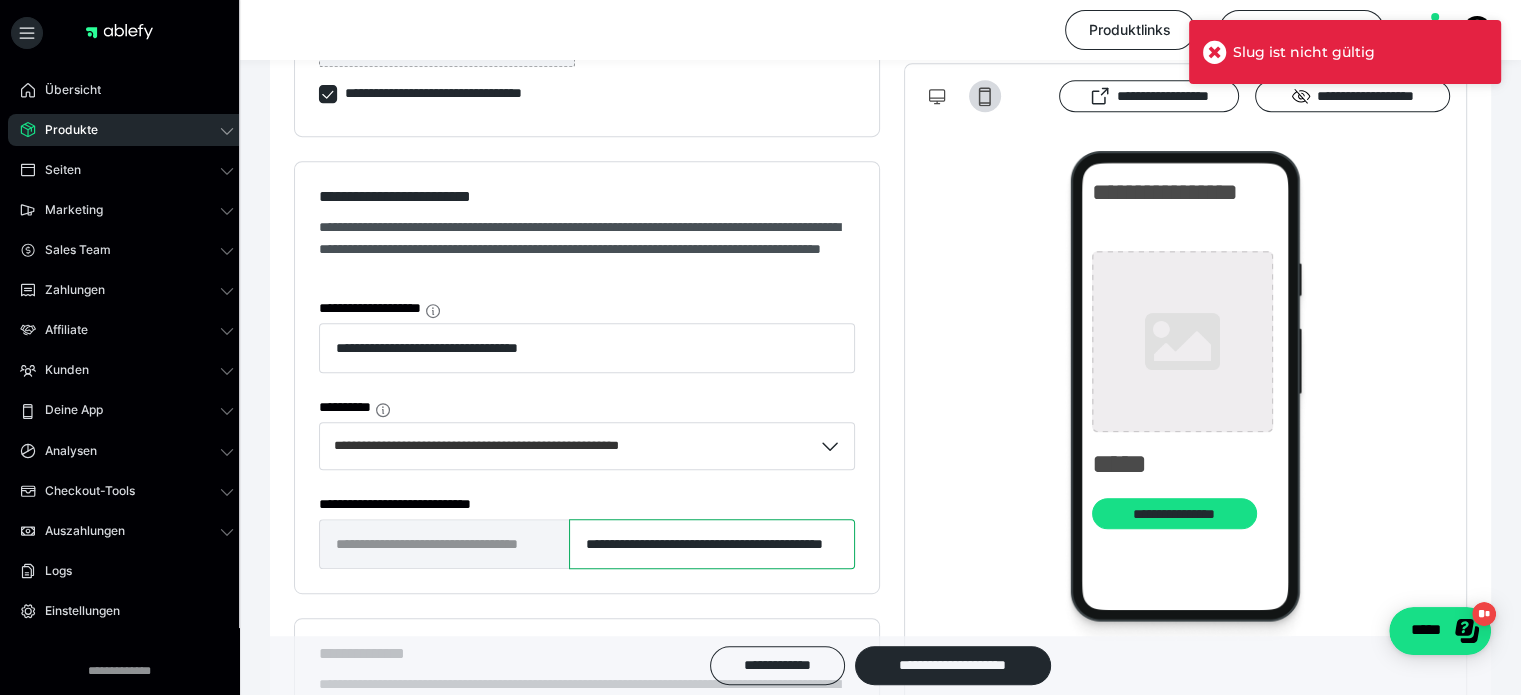 click on "**********" at bounding box center [712, 544] 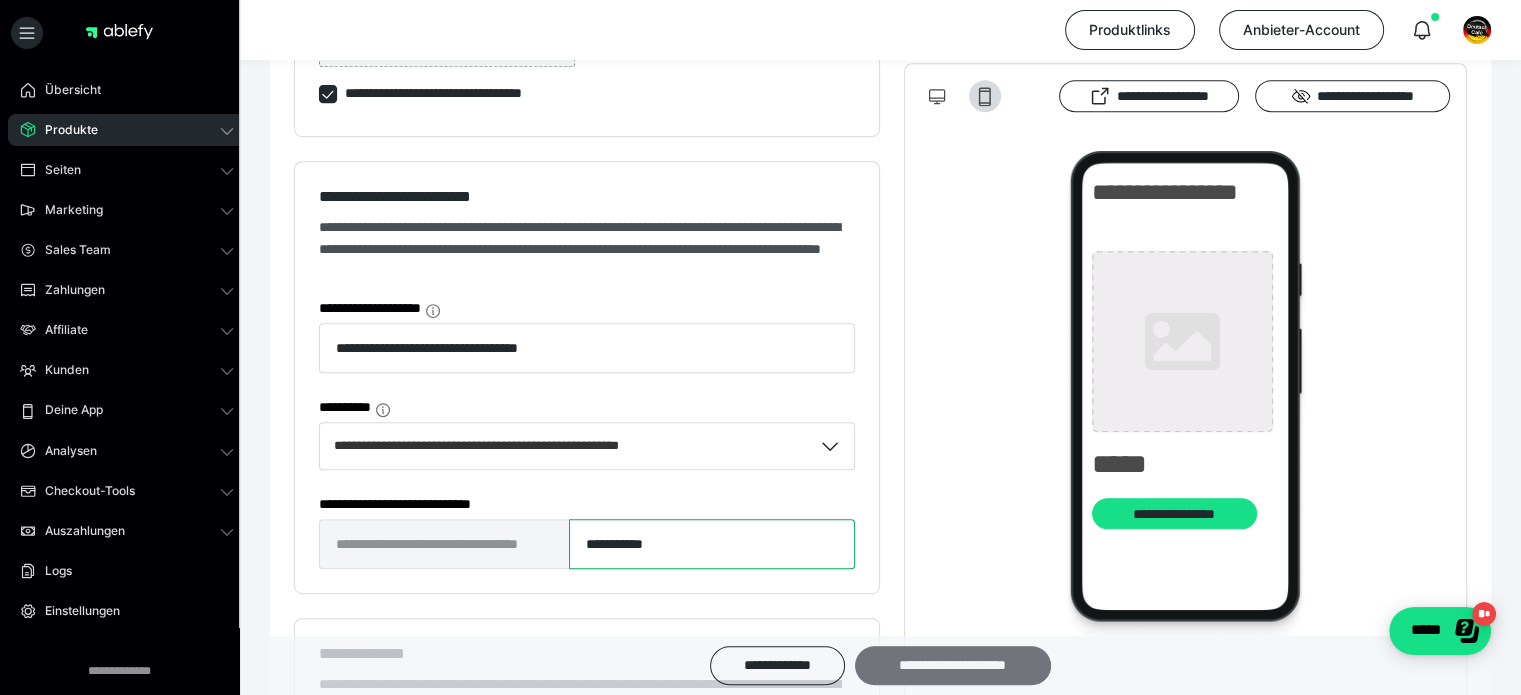 type on "**********" 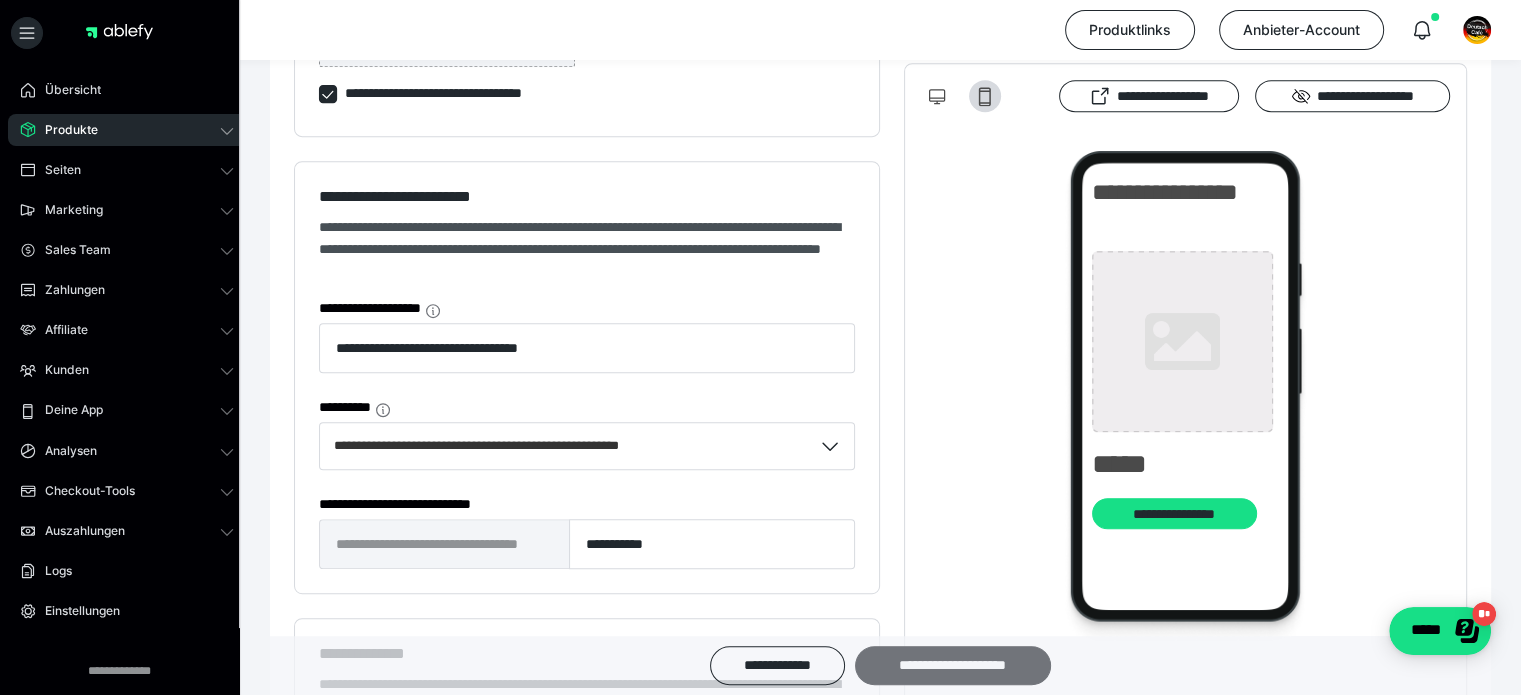 click on "**********" at bounding box center (953, 665) 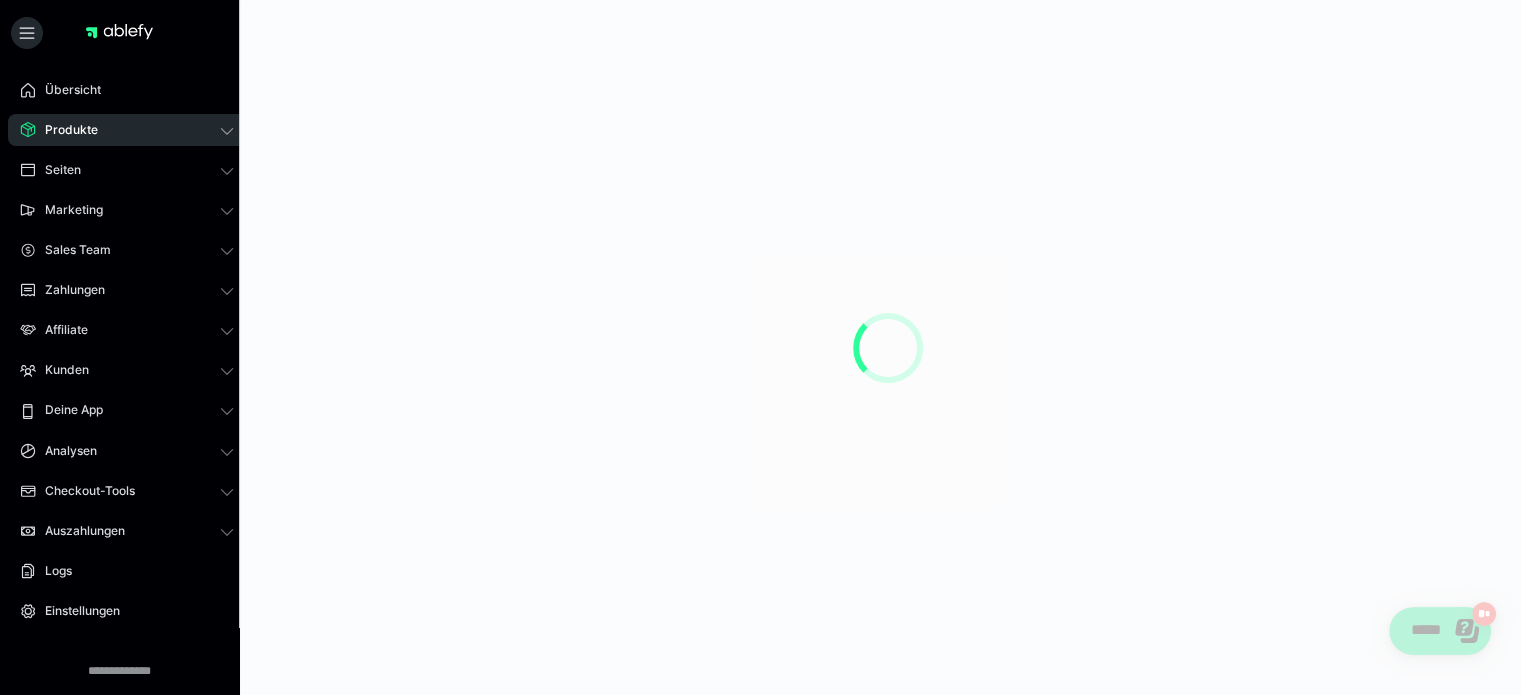 scroll, scrollTop: 0, scrollLeft: 0, axis: both 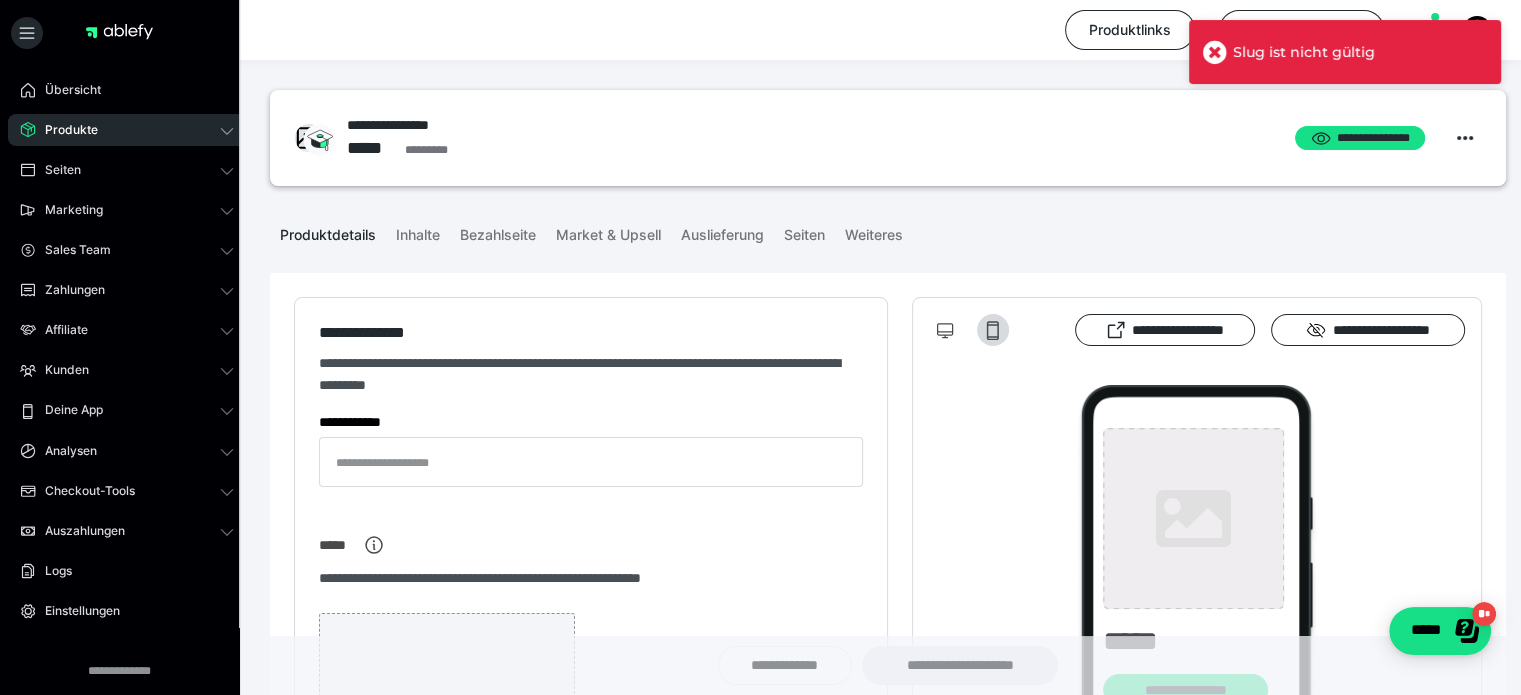 type on "**********" 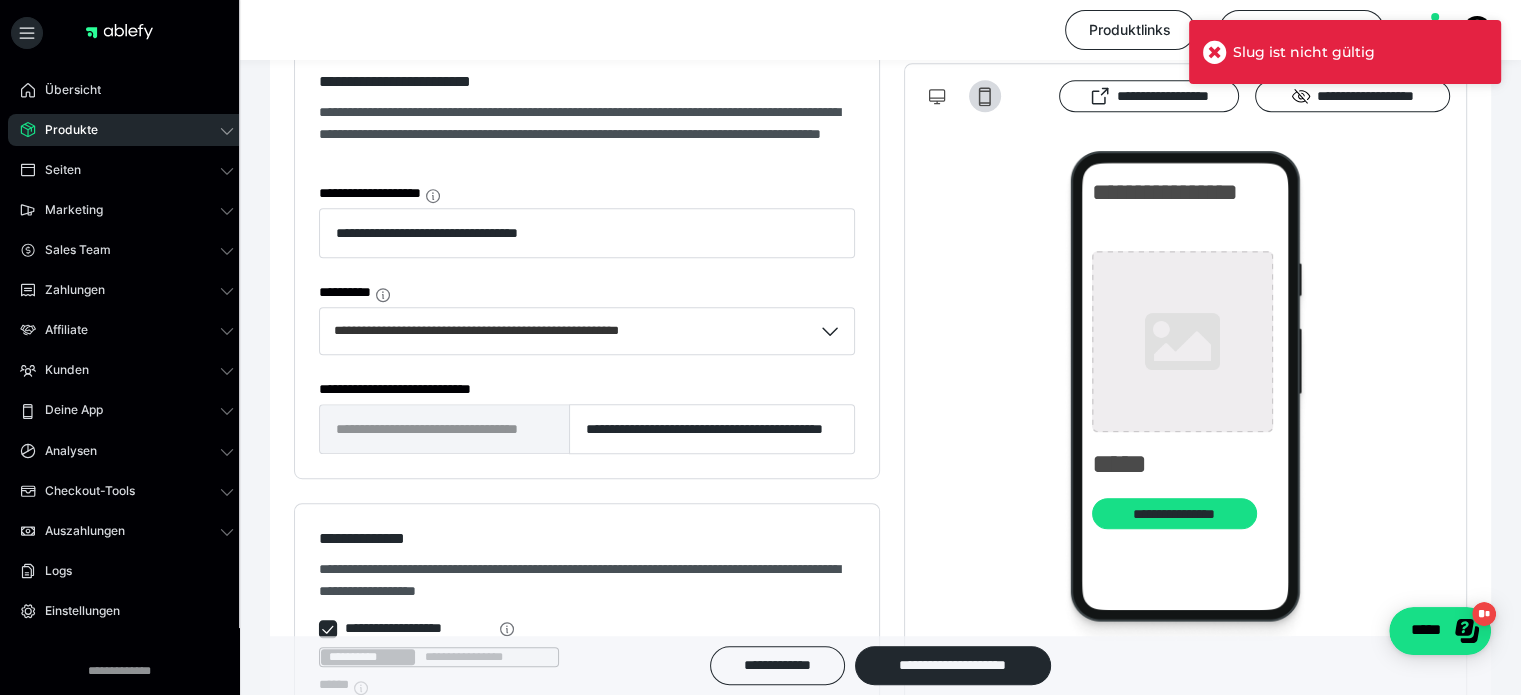 scroll, scrollTop: 1133, scrollLeft: 0, axis: vertical 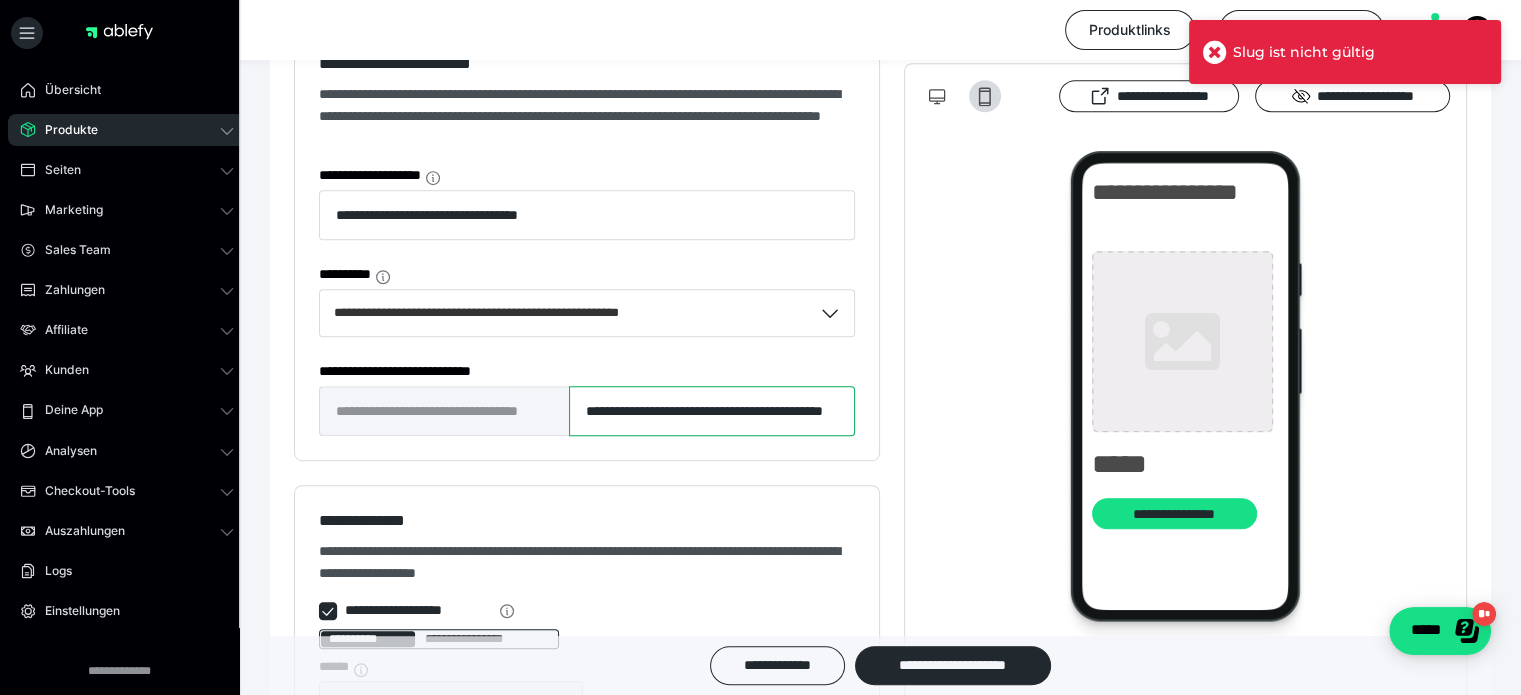 click on "**********" at bounding box center [712, 411] 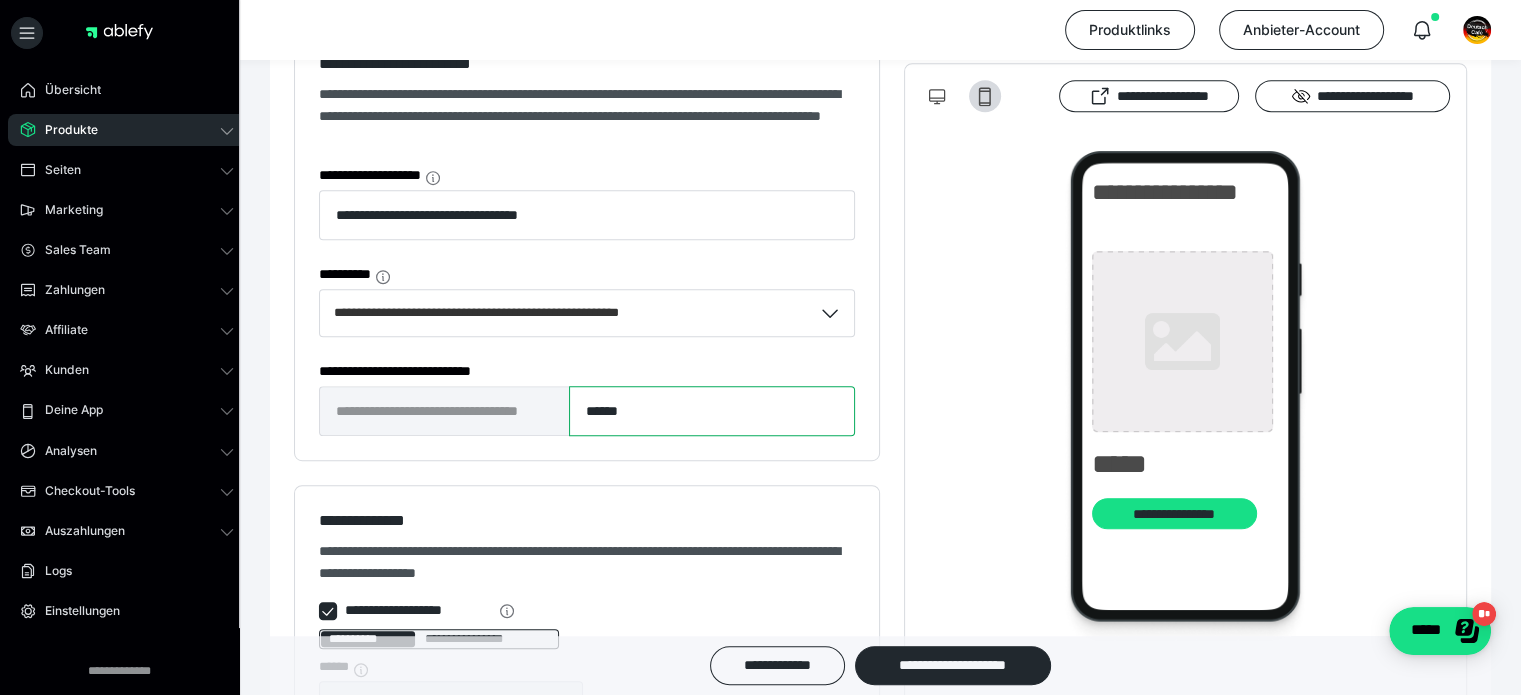 click on "******" at bounding box center (712, 411) 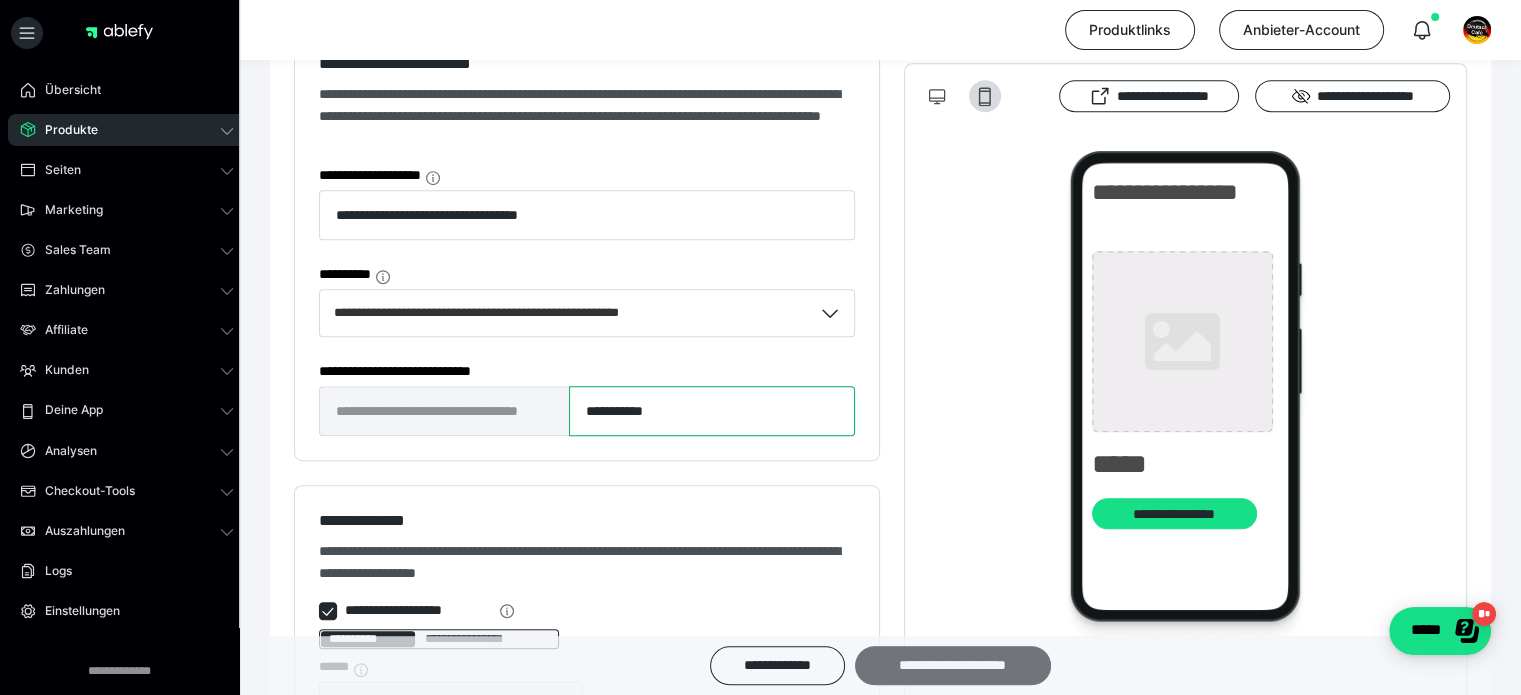 type on "**********" 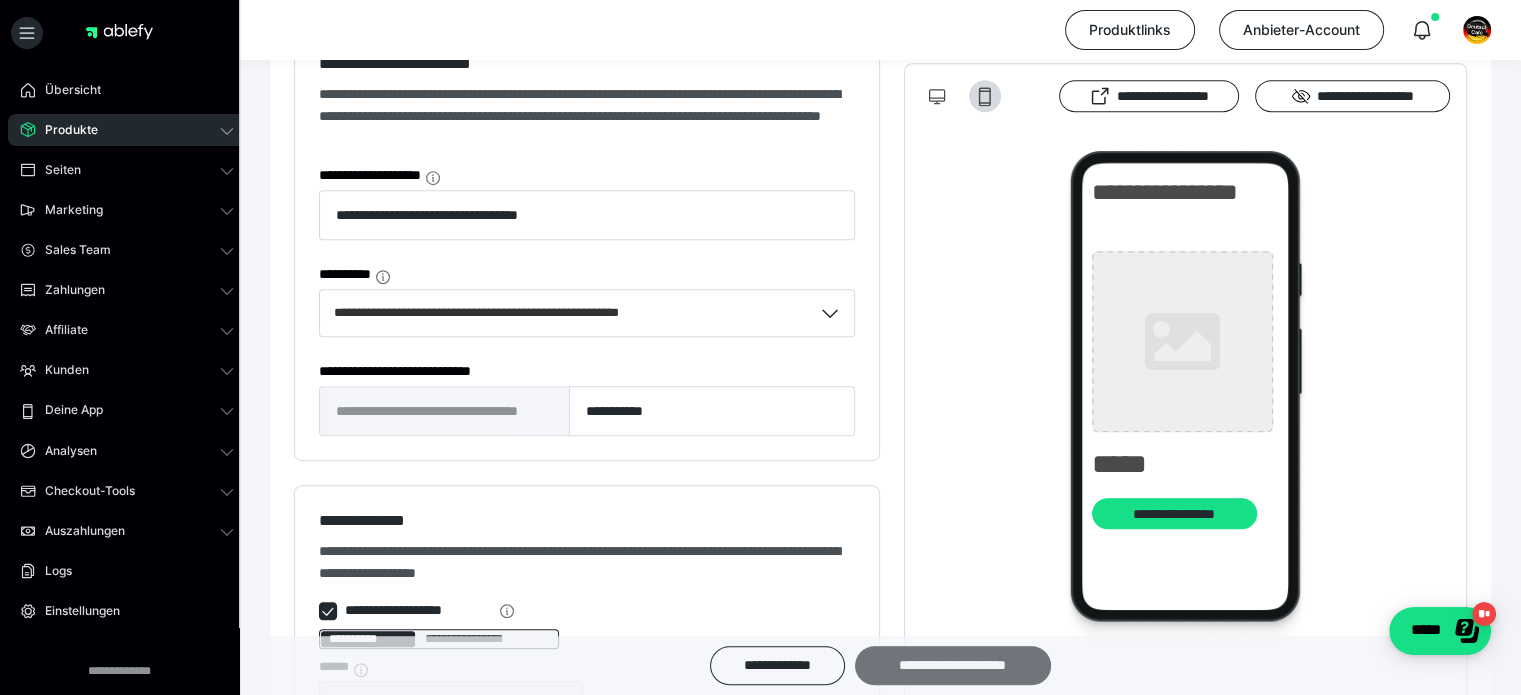 click on "**********" at bounding box center (953, 665) 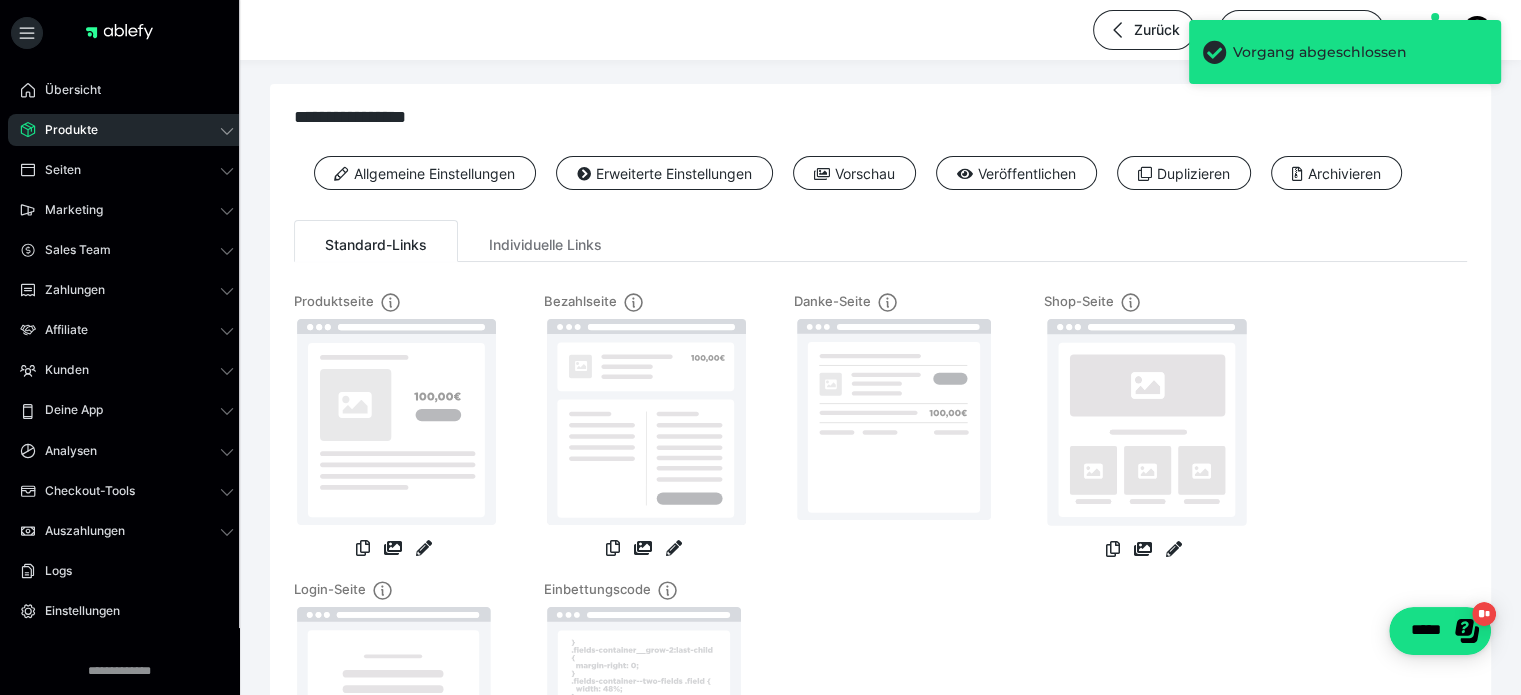 scroll, scrollTop: 0, scrollLeft: 0, axis: both 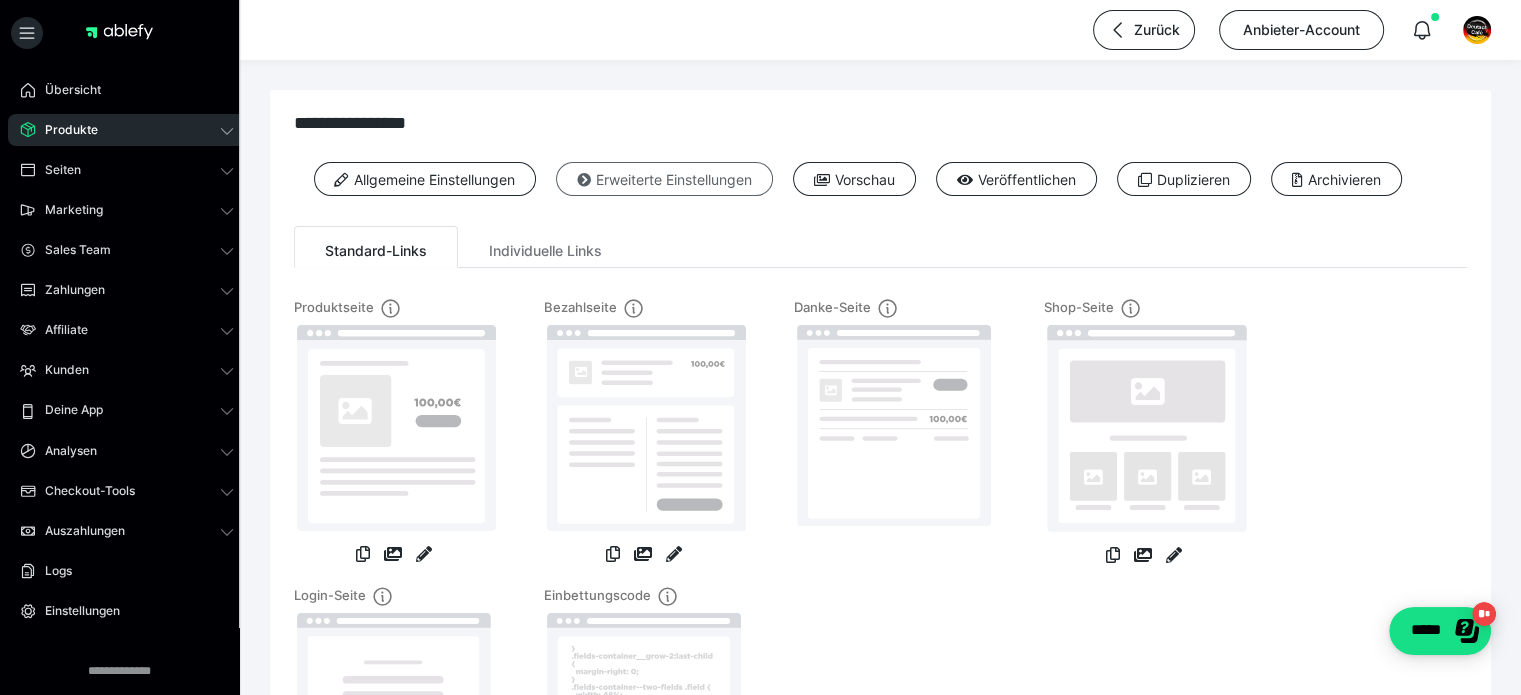 click on "Erweiterte Einstellungen" at bounding box center (664, 179) 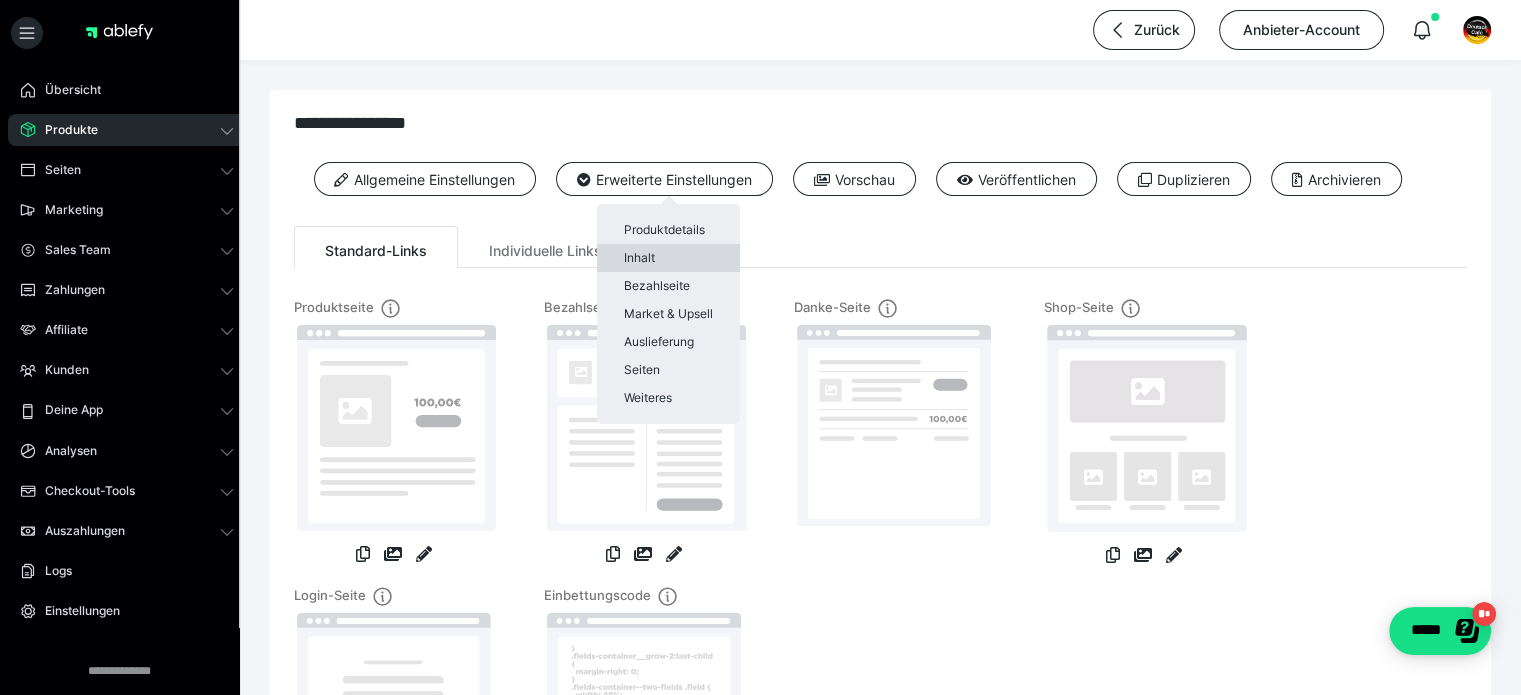 click on "Inhalt" at bounding box center [668, 258] 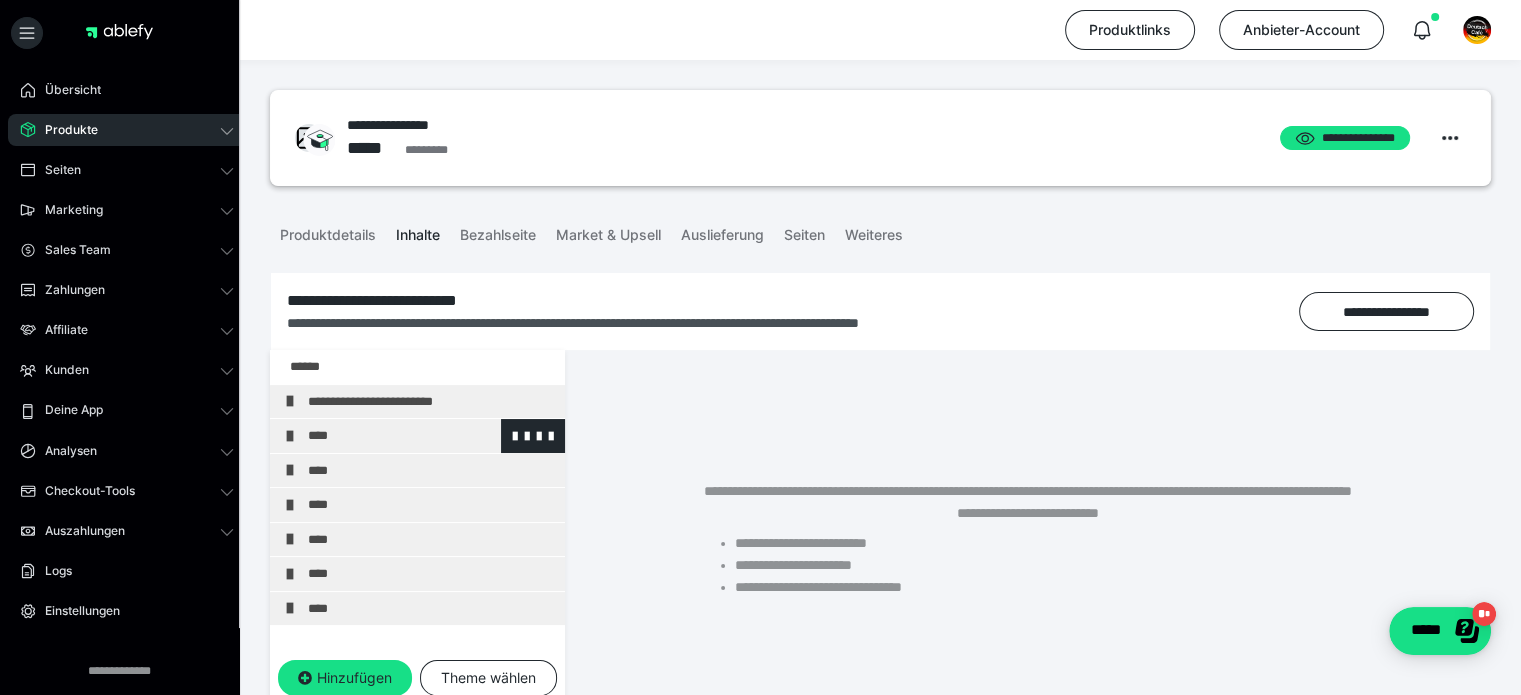 click on "****" at bounding box center [431, 436] 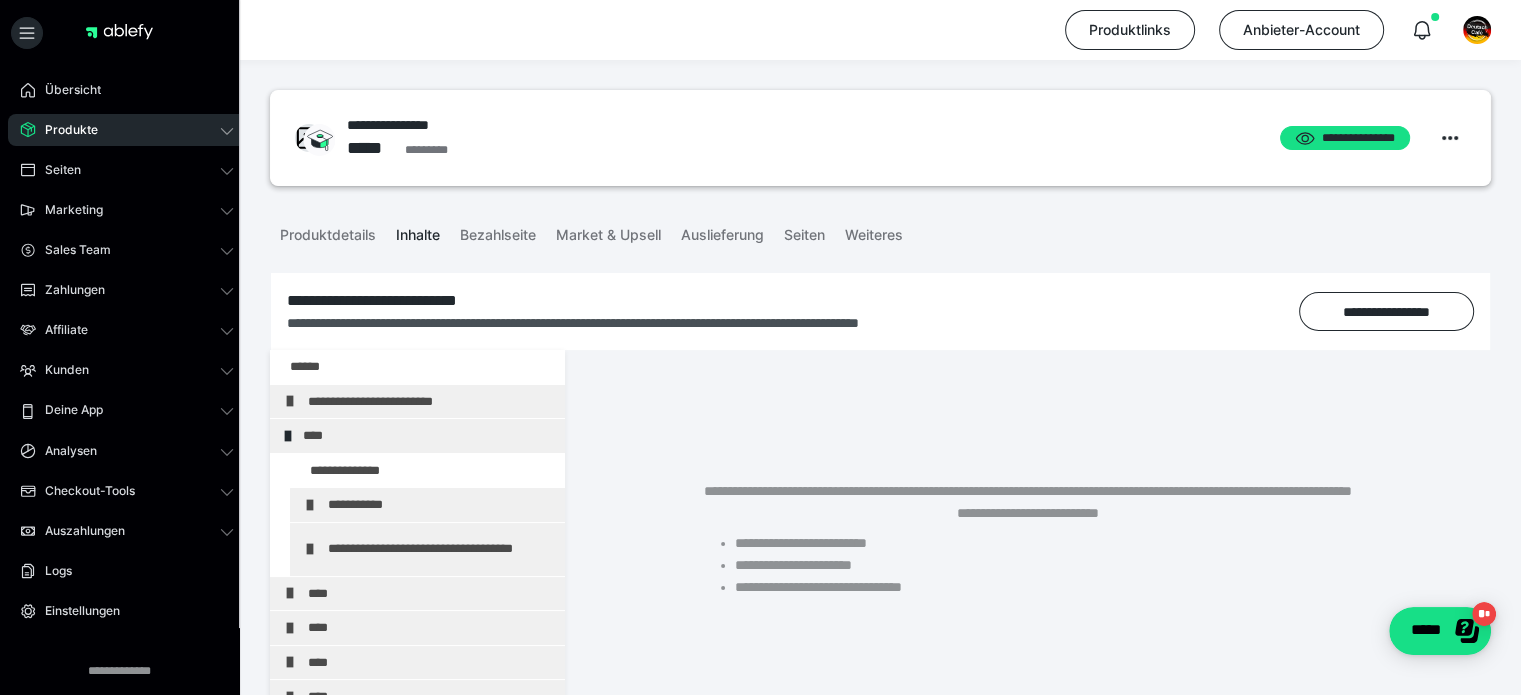 click on "****" at bounding box center [426, 436] 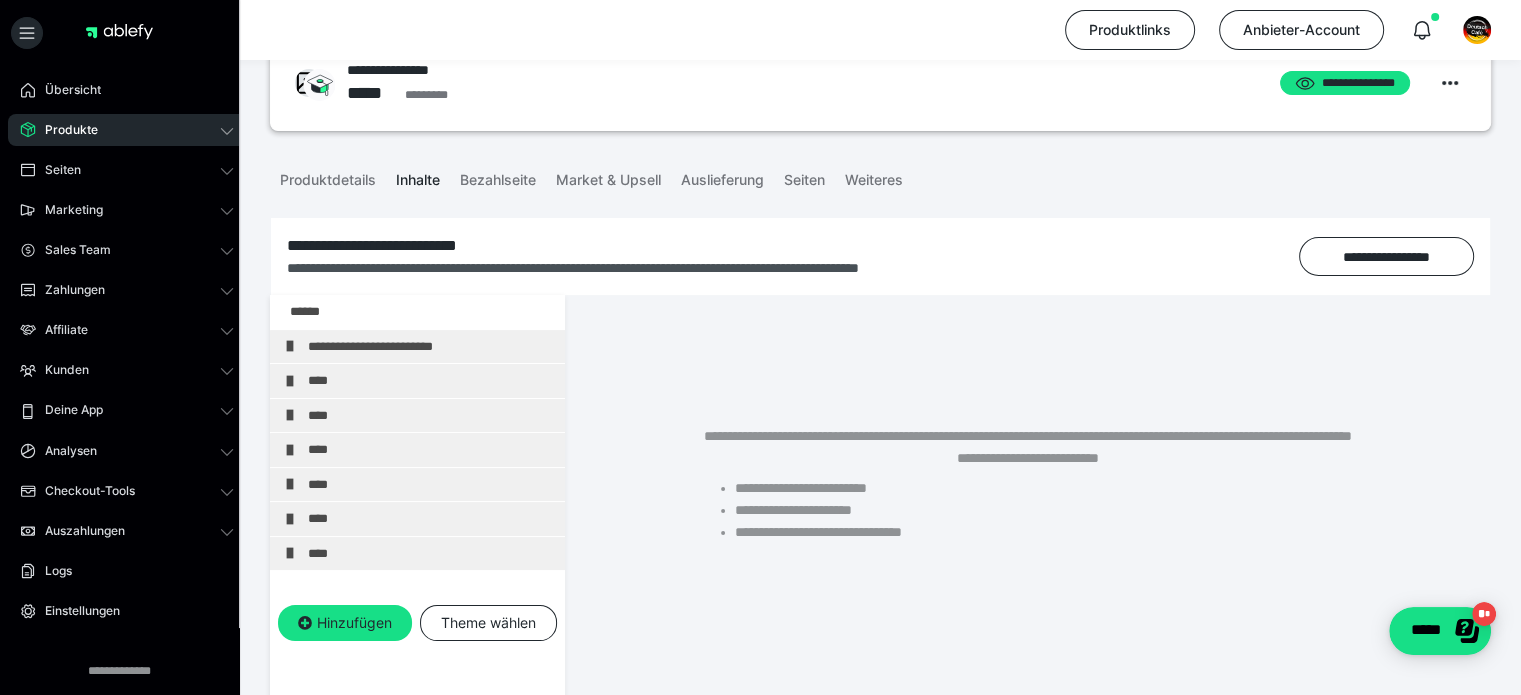 scroll, scrollTop: 66, scrollLeft: 0, axis: vertical 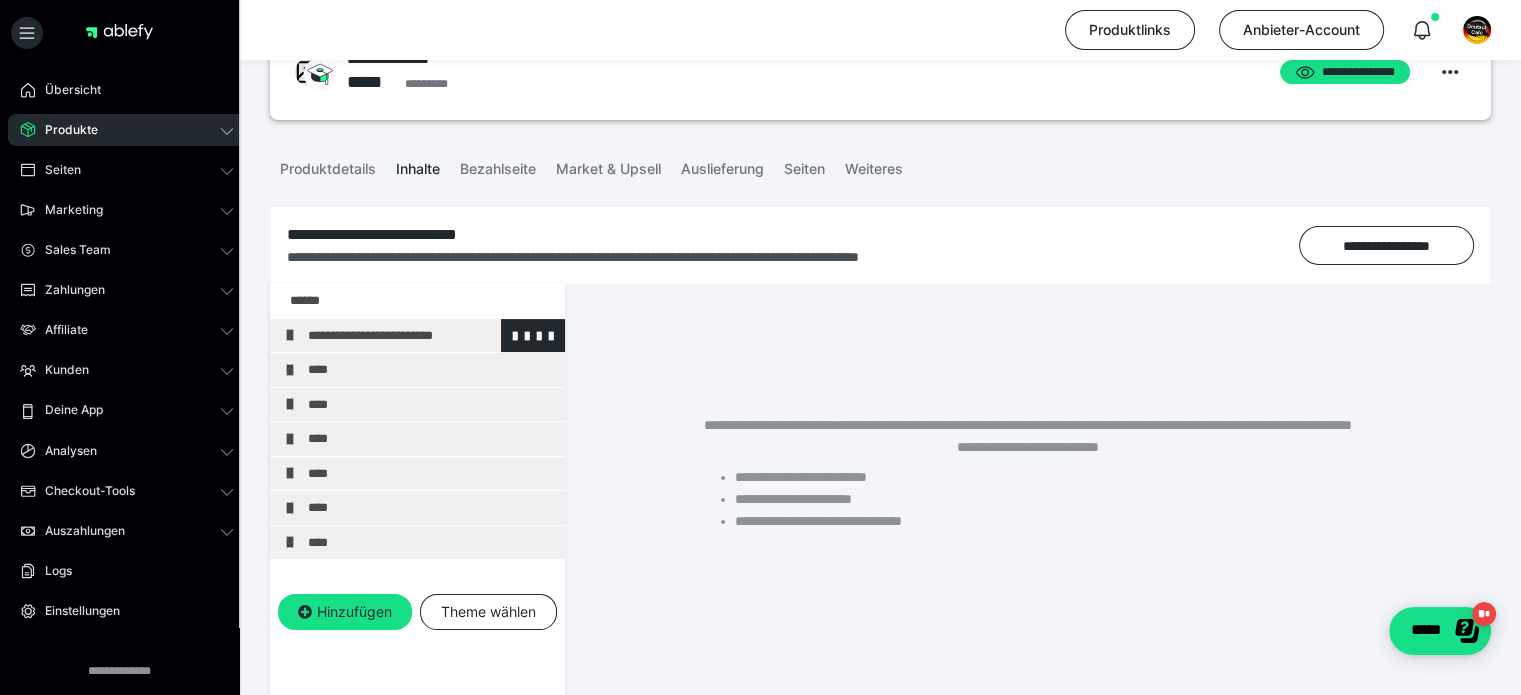 click on "**********" at bounding box center [431, 336] 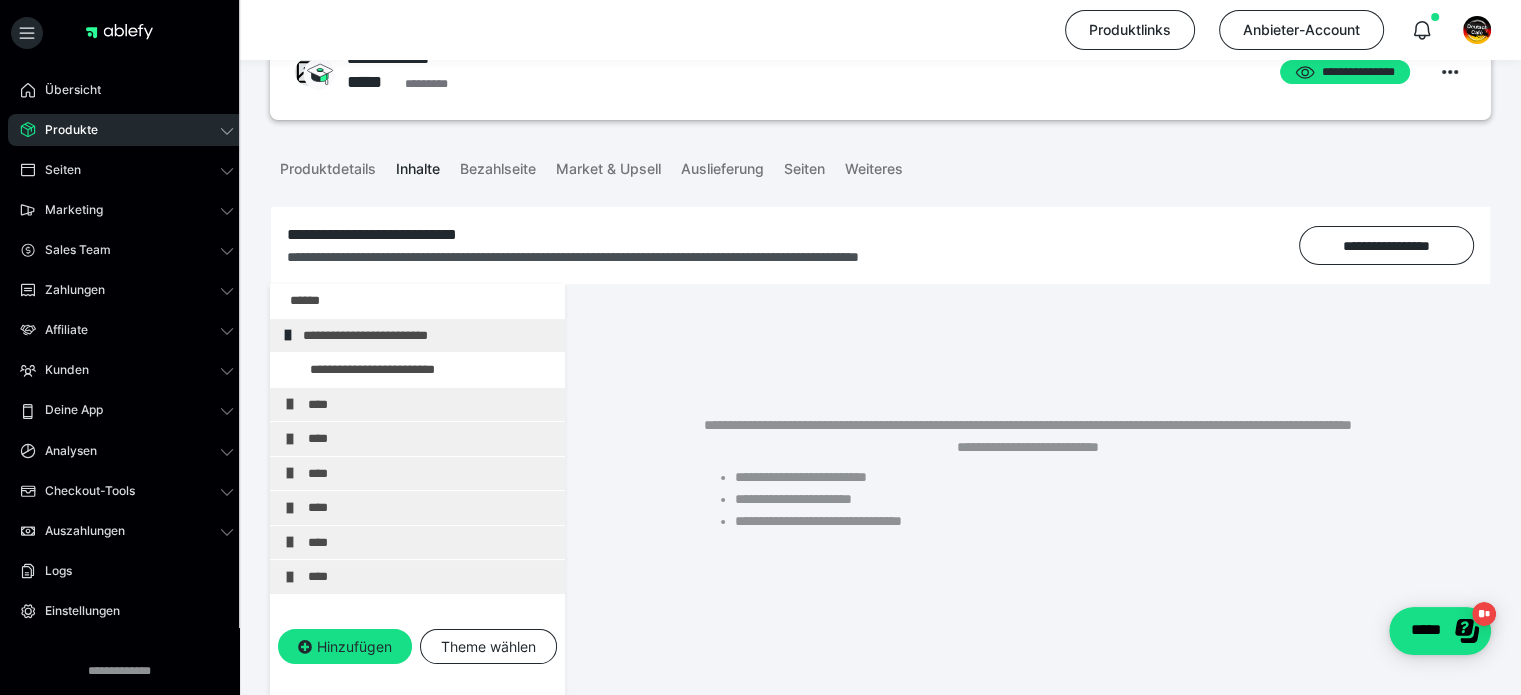 click on "**********" at bounding box center [426, 336] 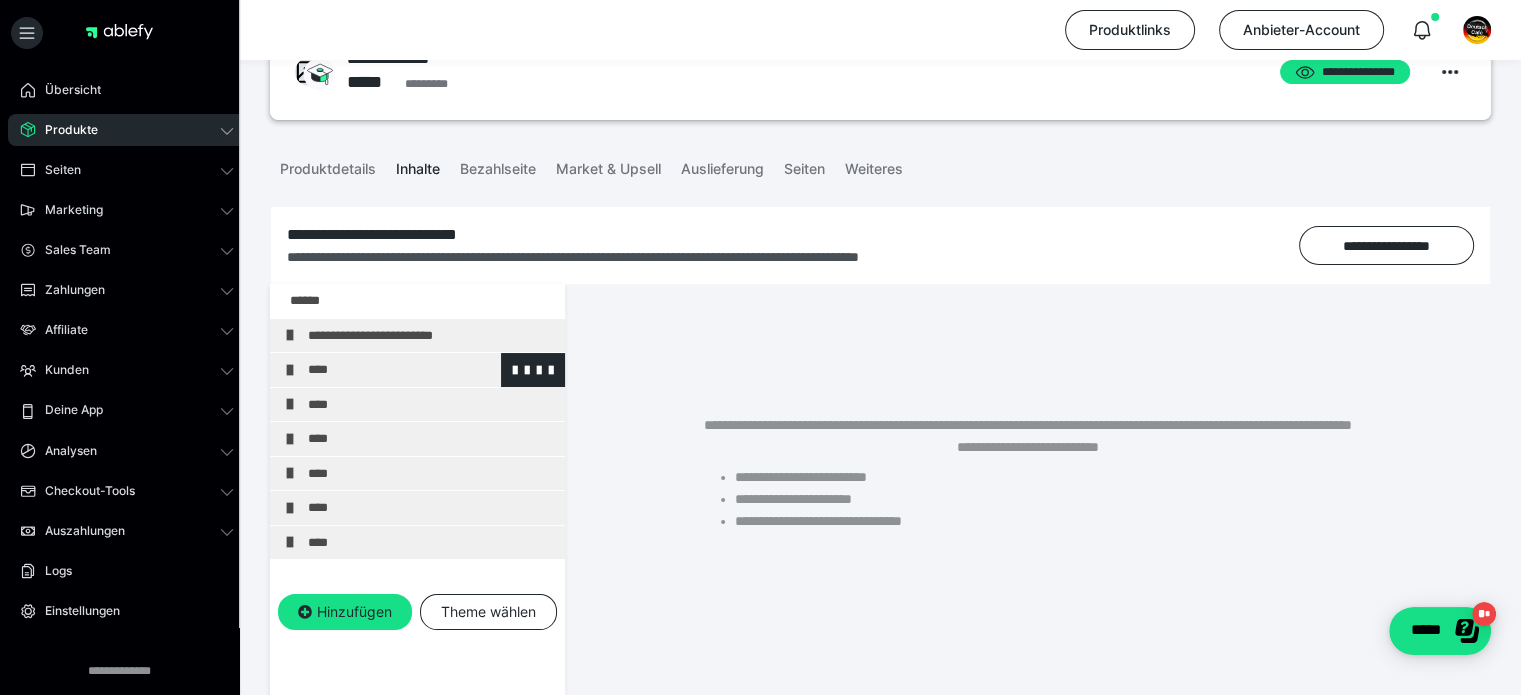 click on "****" at bounding box center (431, 370) 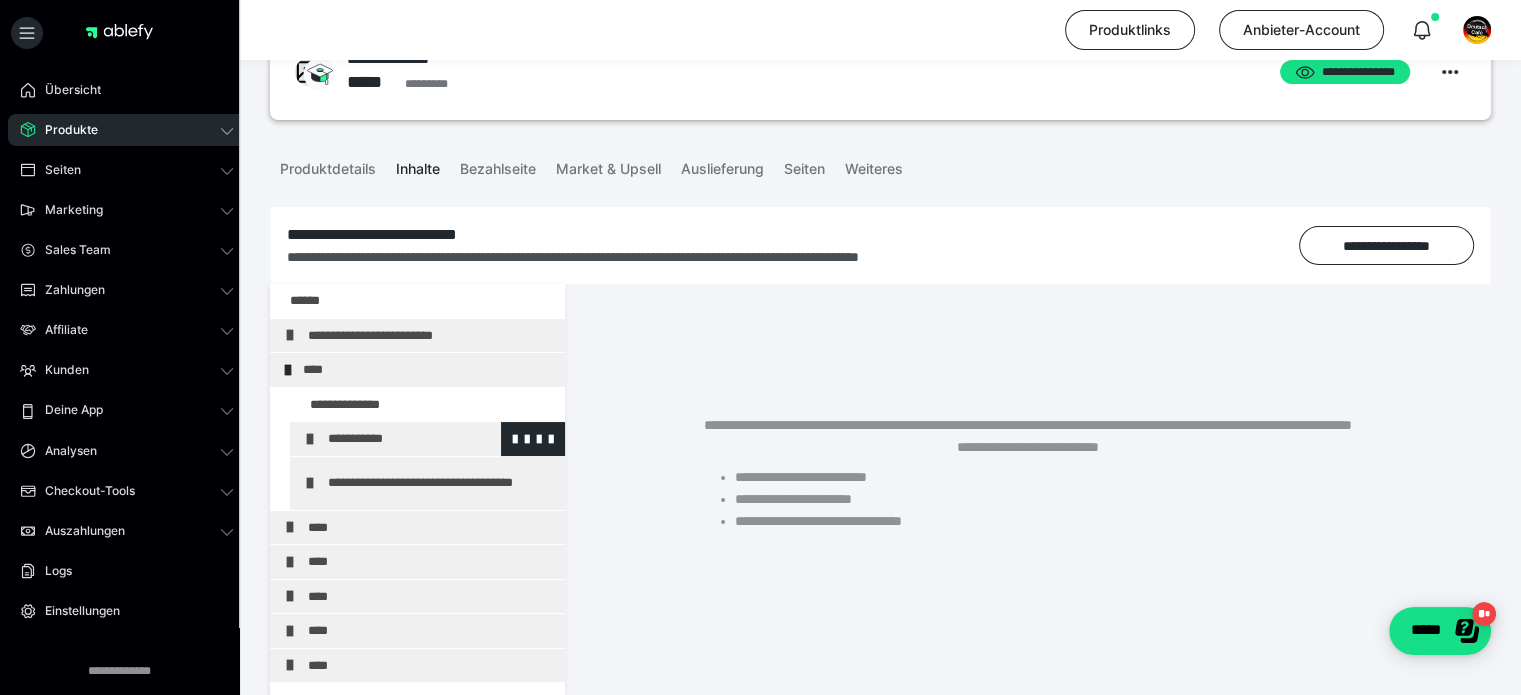 click on "**********" at bounding box center (441, 439) 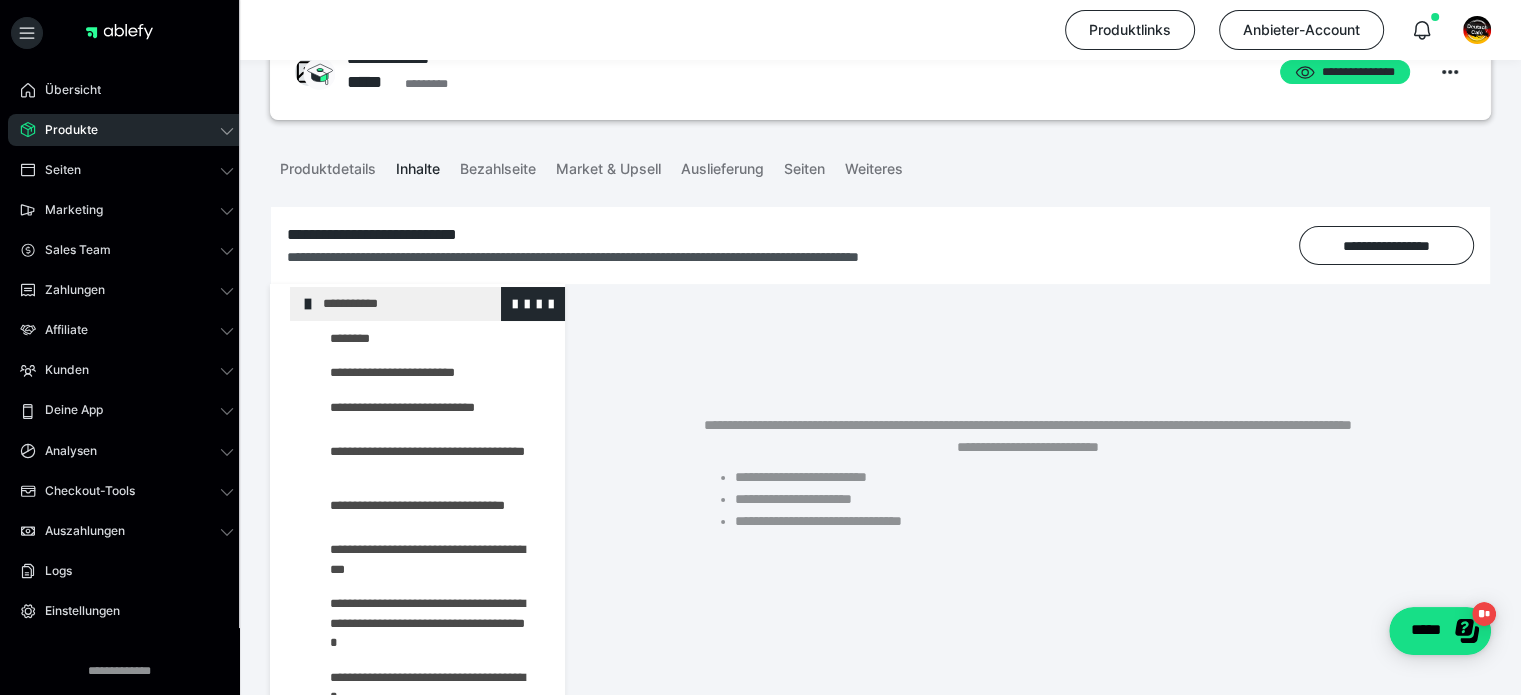scroll, scrollTop: 266, scrollLeft: 0, axis: vertical 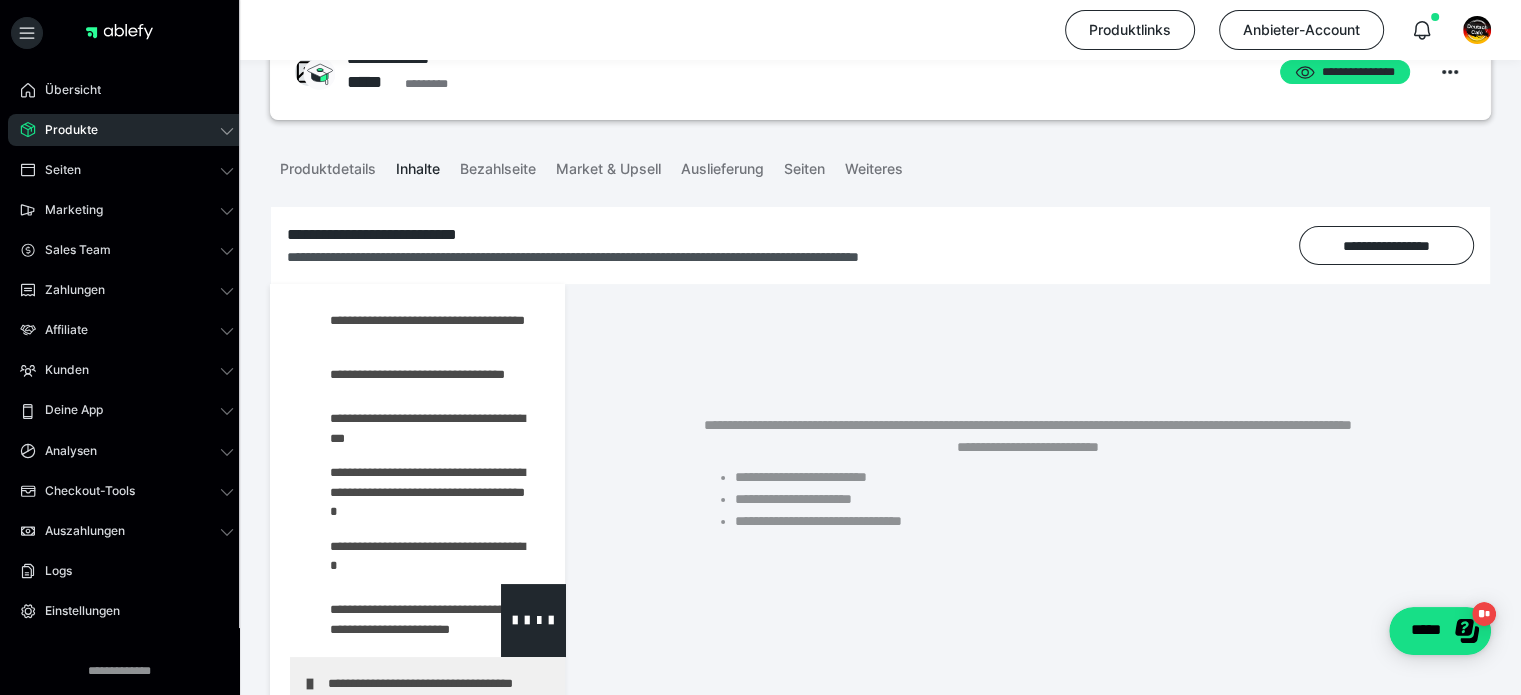 click at bounding box center (385, 620) 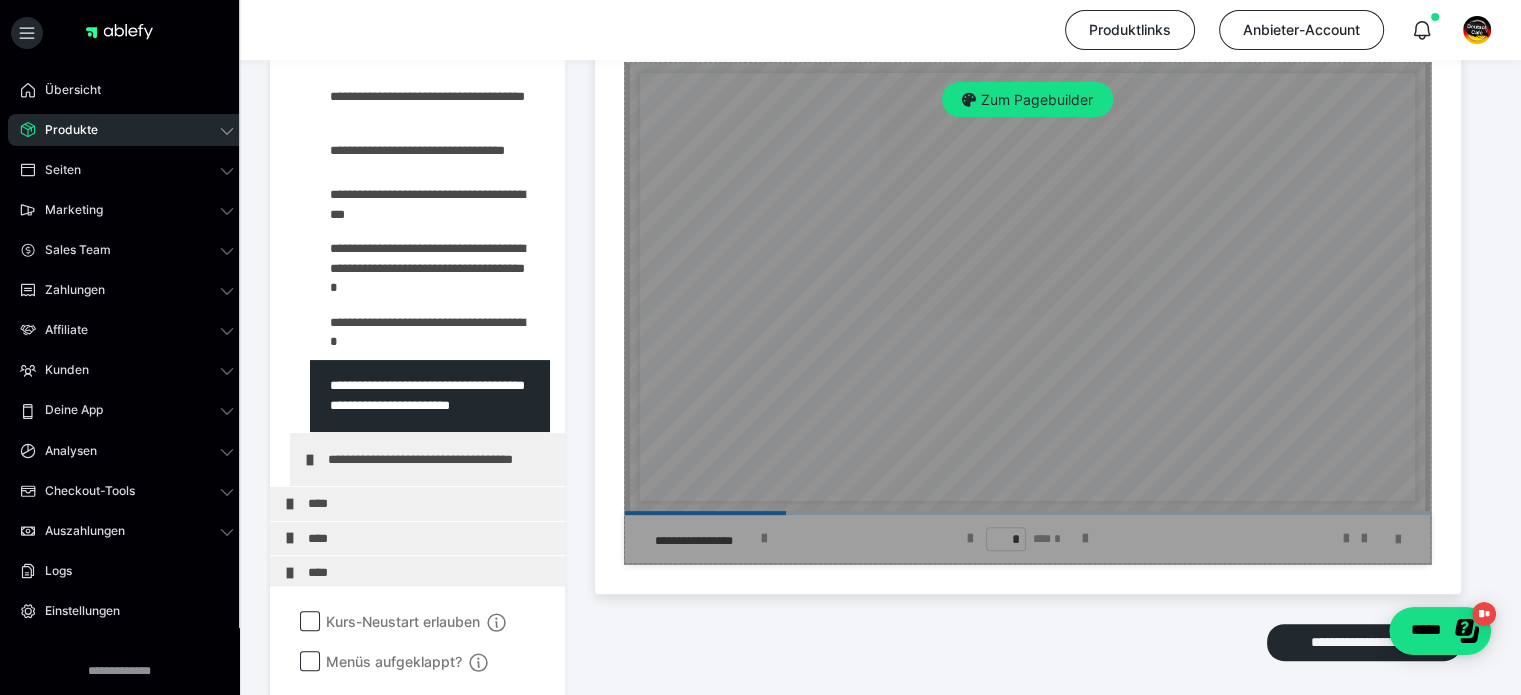 scroll, scrollTop: 600, scrollLeft: 0, axis: vertical 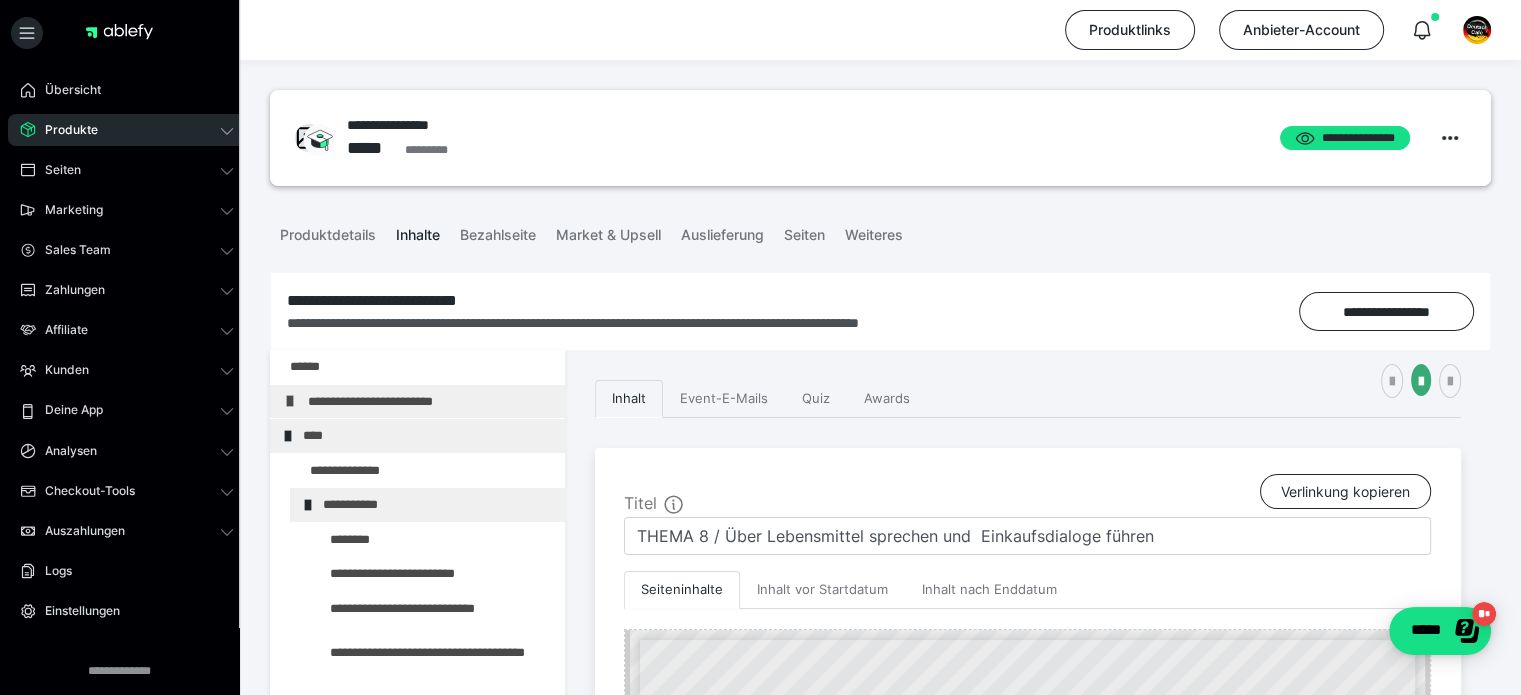 click on "Produkte" at bounding box center (127, 130) 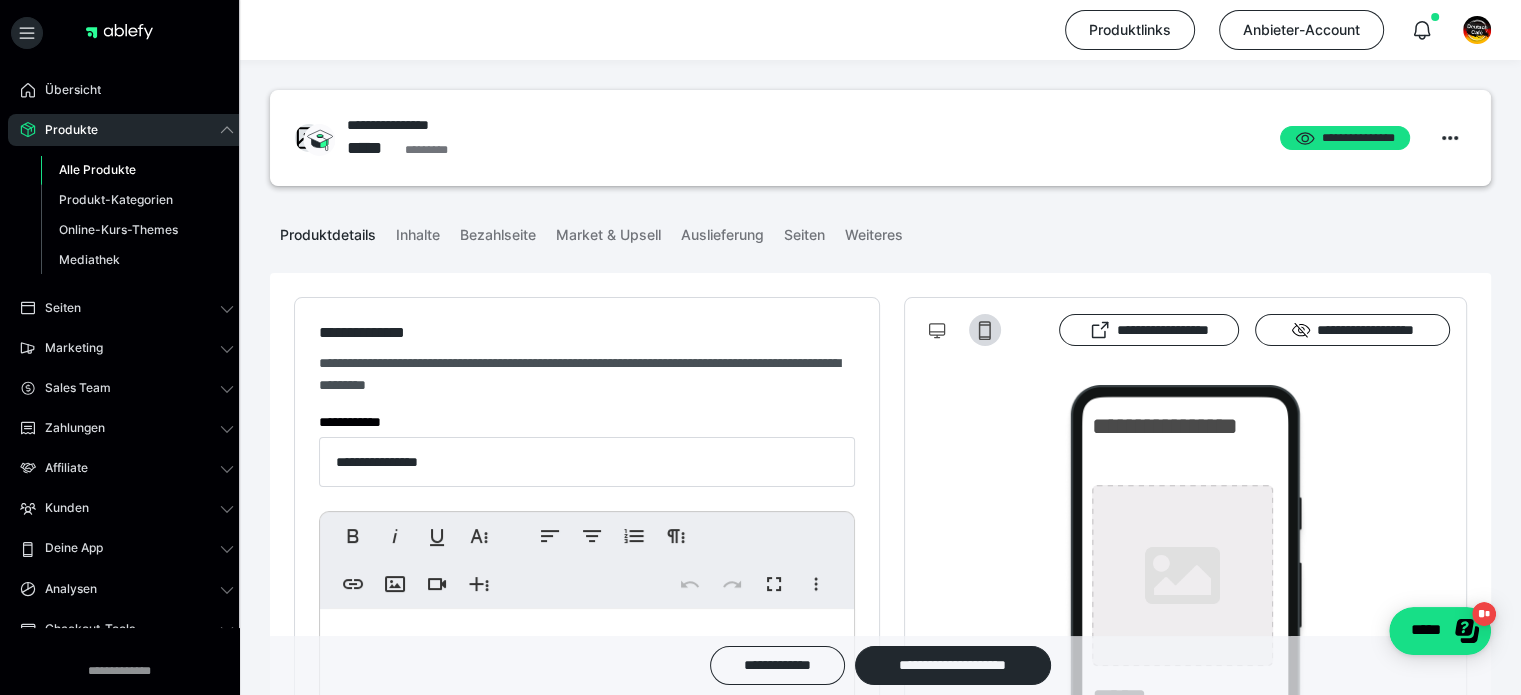 click on "Alle Produkte" at bounding box center [97, 169] 